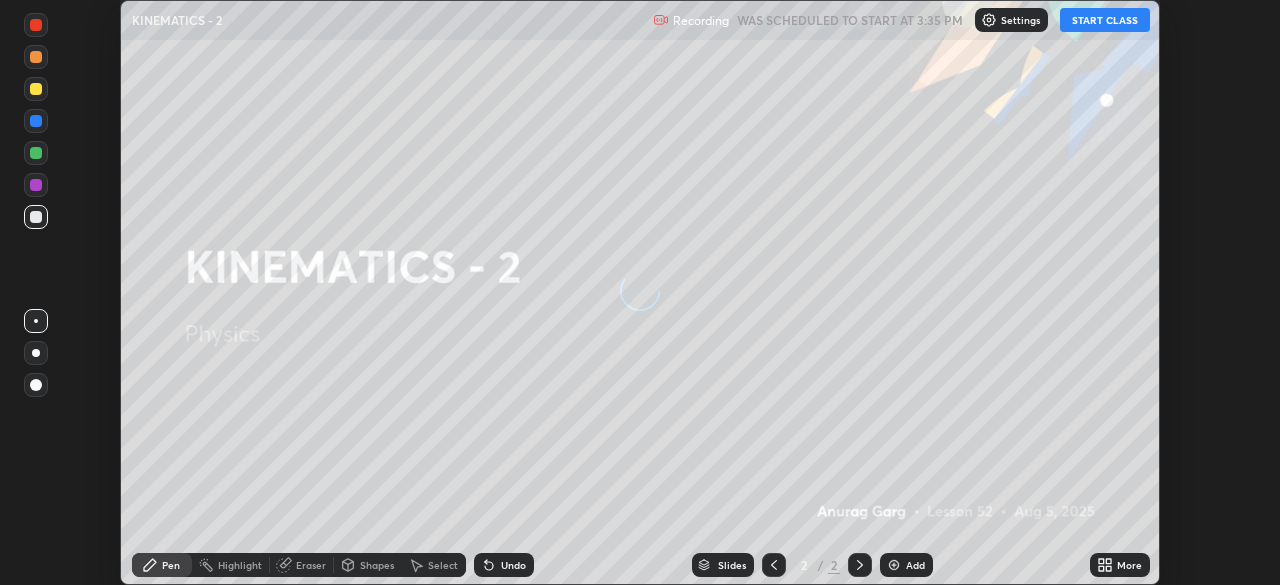 scroll, scrollTop: 0, scrollLeft: 0, axis: both 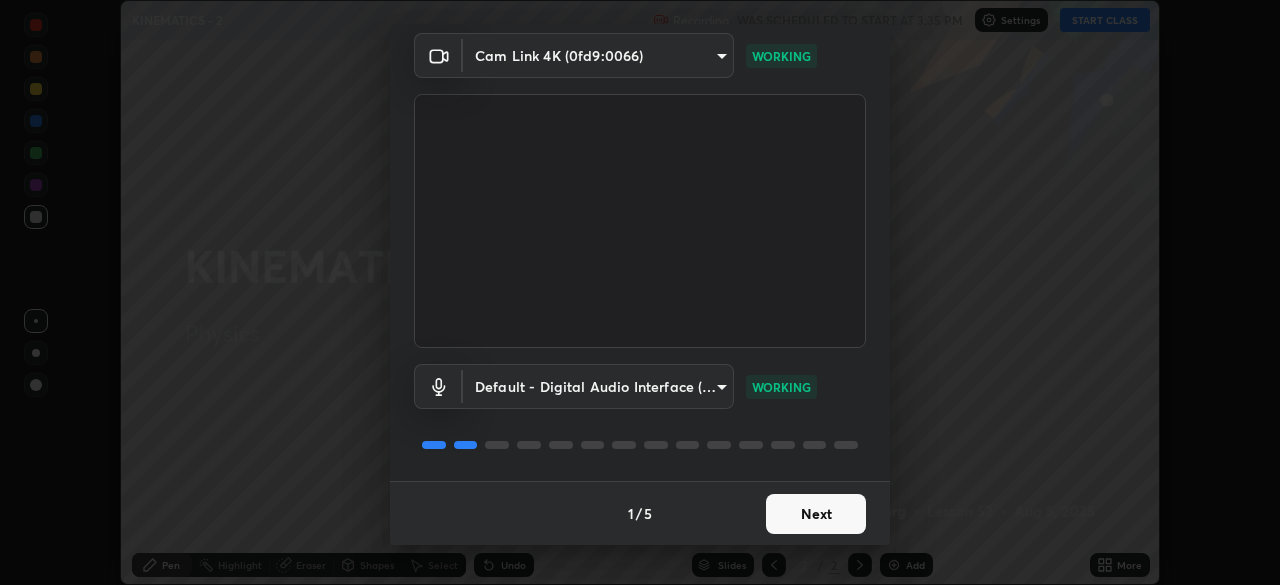 click on "Next" at bounding box center (816, 514) 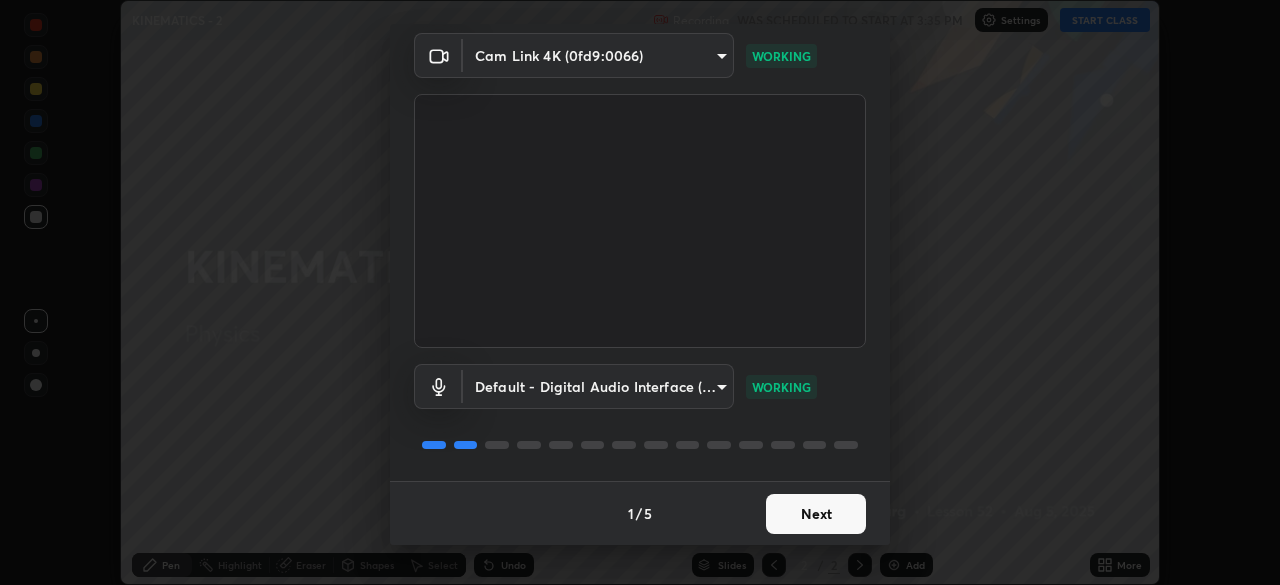 scroll, scrollTop: 0, scrollLeft: 0, axis: both 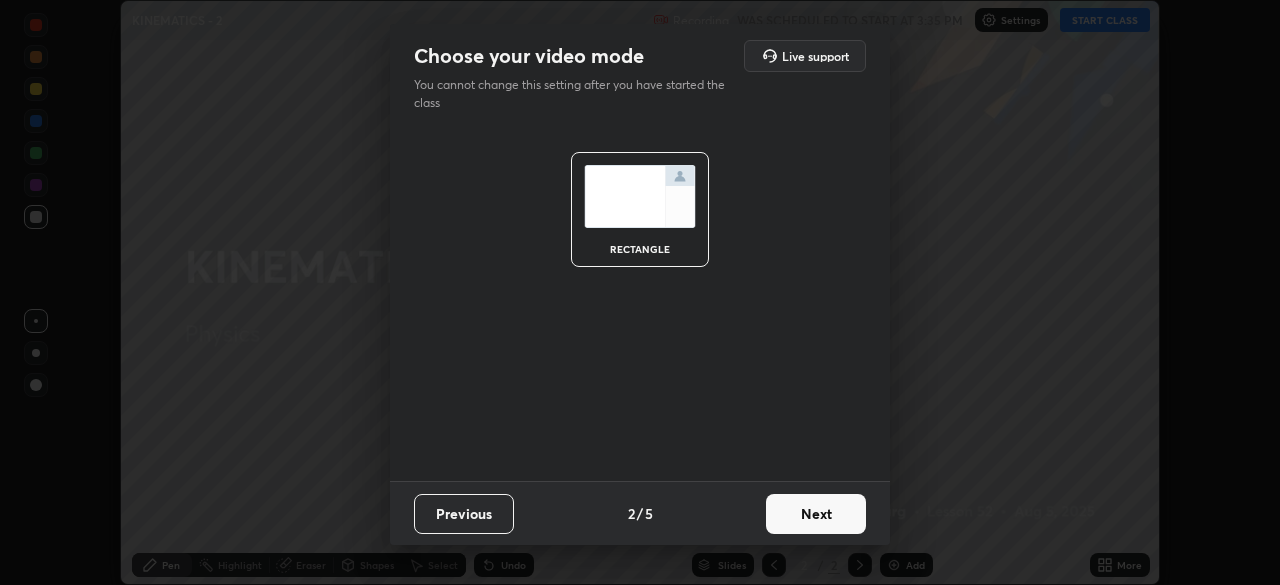 click on "Next" at bounding box center [816, 514] 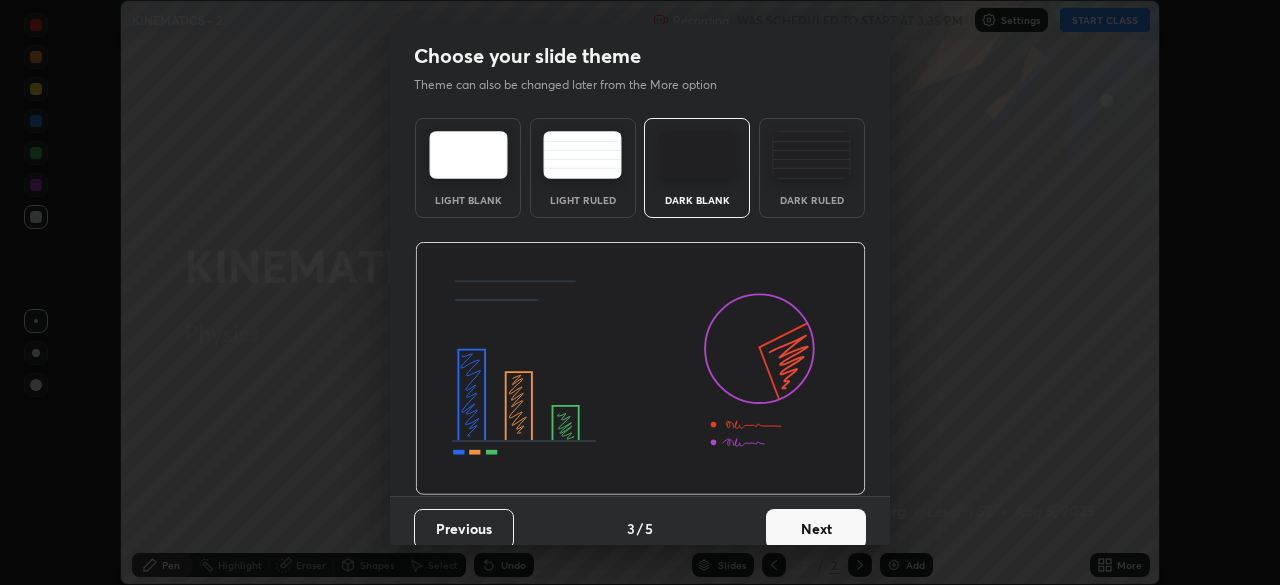click on "Previous 3 / 5 Next" at bounding box center [640, 528] 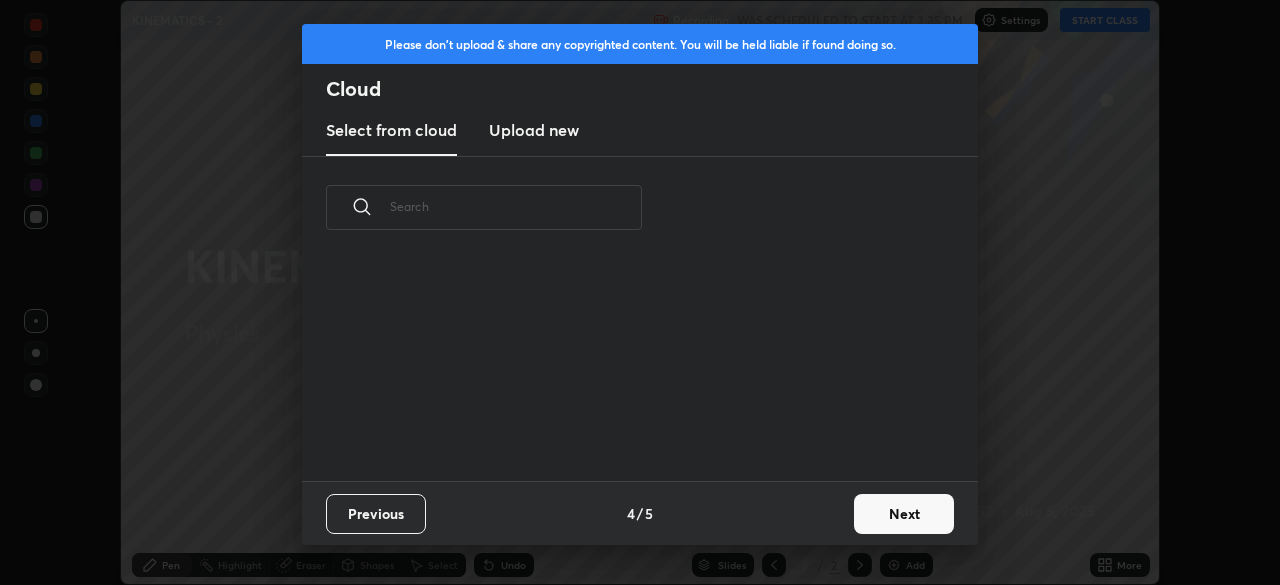 click on "Next" at bounding box center (904, 514) 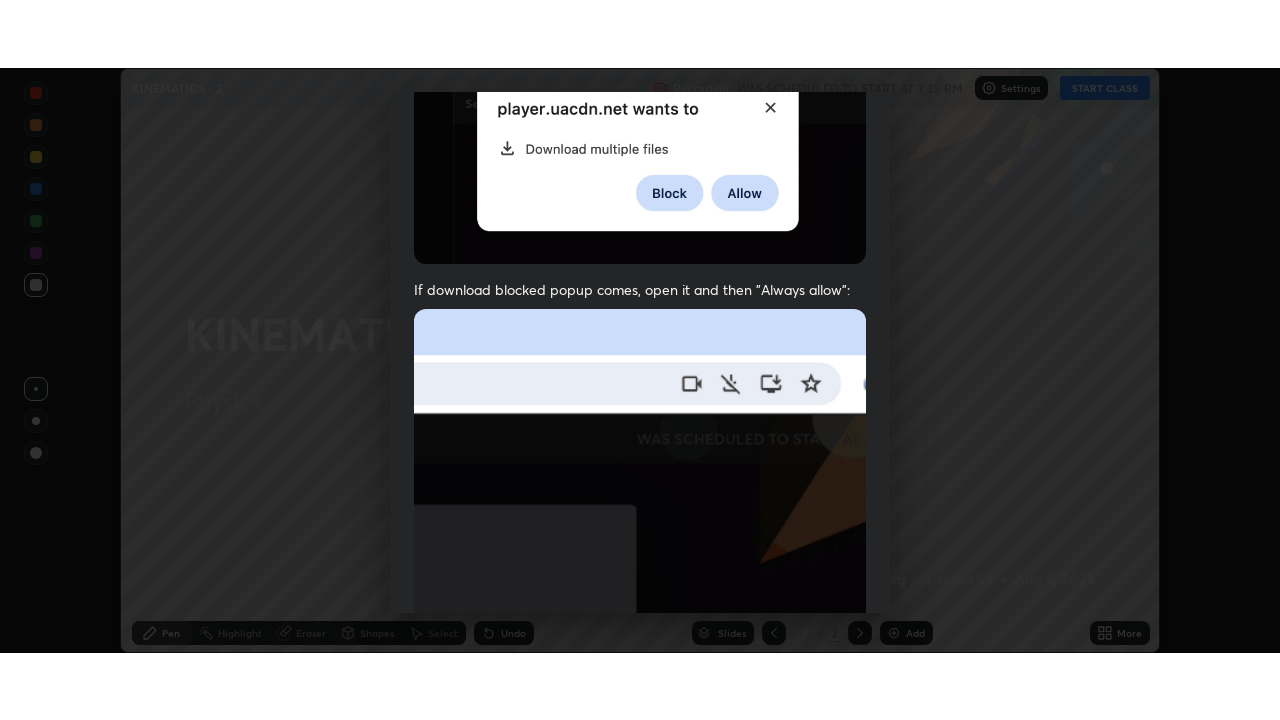 scroll, scrollTop: 479, scrollLeft: 0, axis: vertical 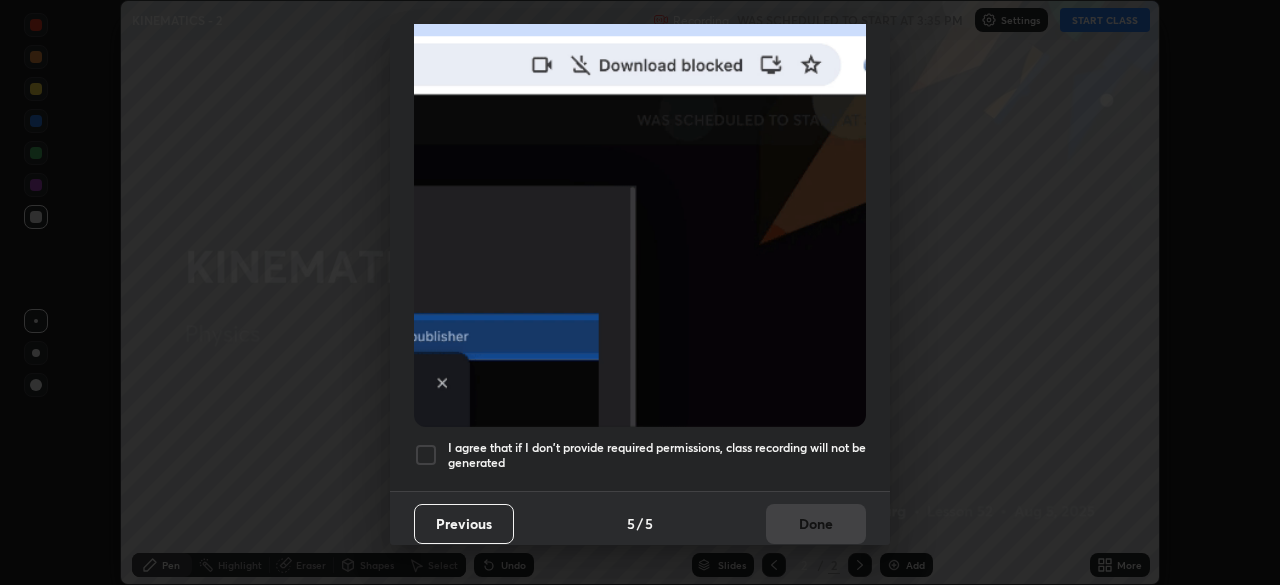 click at bounding box center (426, 455) 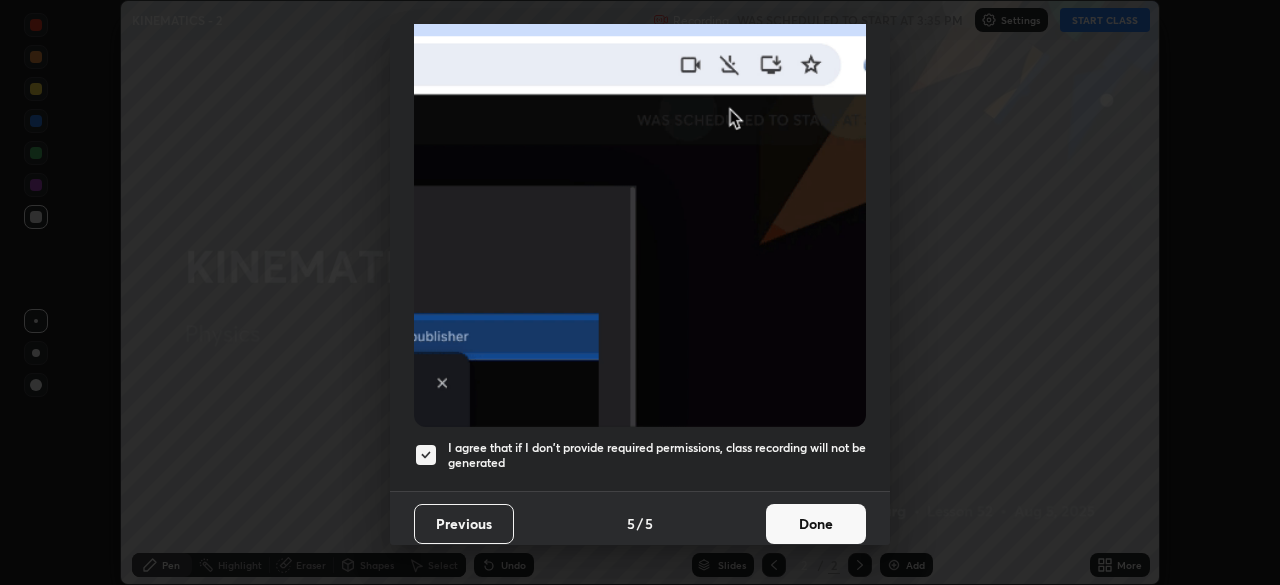 click on "Done" at bounding box center [816, 524] 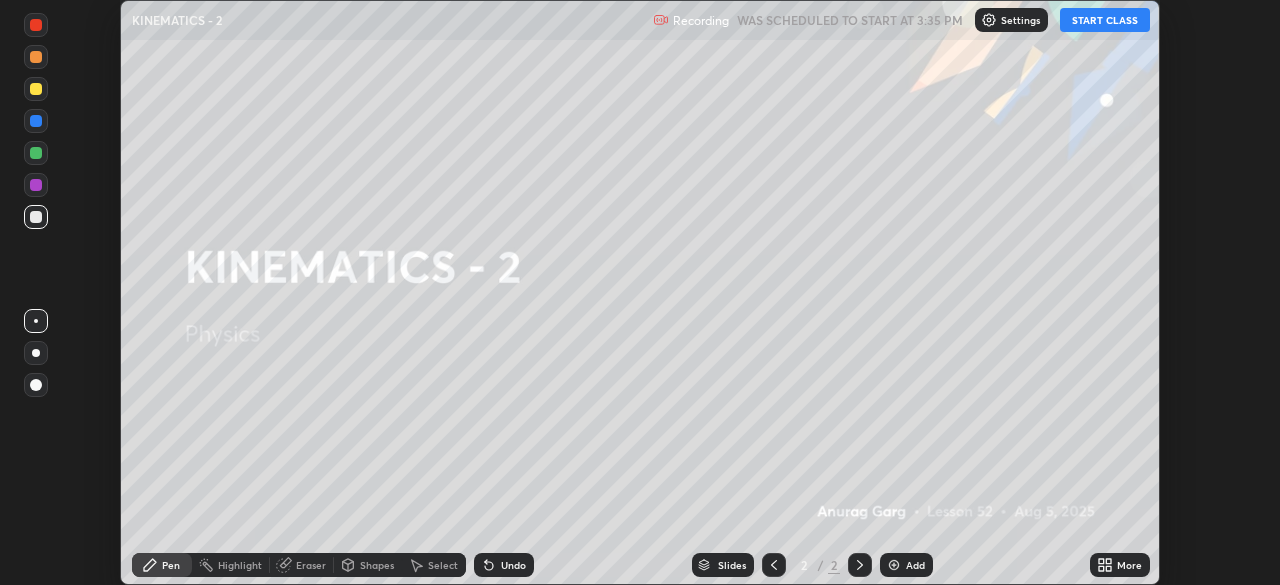 click on "START CLASS" at bounding box center [1105, 20] 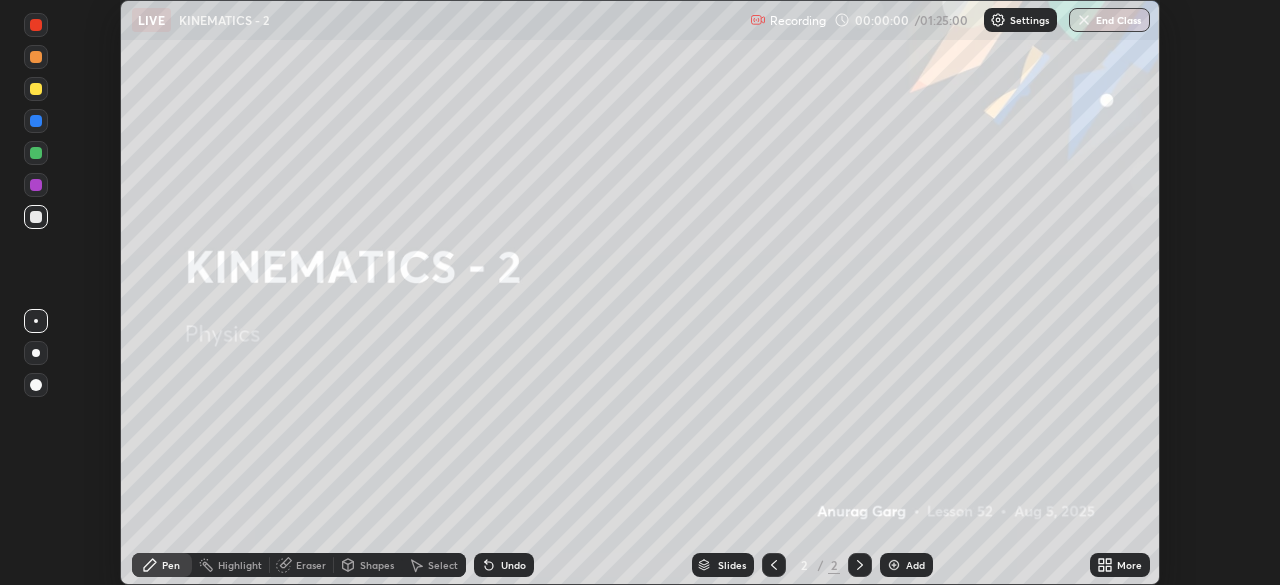 click on "More" at bounding box center [1129, 565] 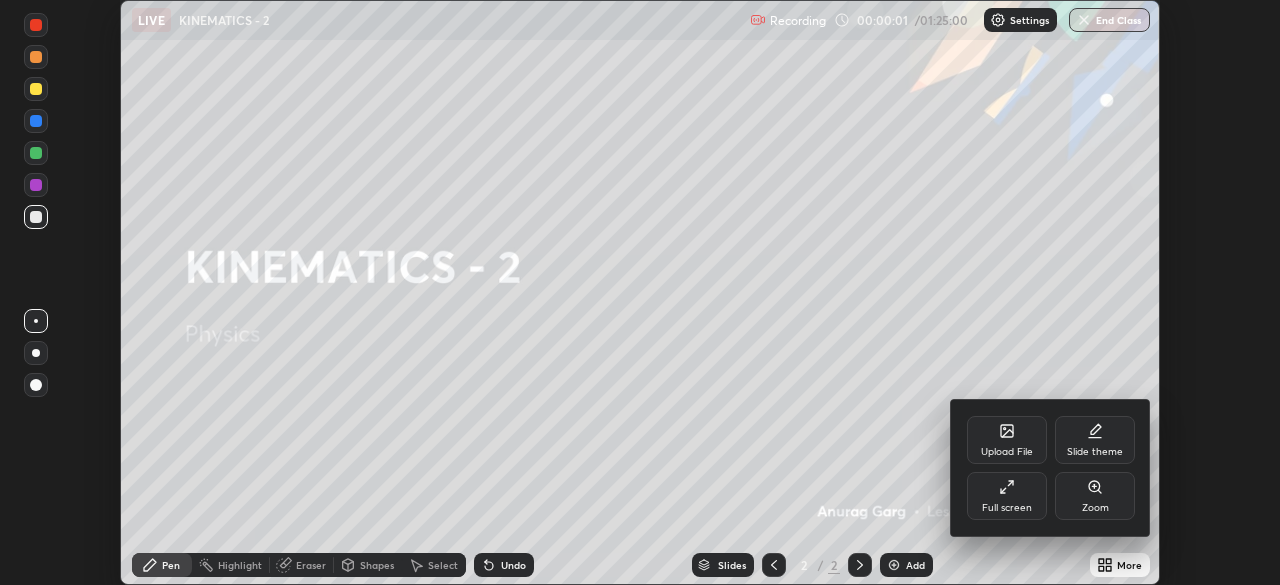 click on "Full screen" at bounding box center [1007, 496] 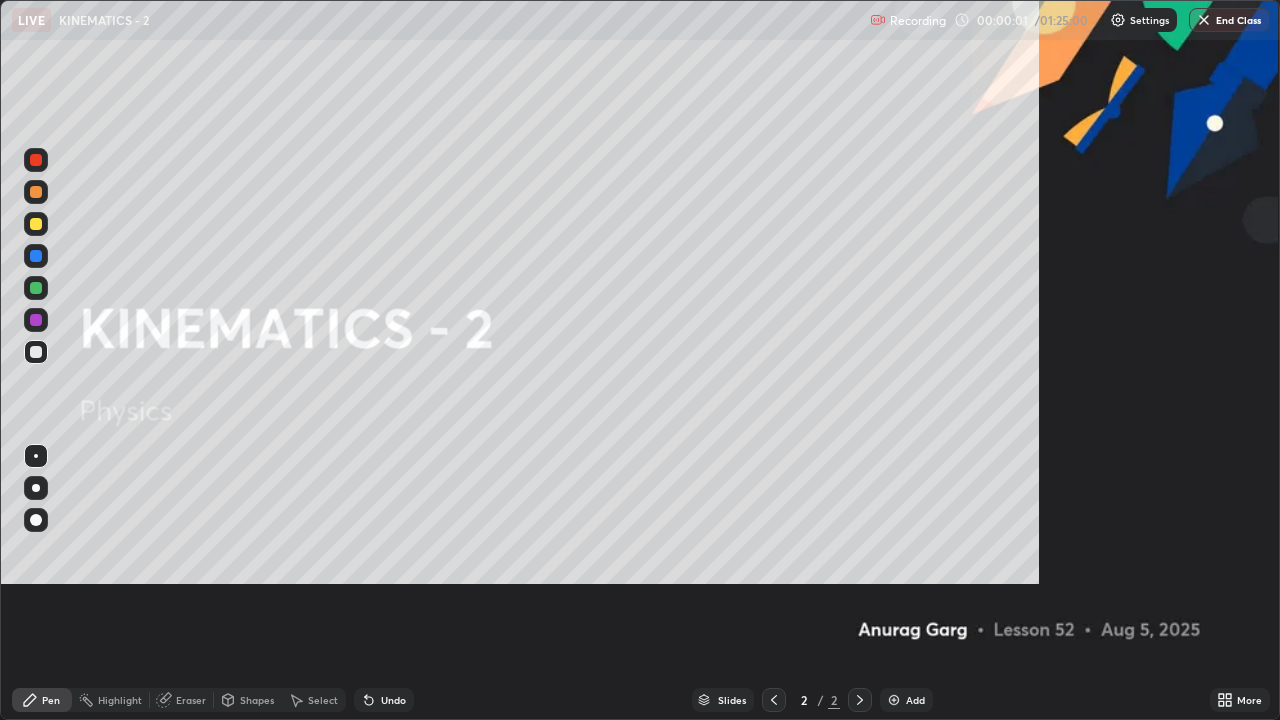 scroll, scrollTop: 99280, scrollLeft: 98720, axis: both 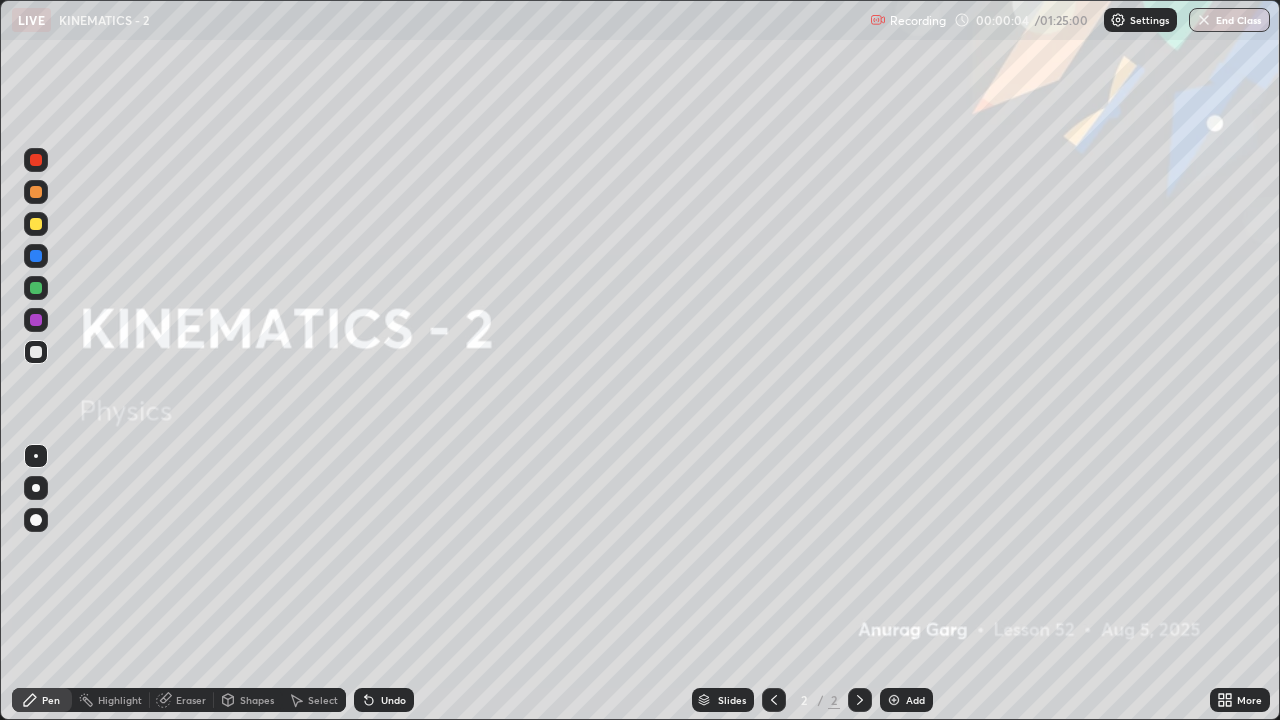 click at bounding box center (36, 488) 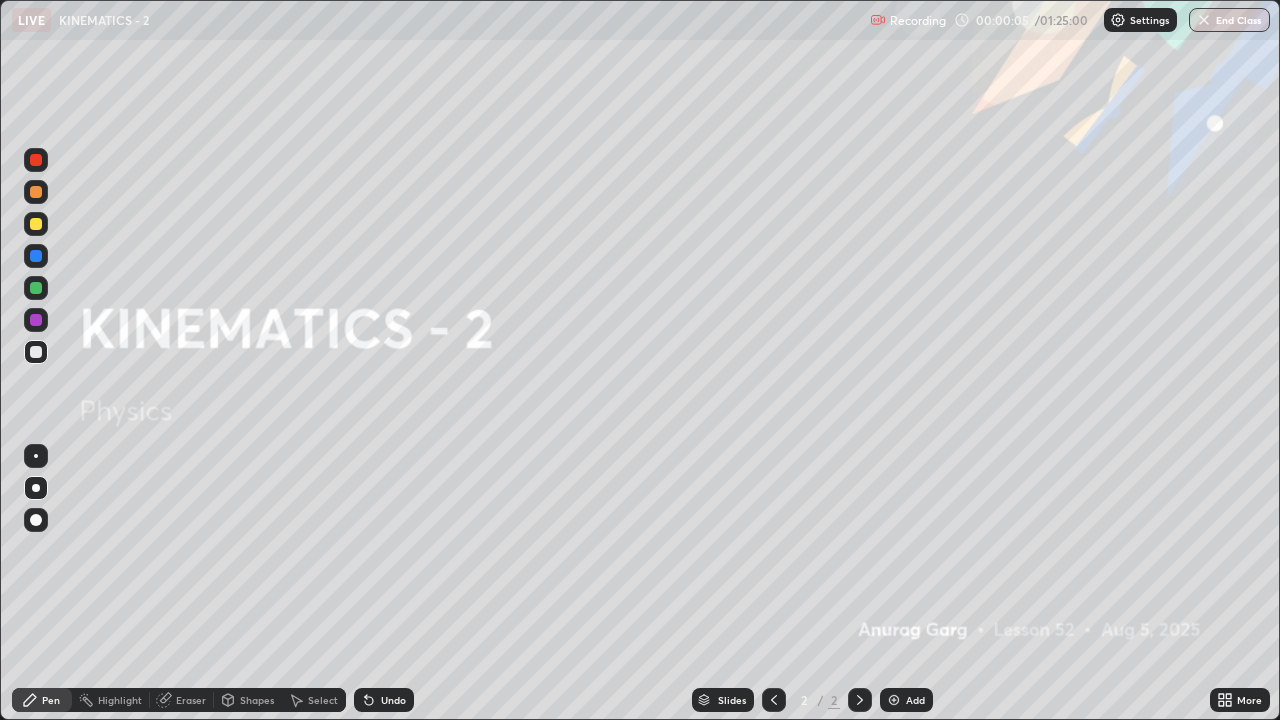 click at bounding box center (894, 700) 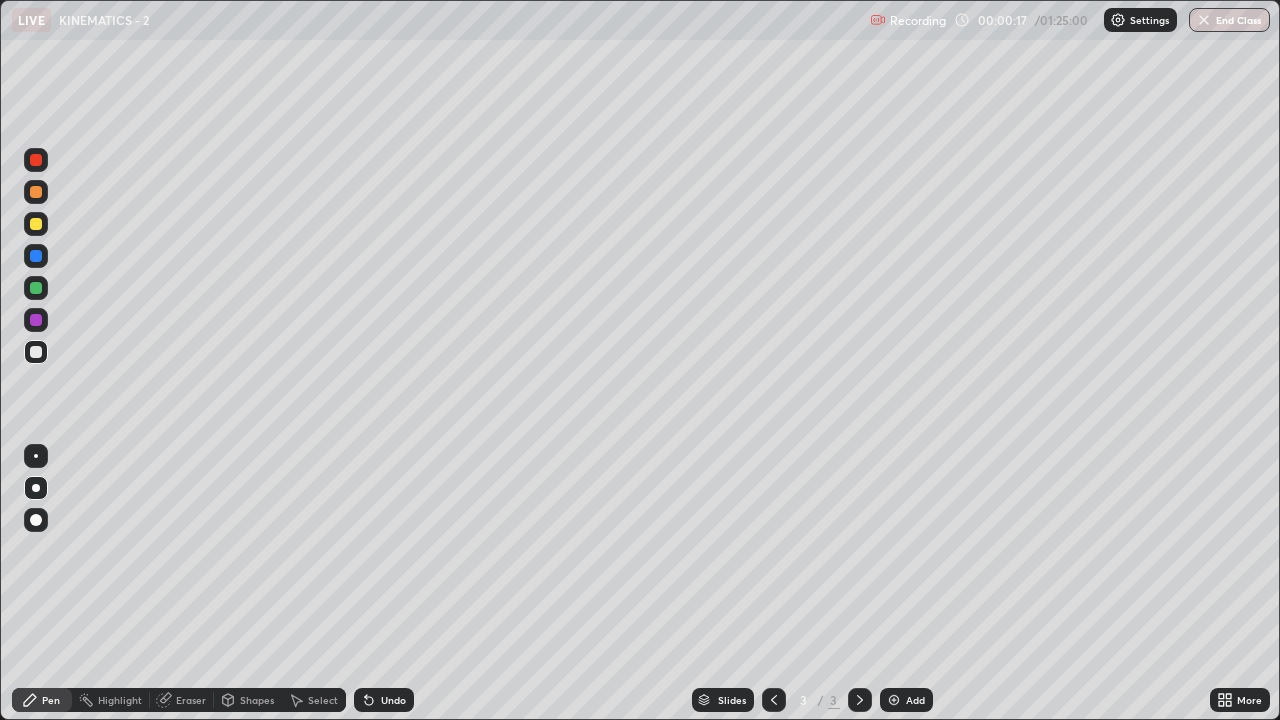 click at bounding box center (36, 456) 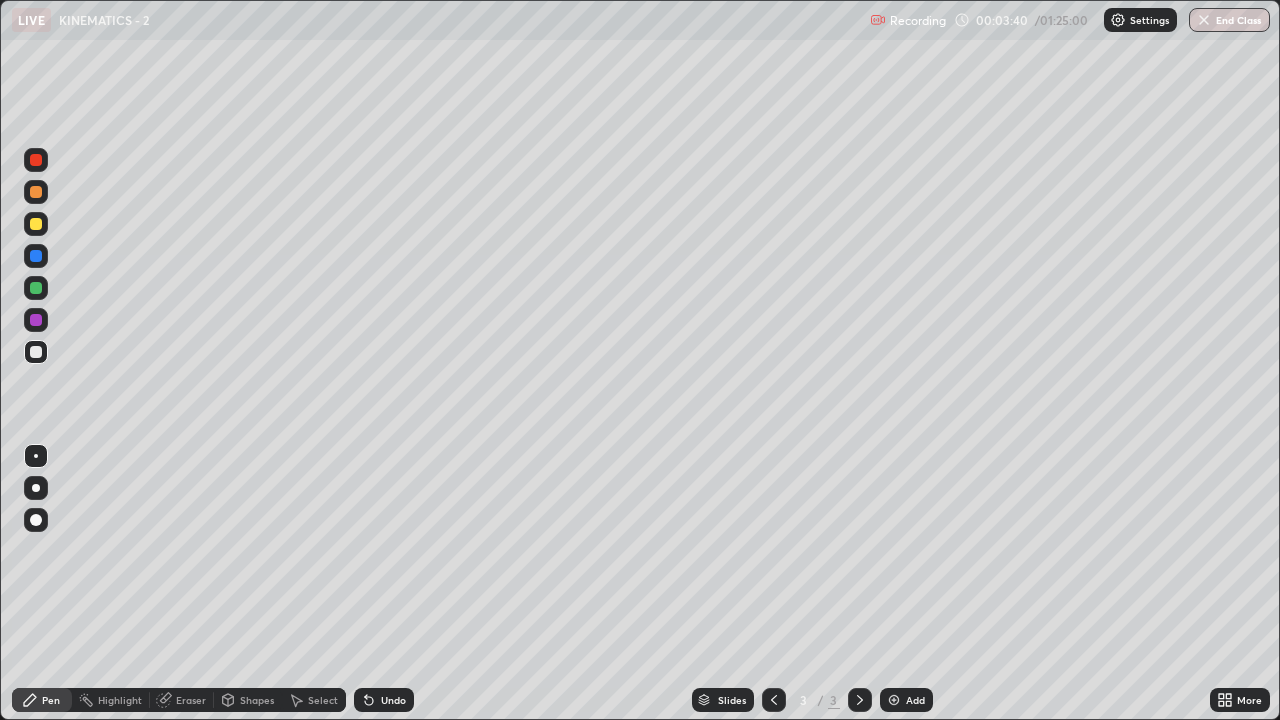 click 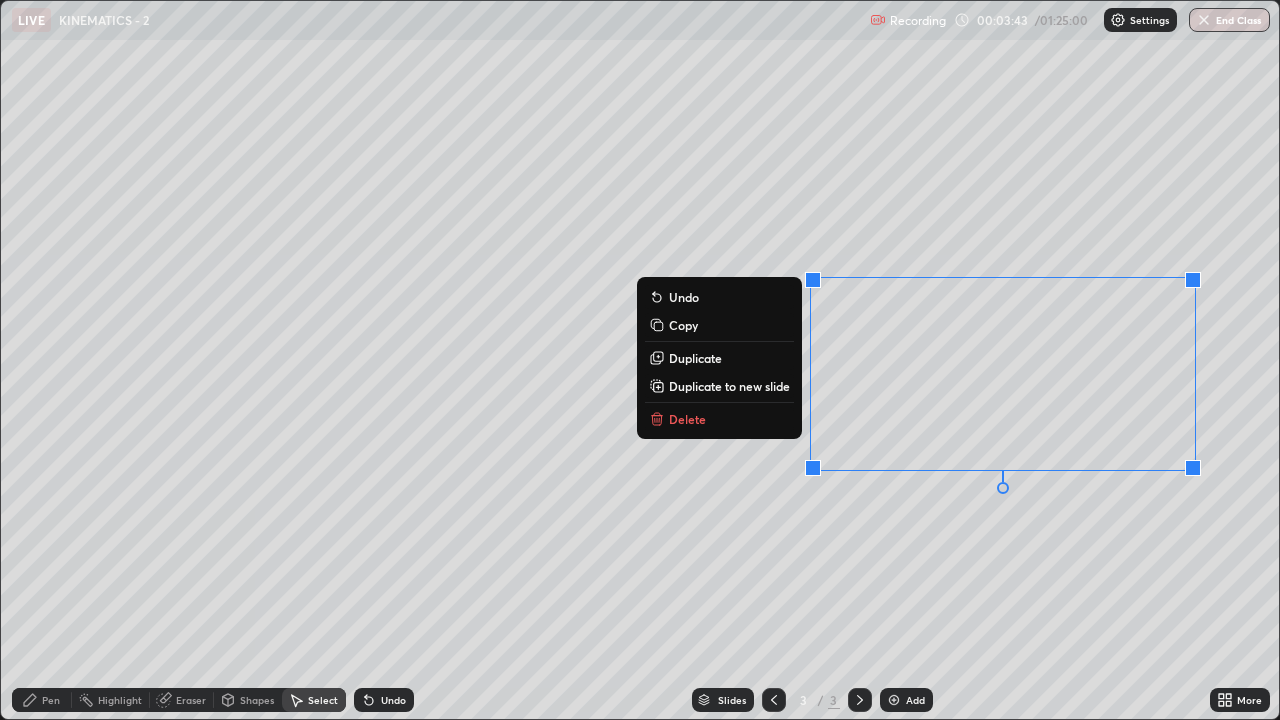 click on "Delete" at bounding box center [687, 419] 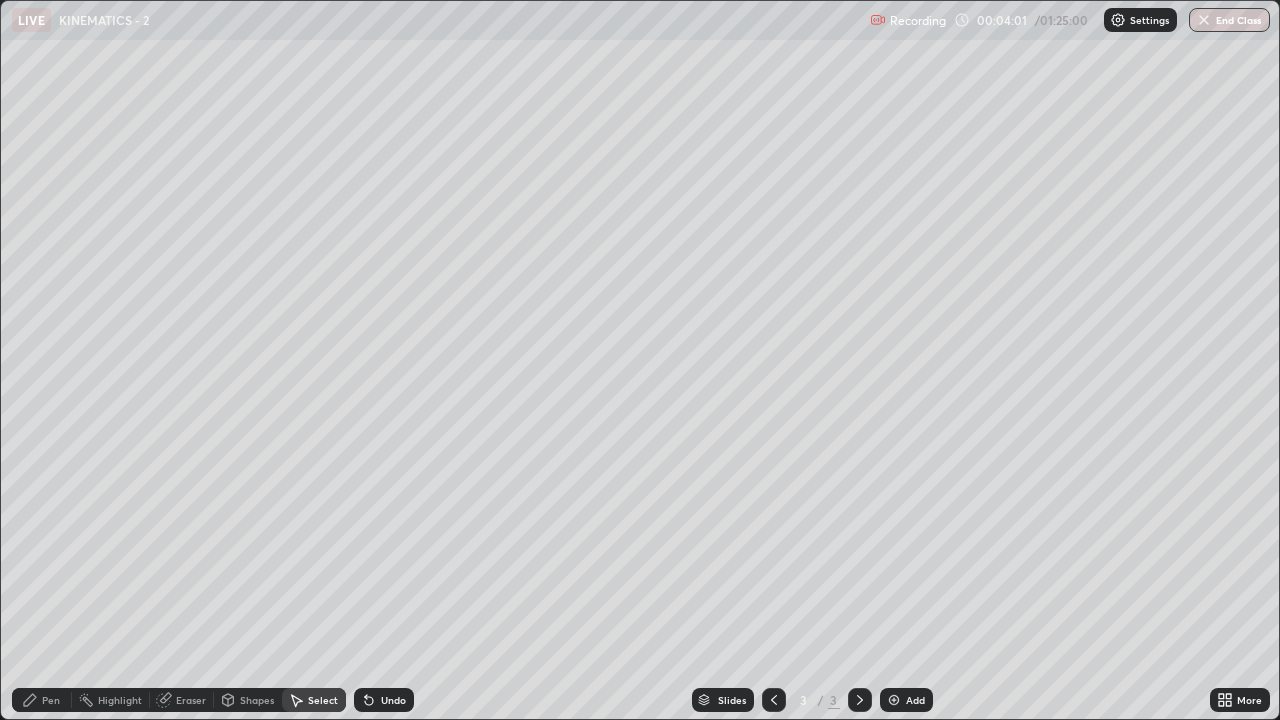 click on "Shapes" at bounding box center (257, 700) 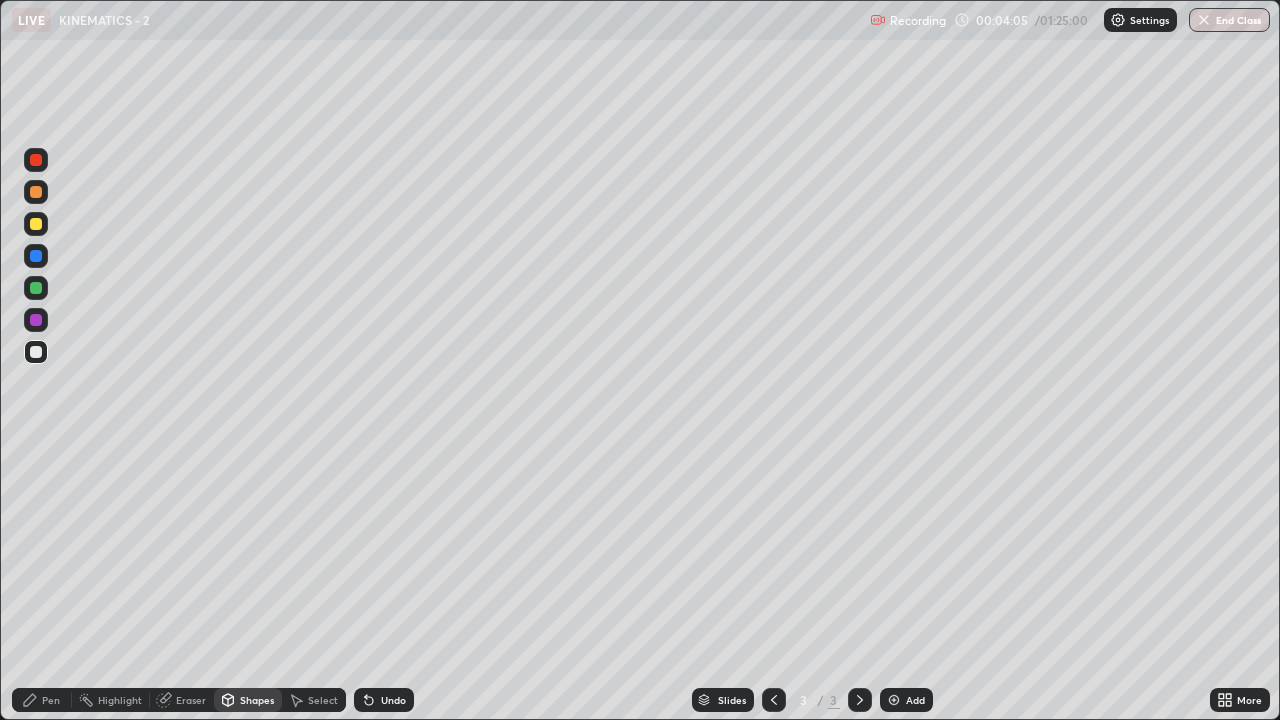 click on "Select" at bounding box center (323, 700) 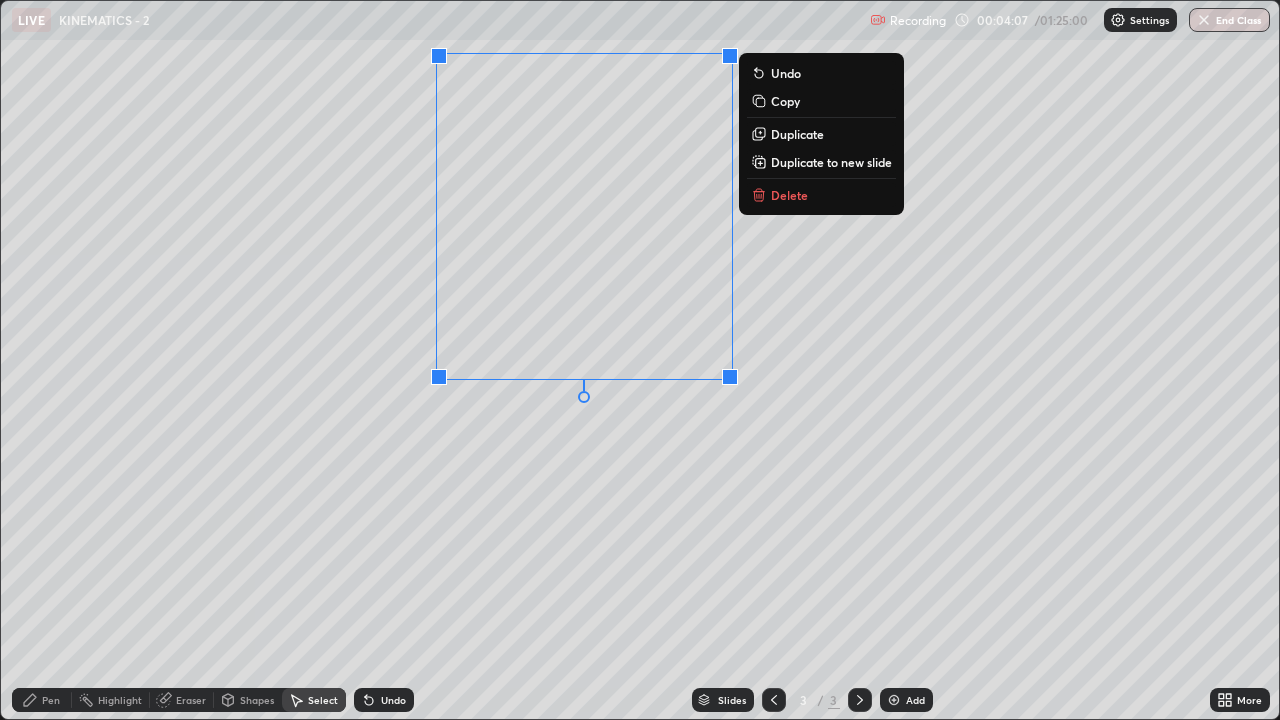 click on "Delete" at bounding box center [821, 195] 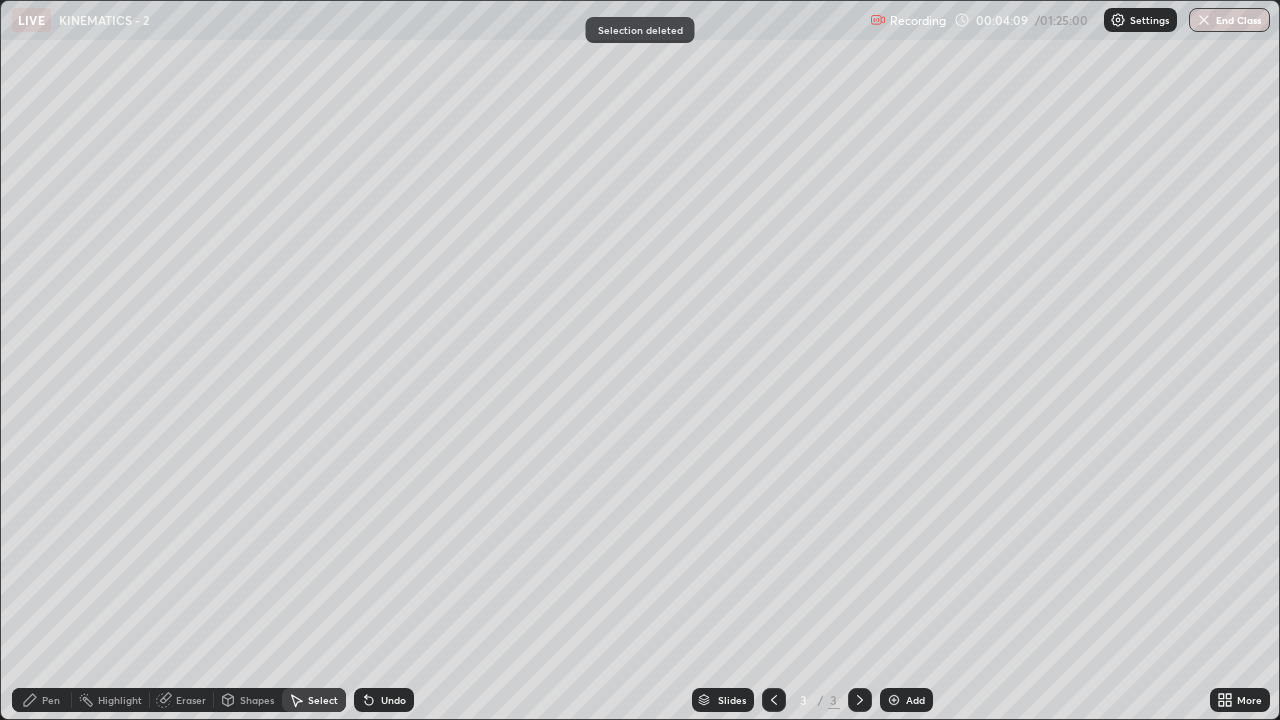 click on "Pen" at bounding box center [51, 700] 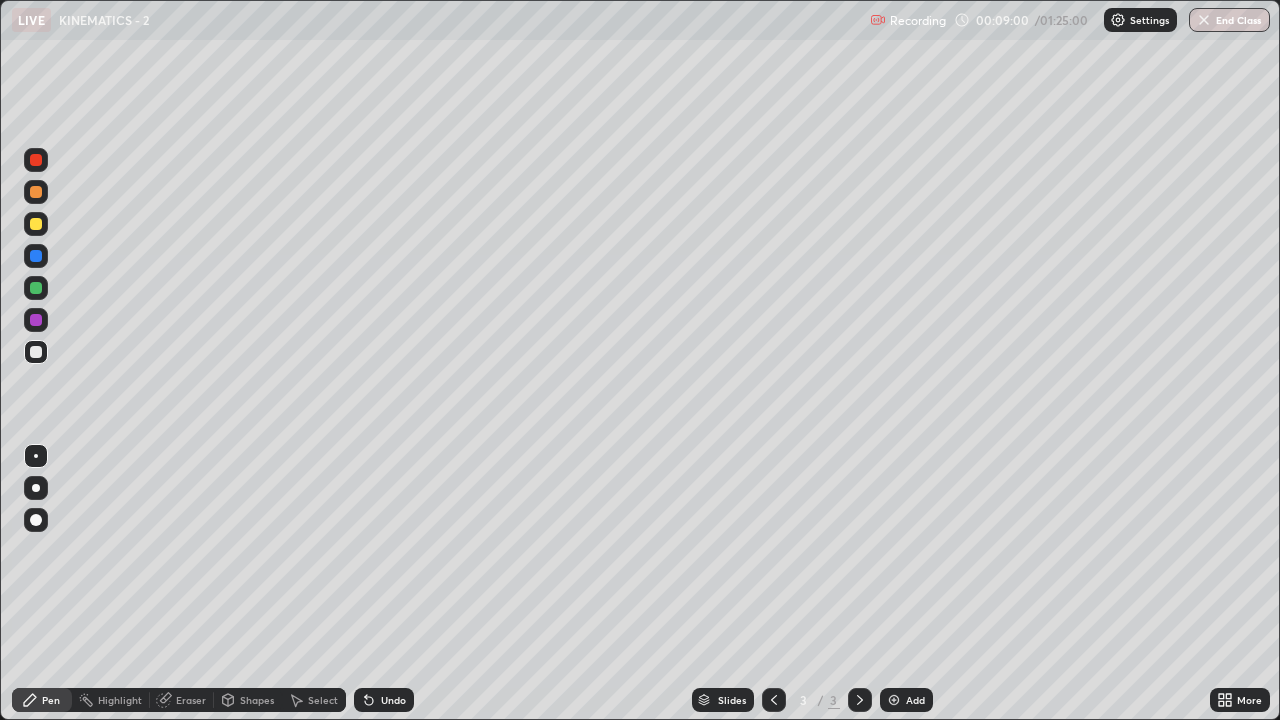 click on "Select" at bounding box center (323, 700) 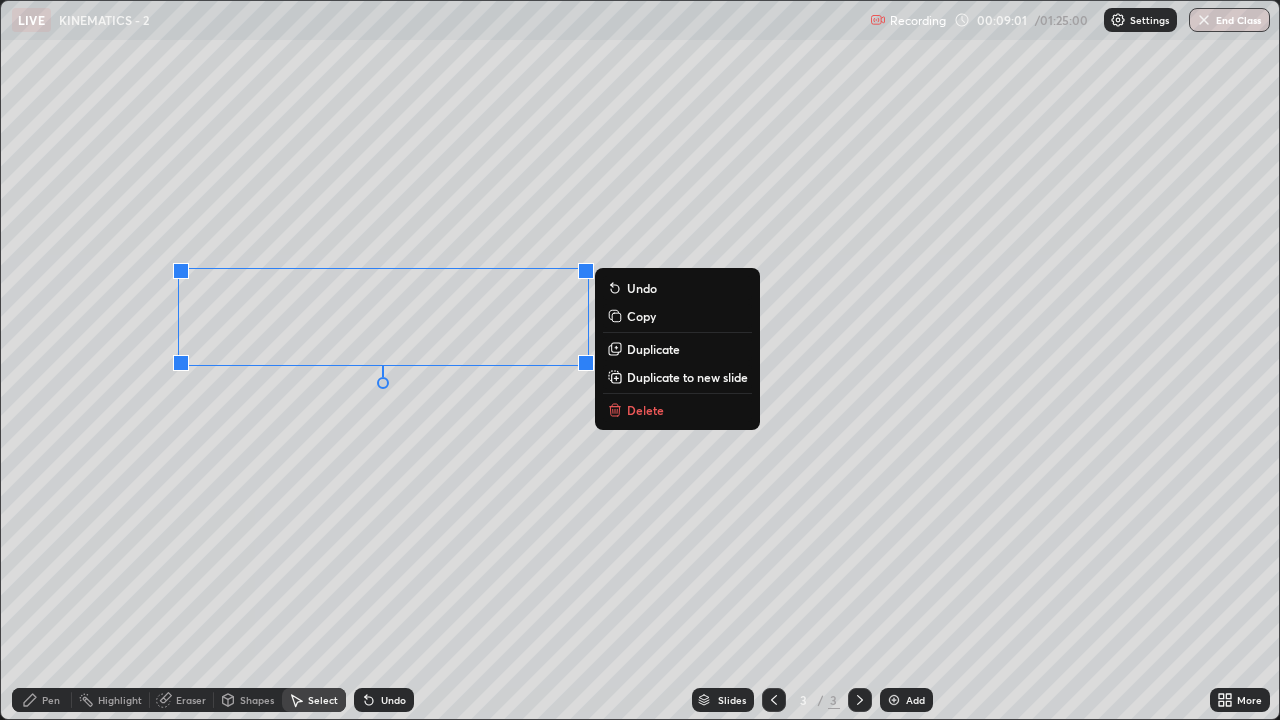 click on "Delete" at bounding box center (645, 410) 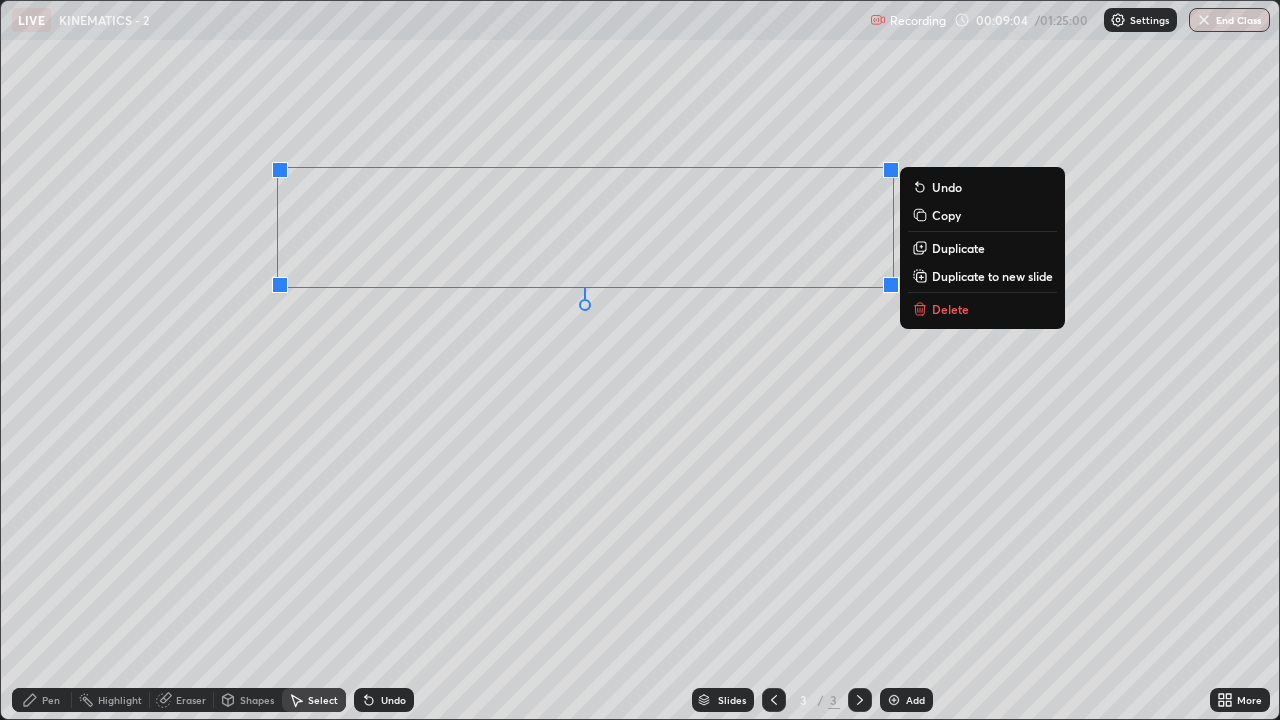 click 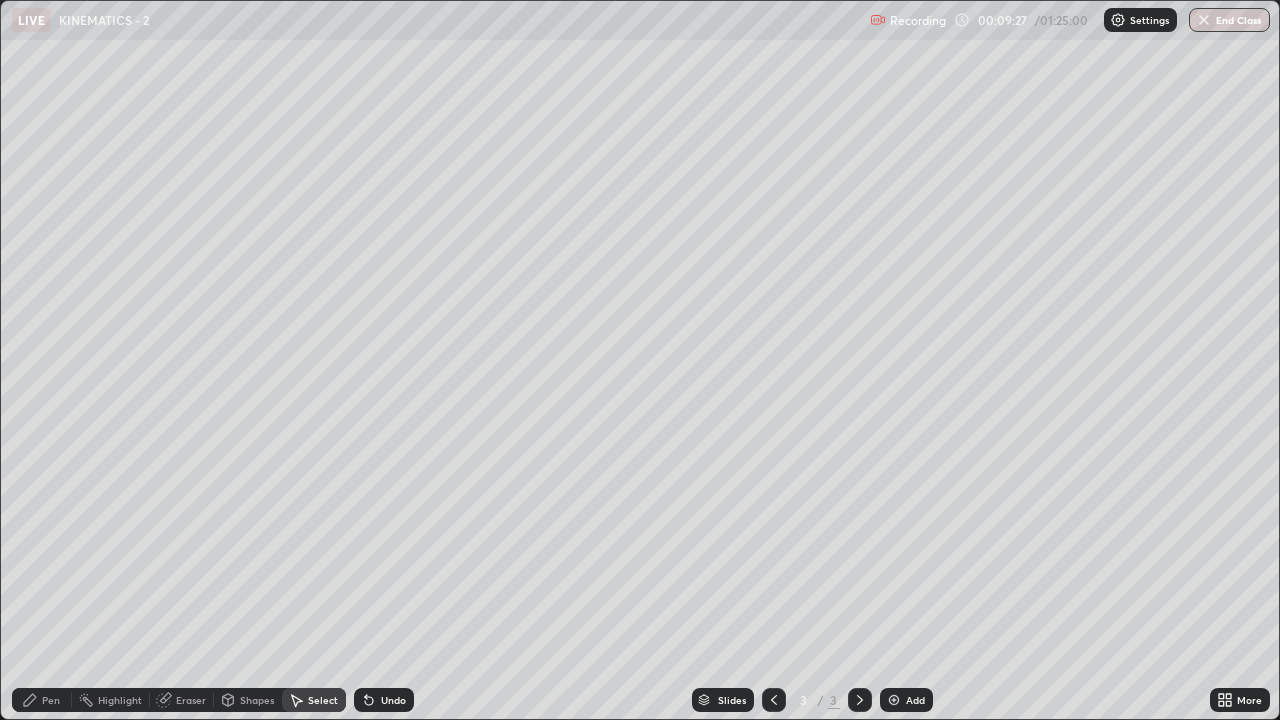 click on "Pen" at bounding box center [42, 700] 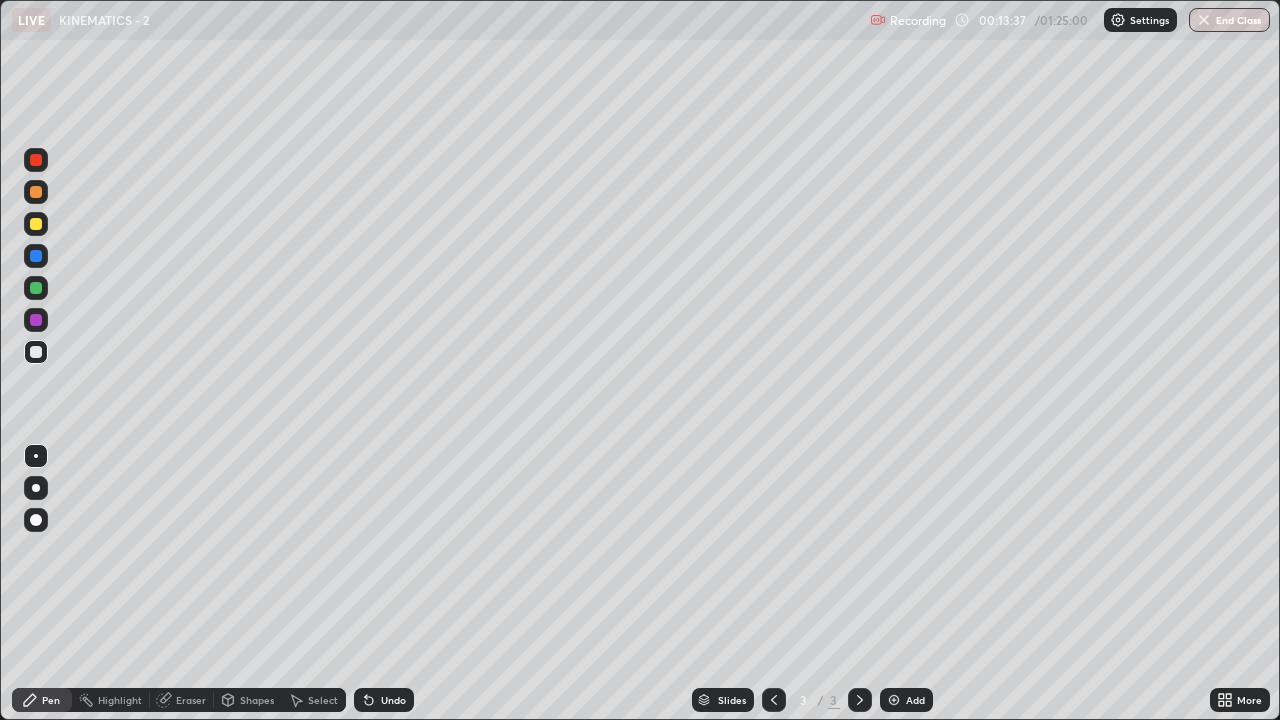 click on "Select" at bounding box center (314, 700) 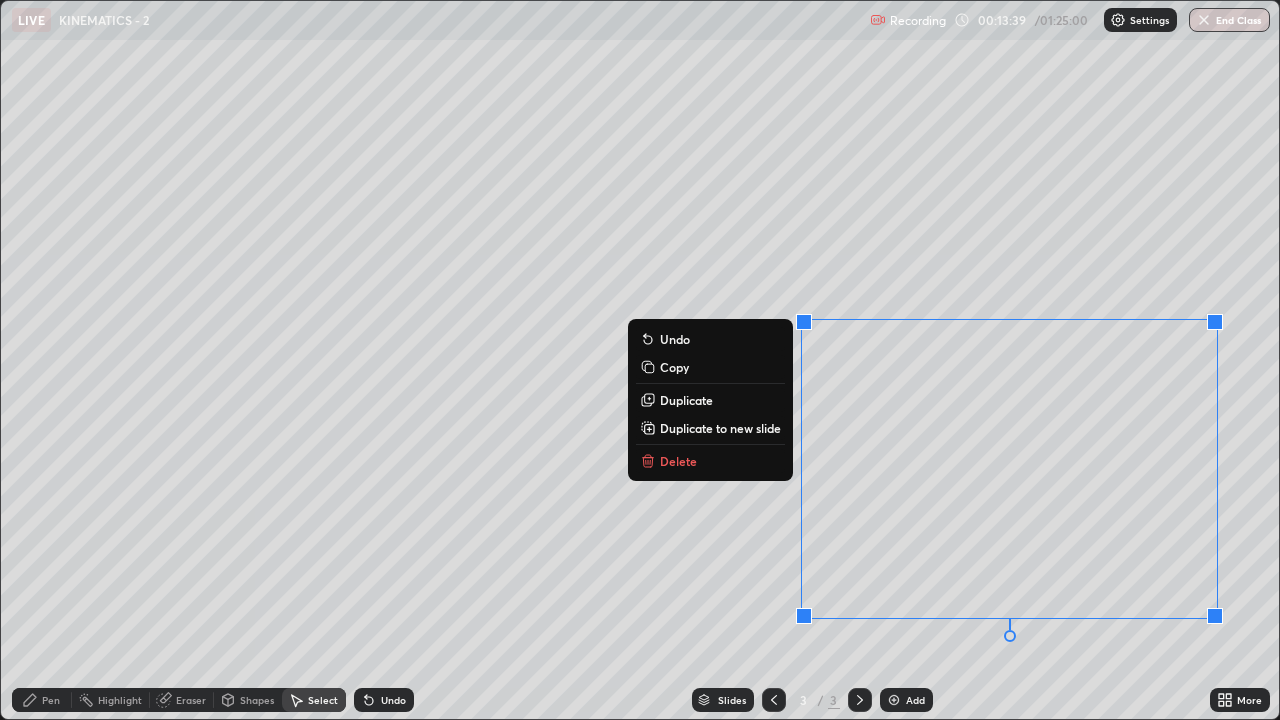 click on "Delete" at bounding box center (710, 461) 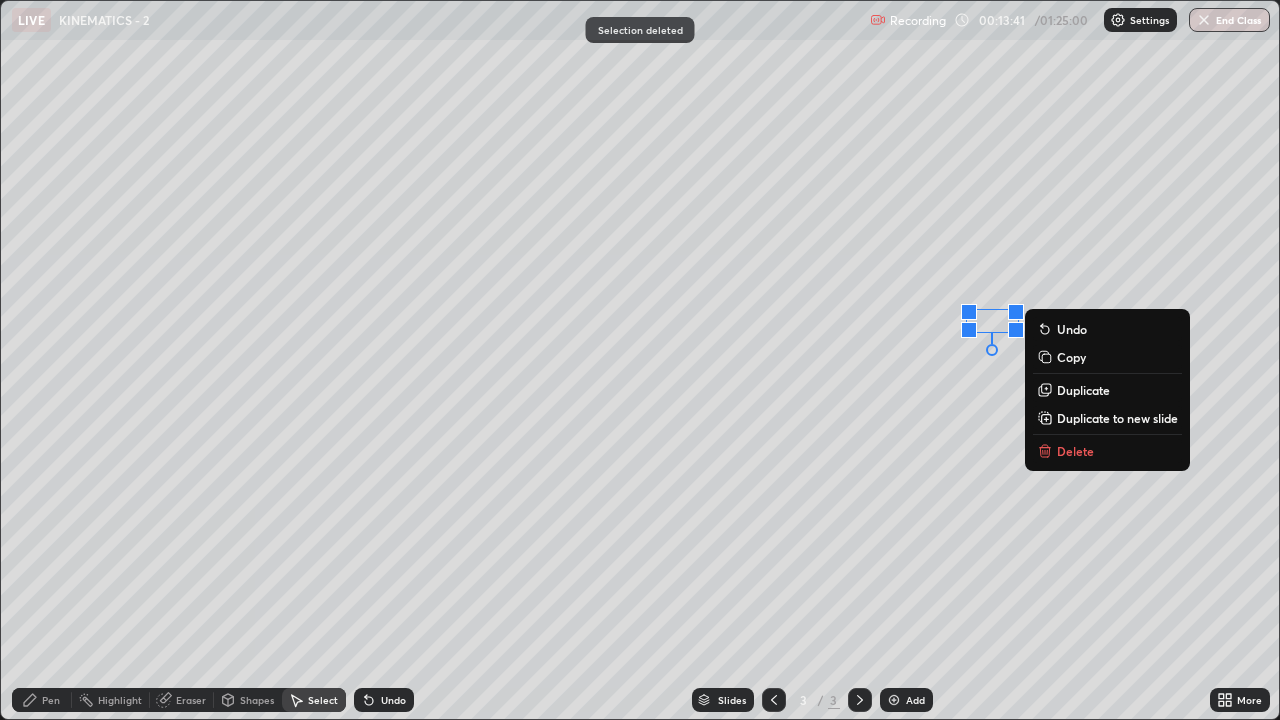 click on "Delete" at bounding box center (1075, 451) 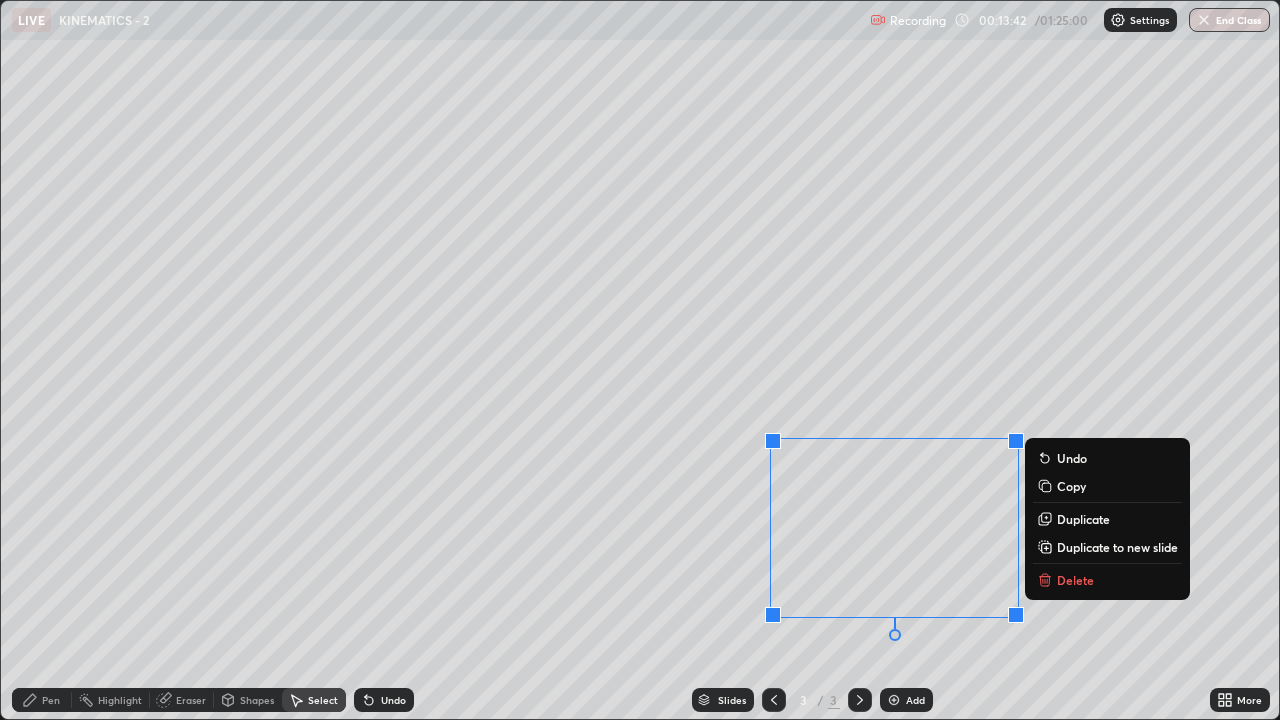 click on "Delete" at bounding box center (1075, 580) 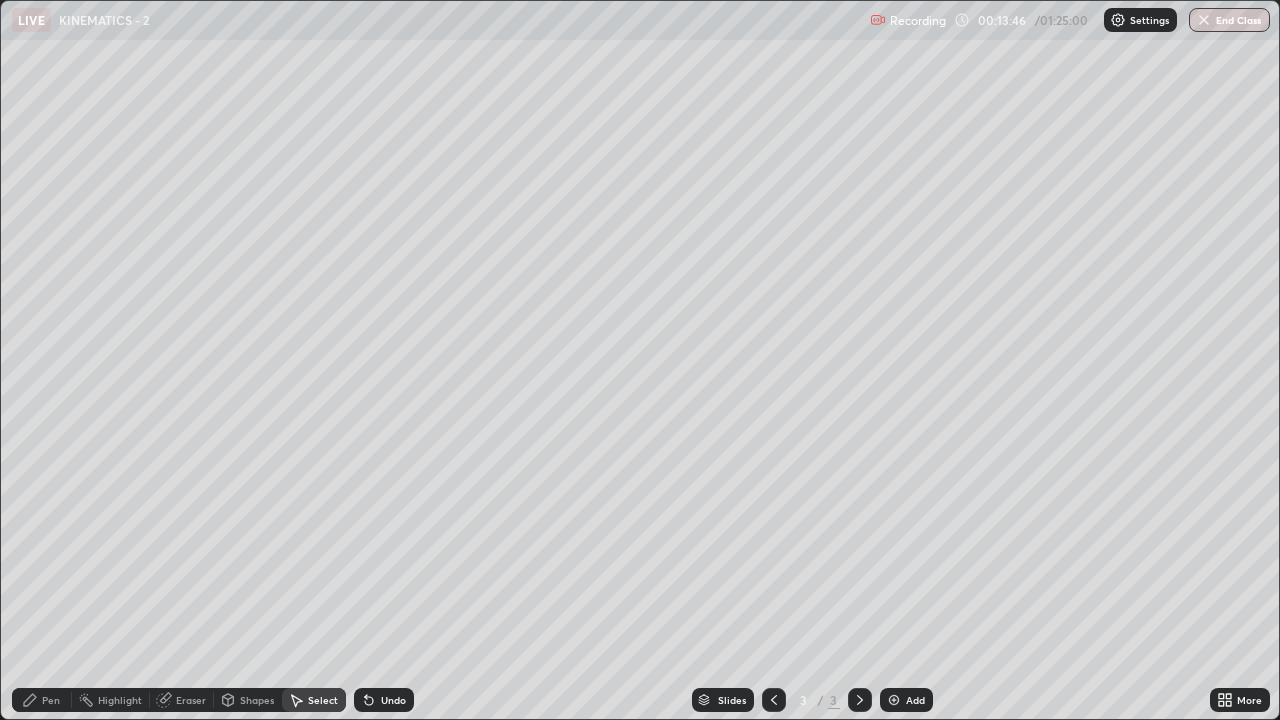 click on "Pen" at bounding box center (42, 700) 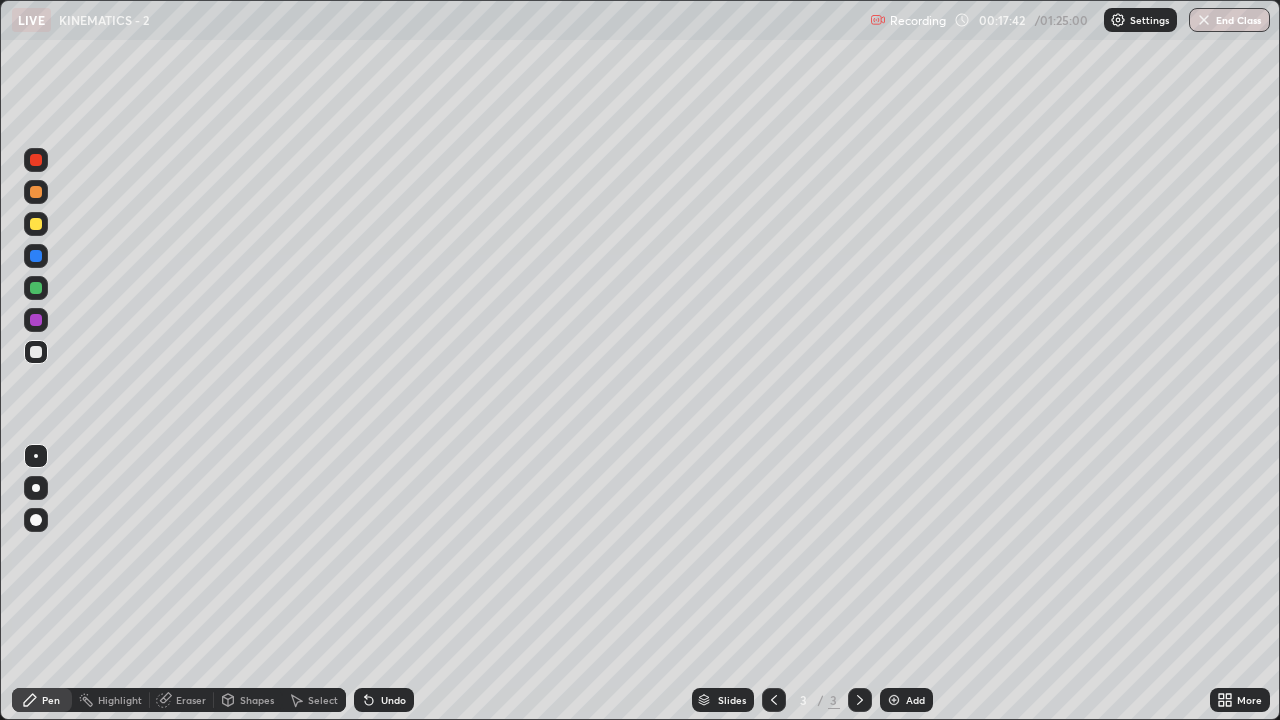 click on "Add" at bounding box center (915, 700) 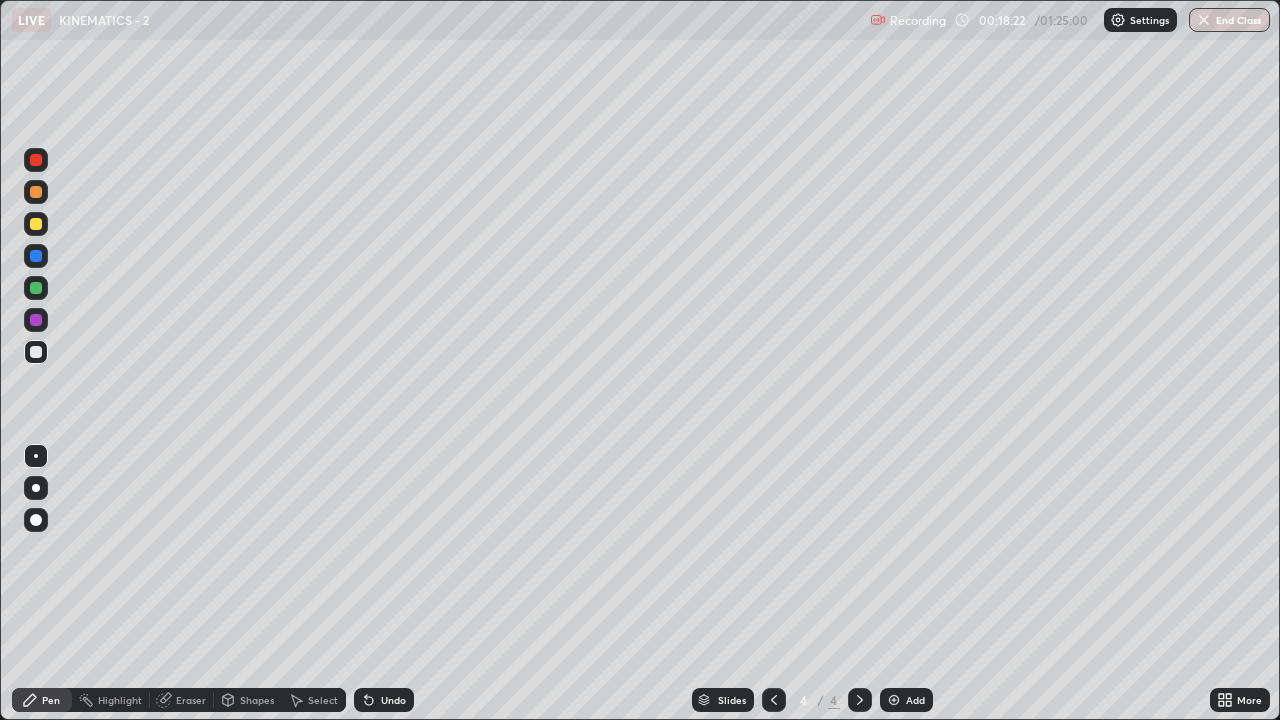click 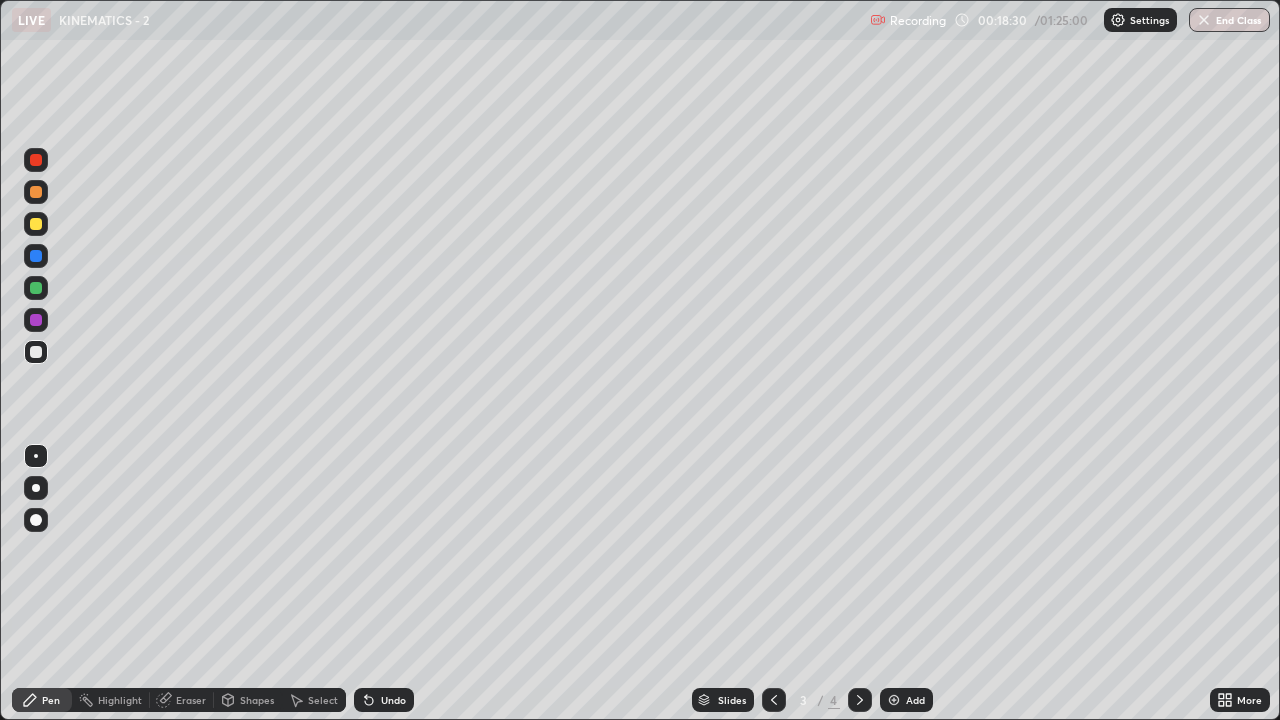 click 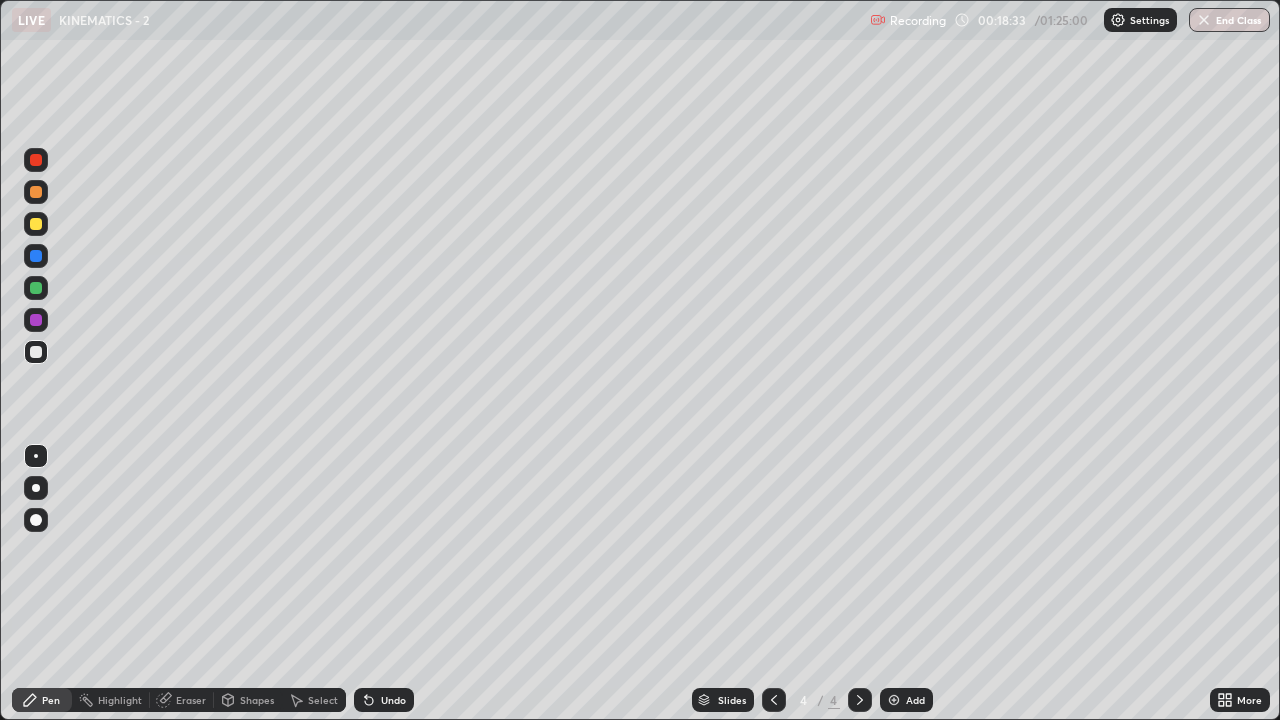 click on "Pen" at bounding box center [42, 700] 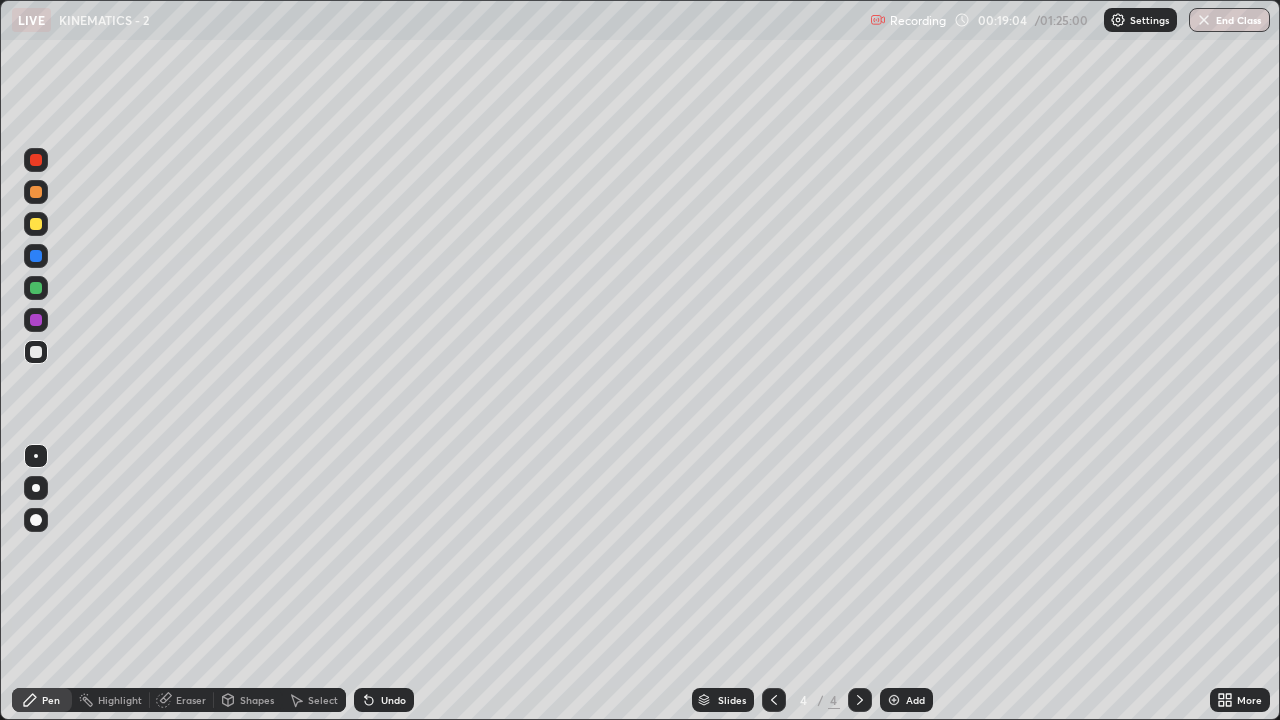 click at bounding box center [36, 224] 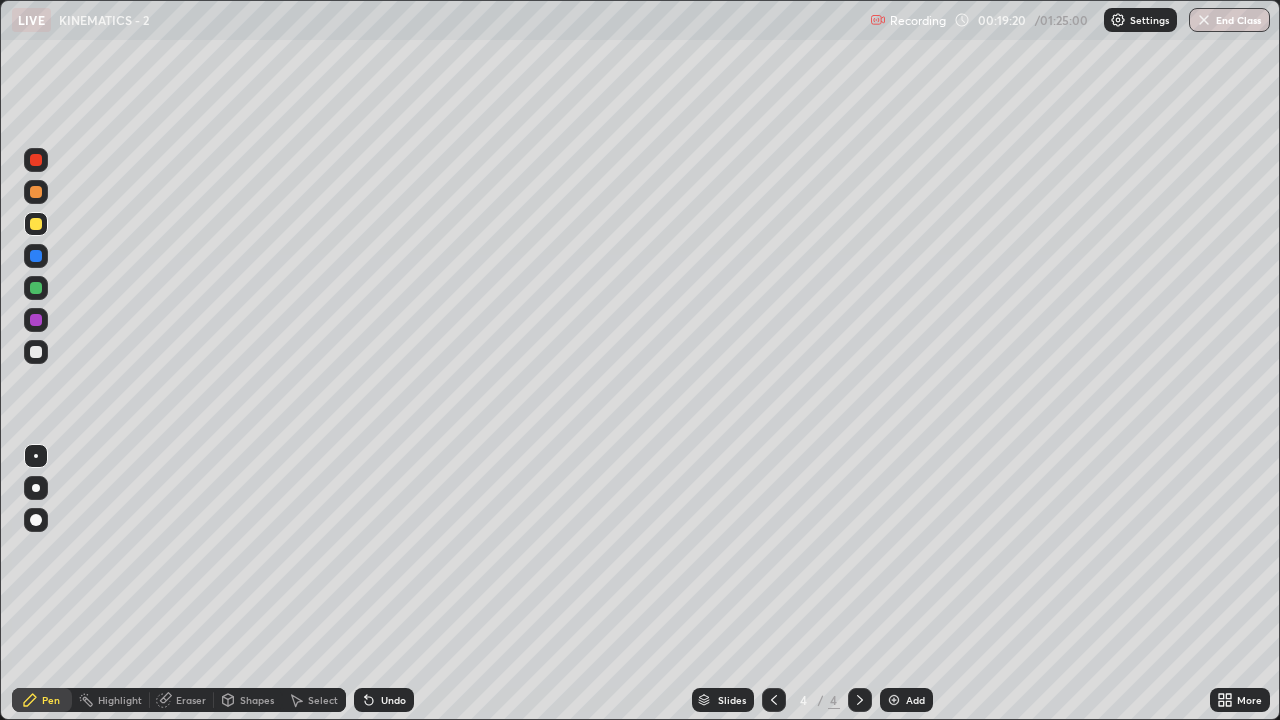 click at bounding box center (36, 352) 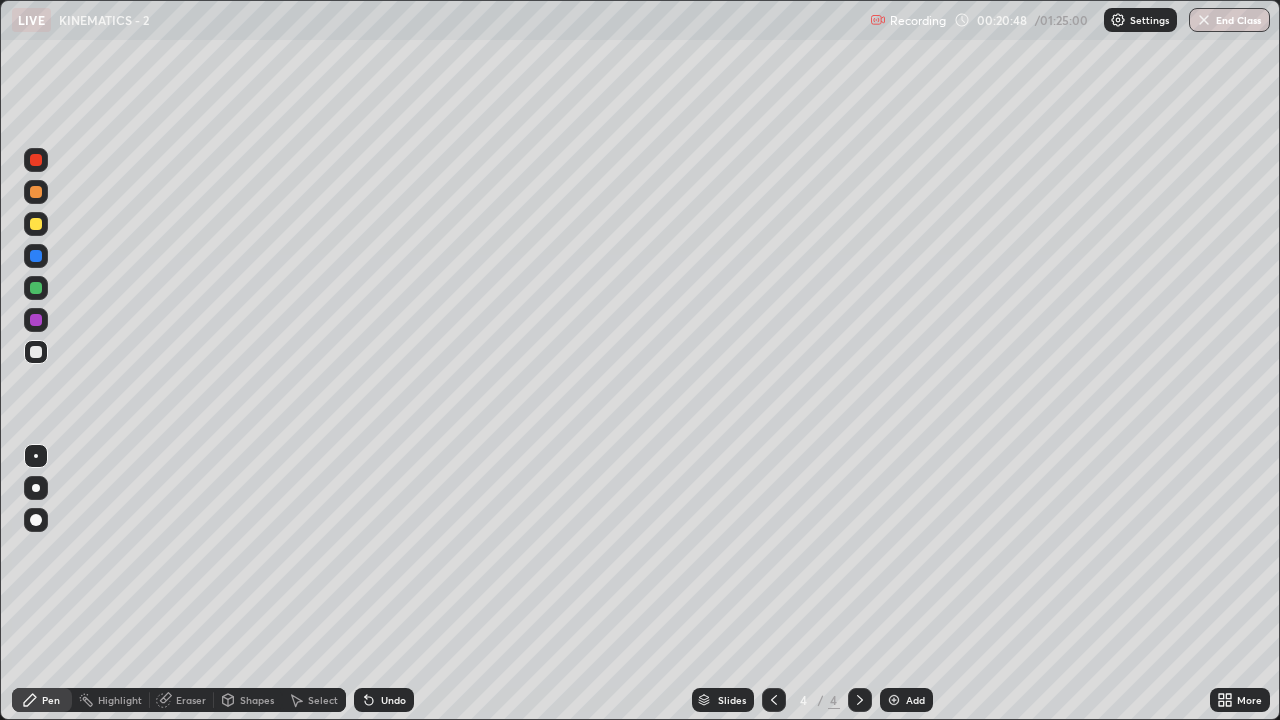 click at bounding box center [36, 192] 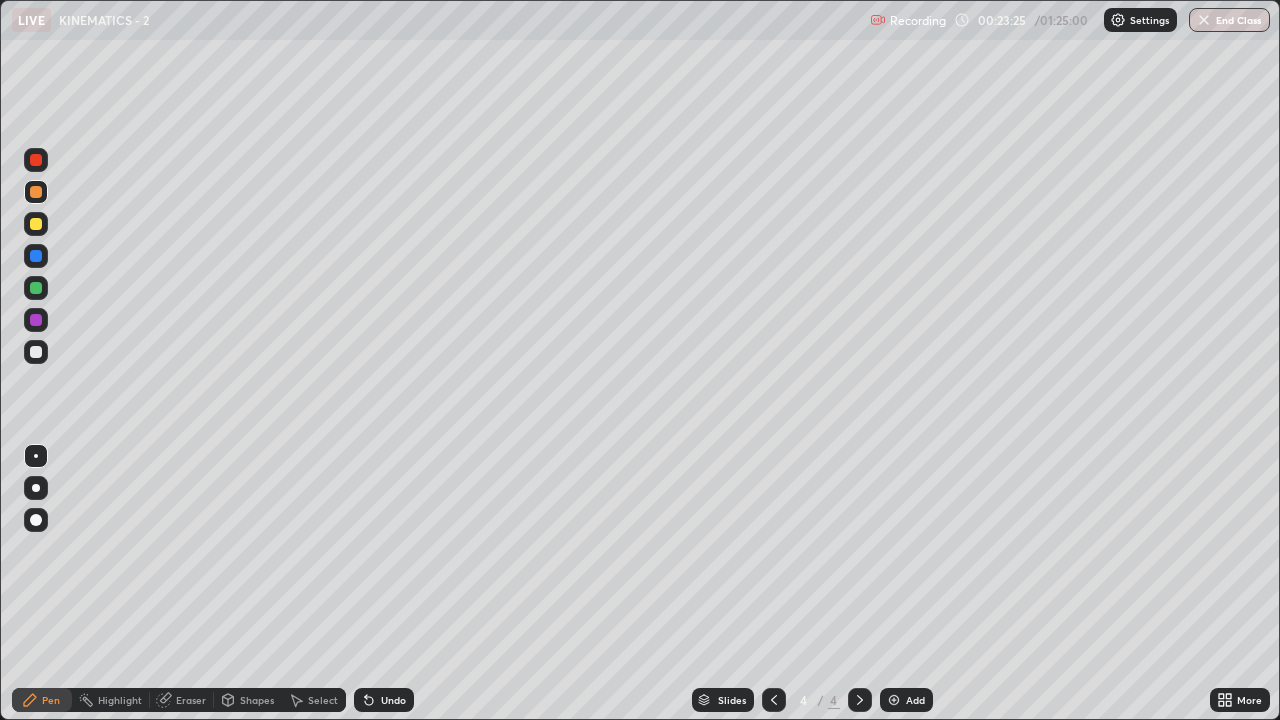 click on "Add" at bounding box center [906, 700] 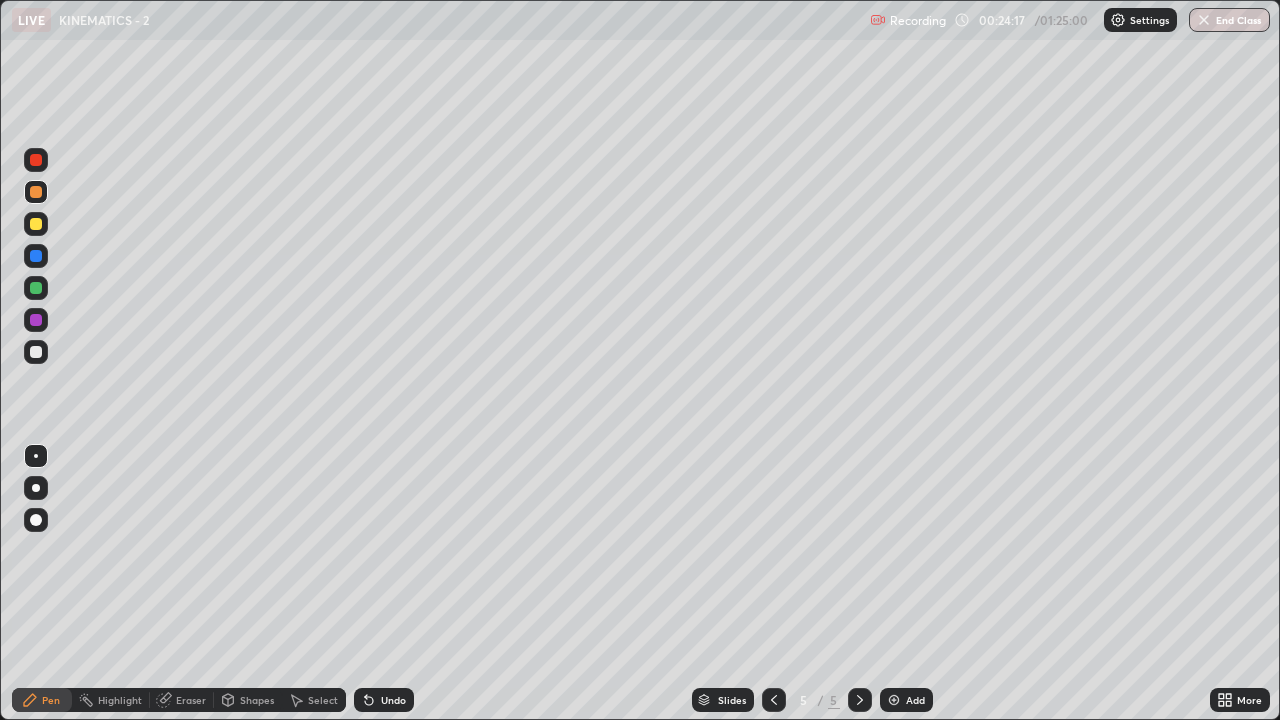 click on "Undo" at bounding box center (384, 700) 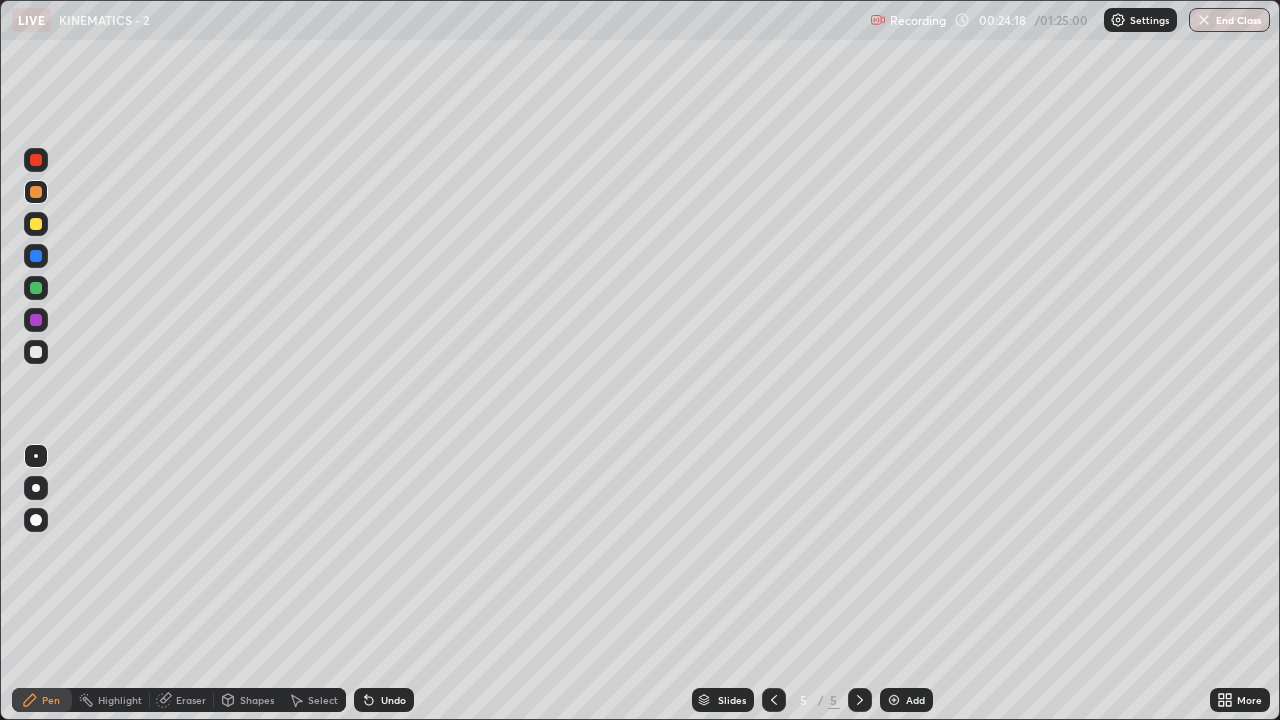 click on "Undo" at bounding box center [393, 700] 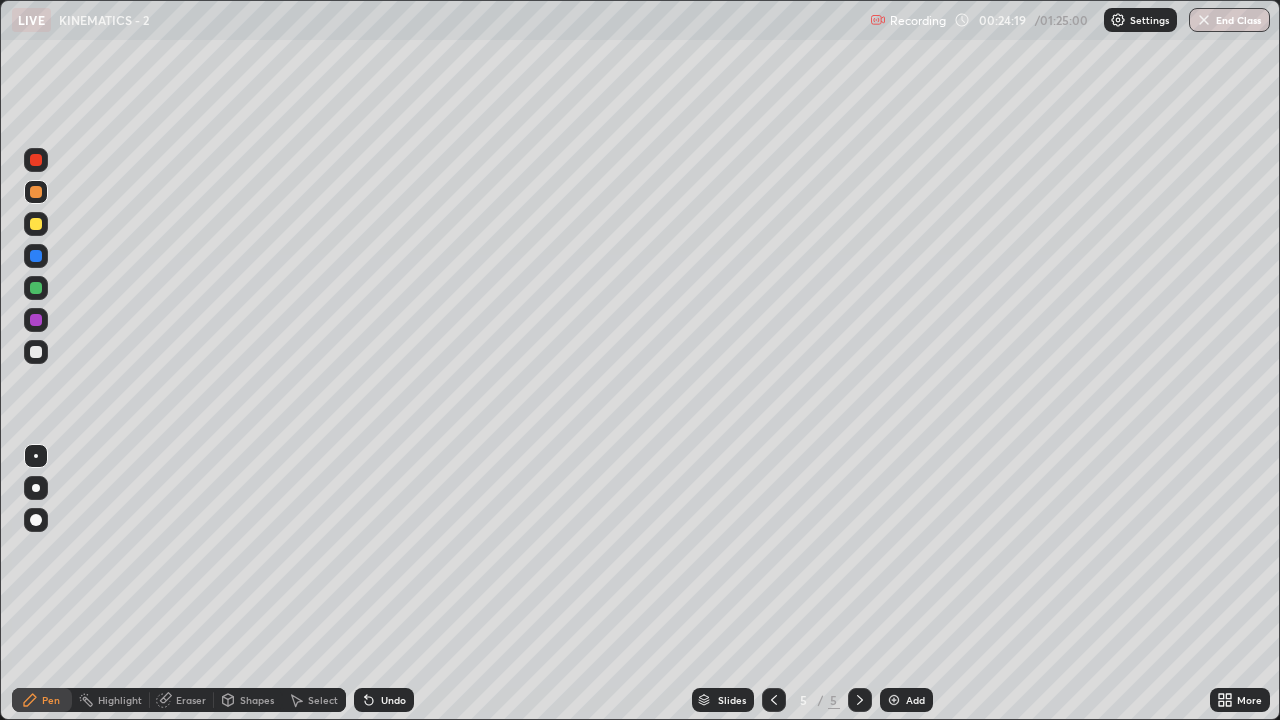 click on "Undo" at bounding box center (393, 700) 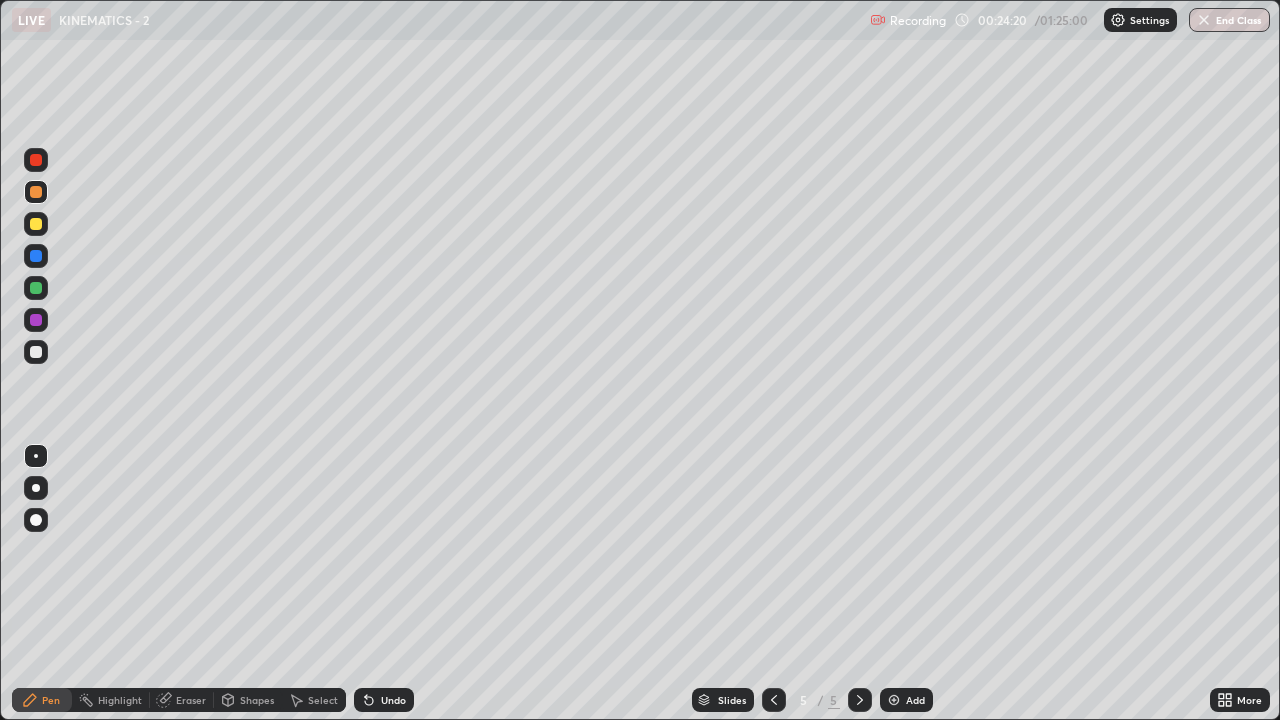 click on "Undo" at bounding box center (384, 700) 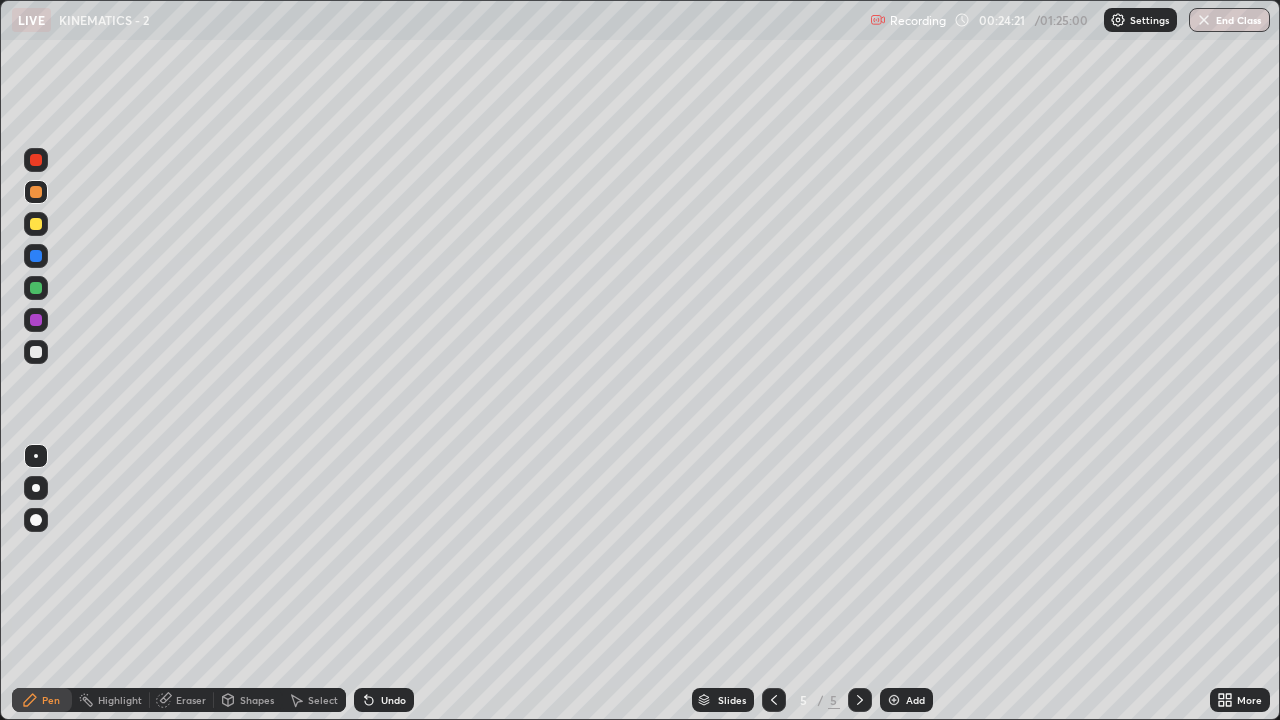 click on "Undo" at bounding box center (384, 700) 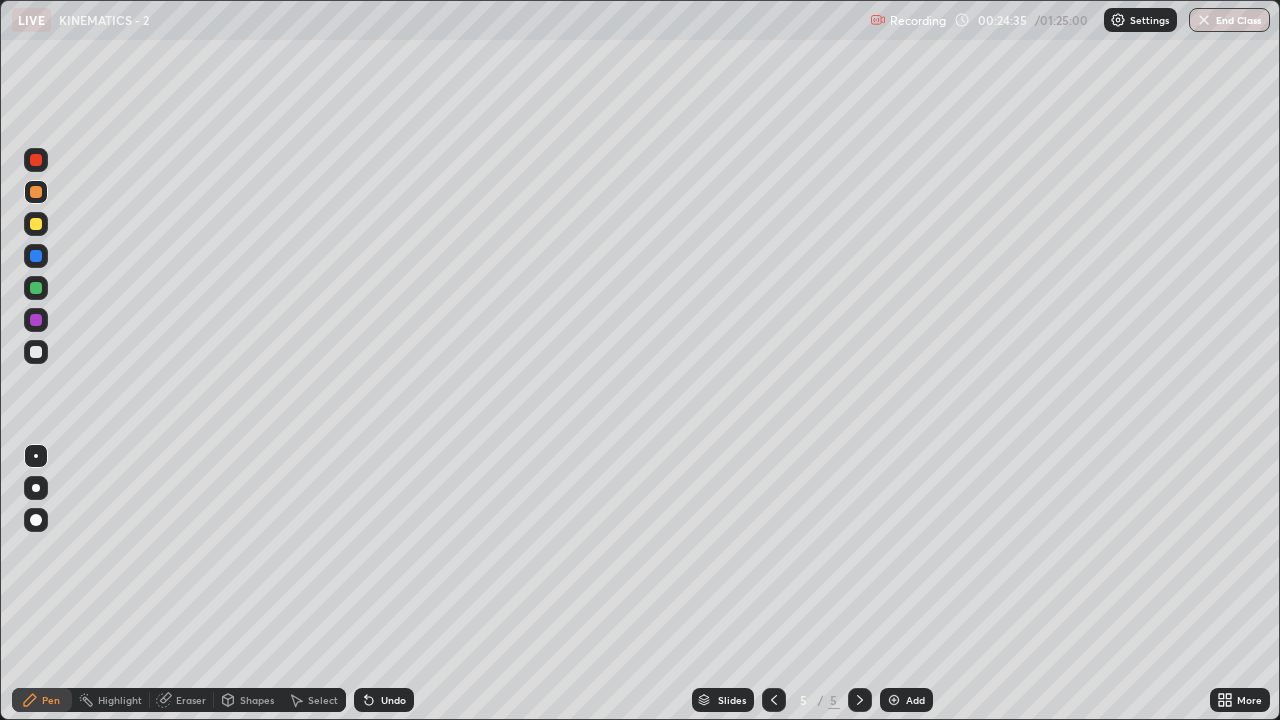 click on "Undo" at bounding box center (393, 700) 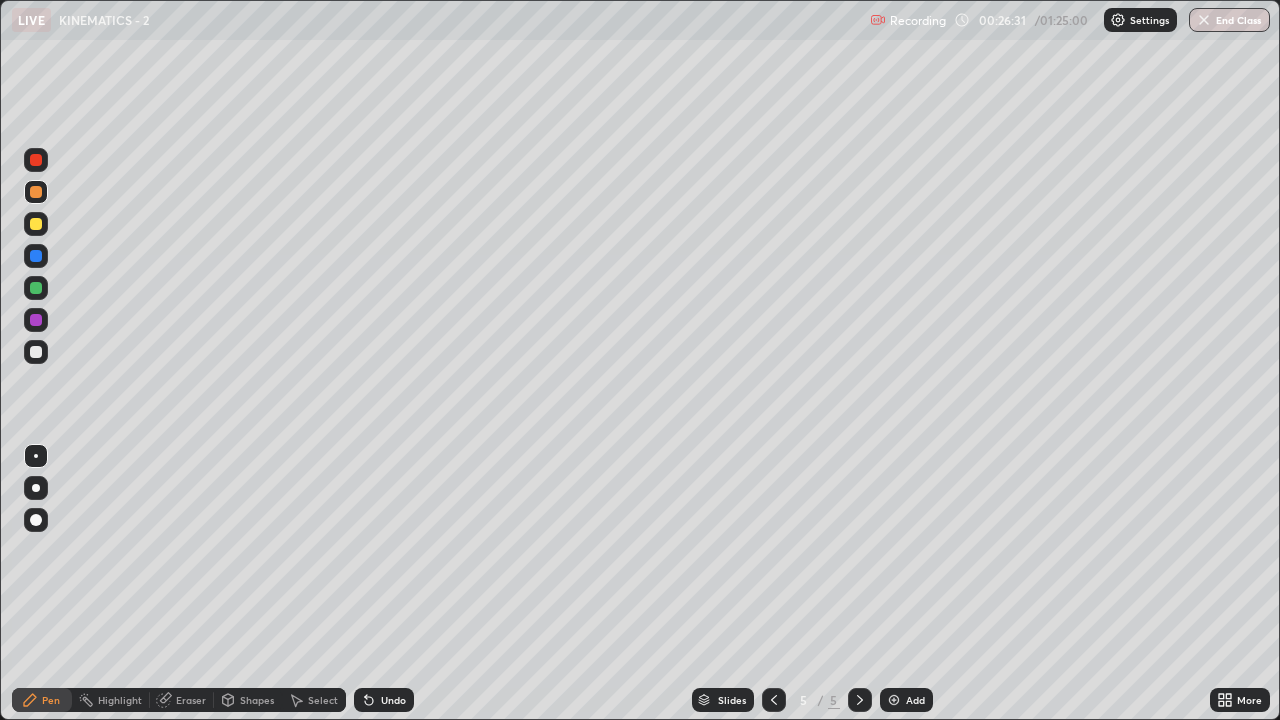 click at bounding box center (36, 352) 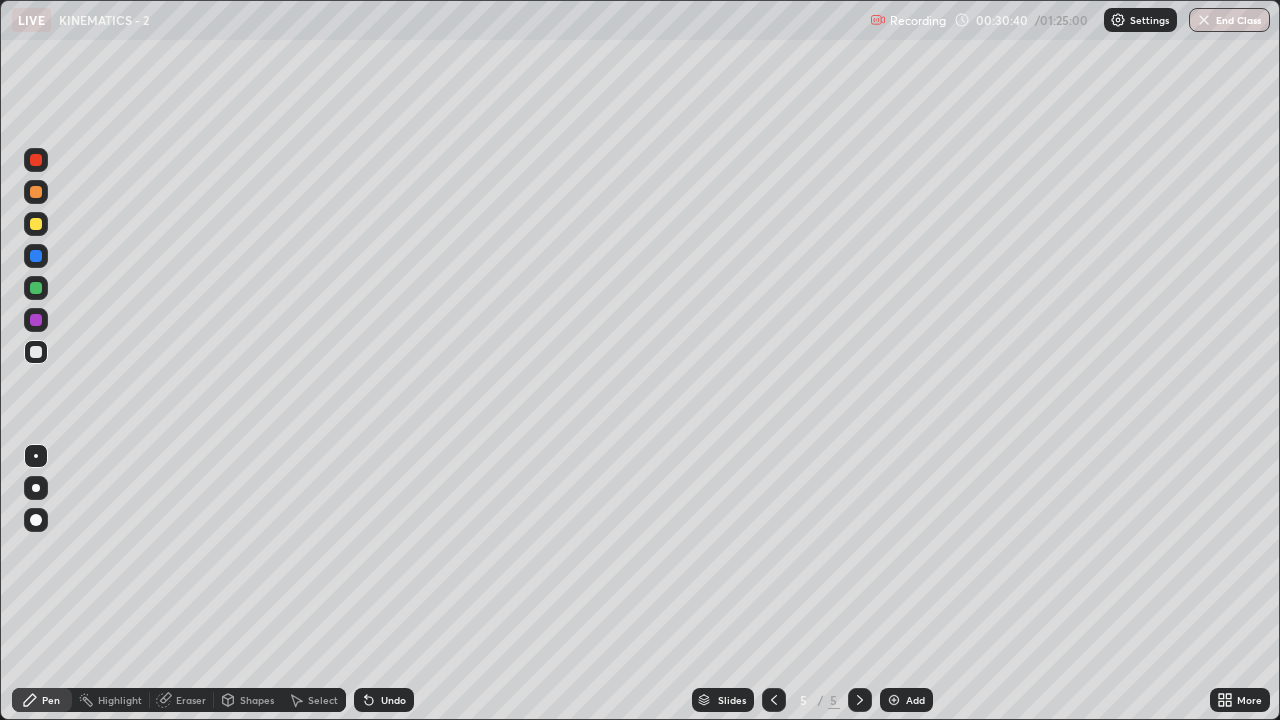 click on "Add" at bounding box center (906, 700) 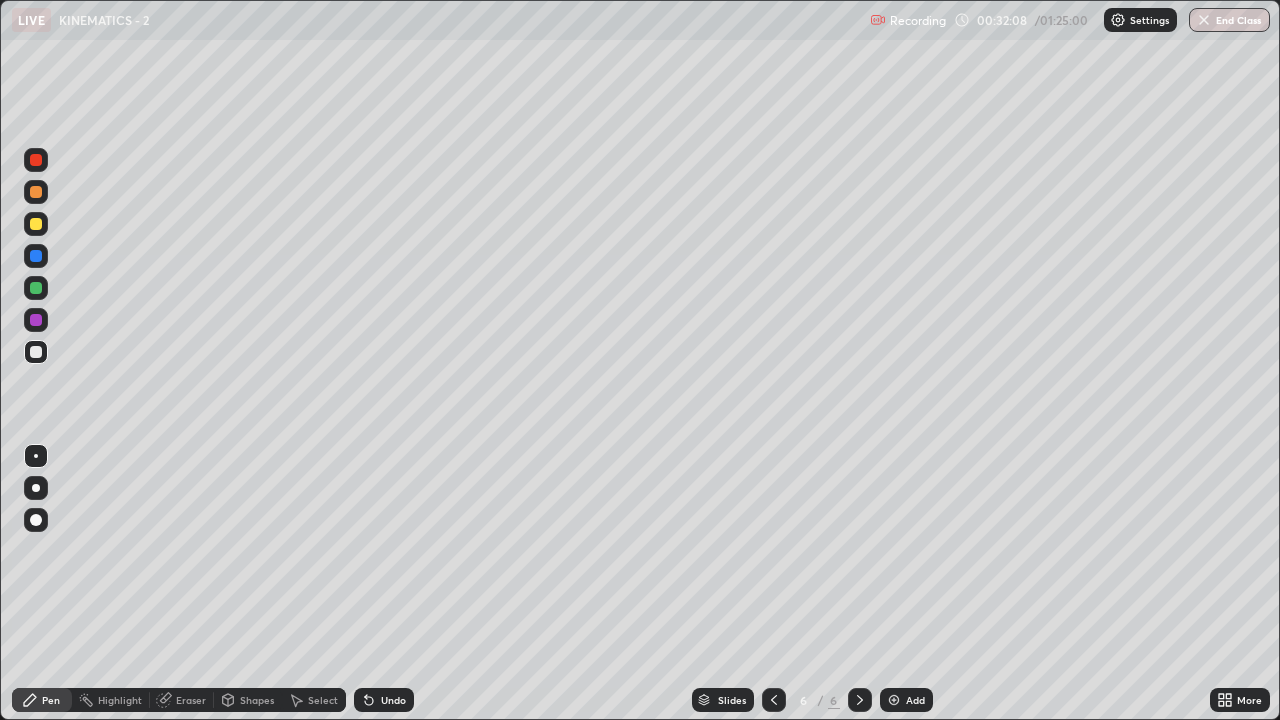 click at bounding box center [36, 192] 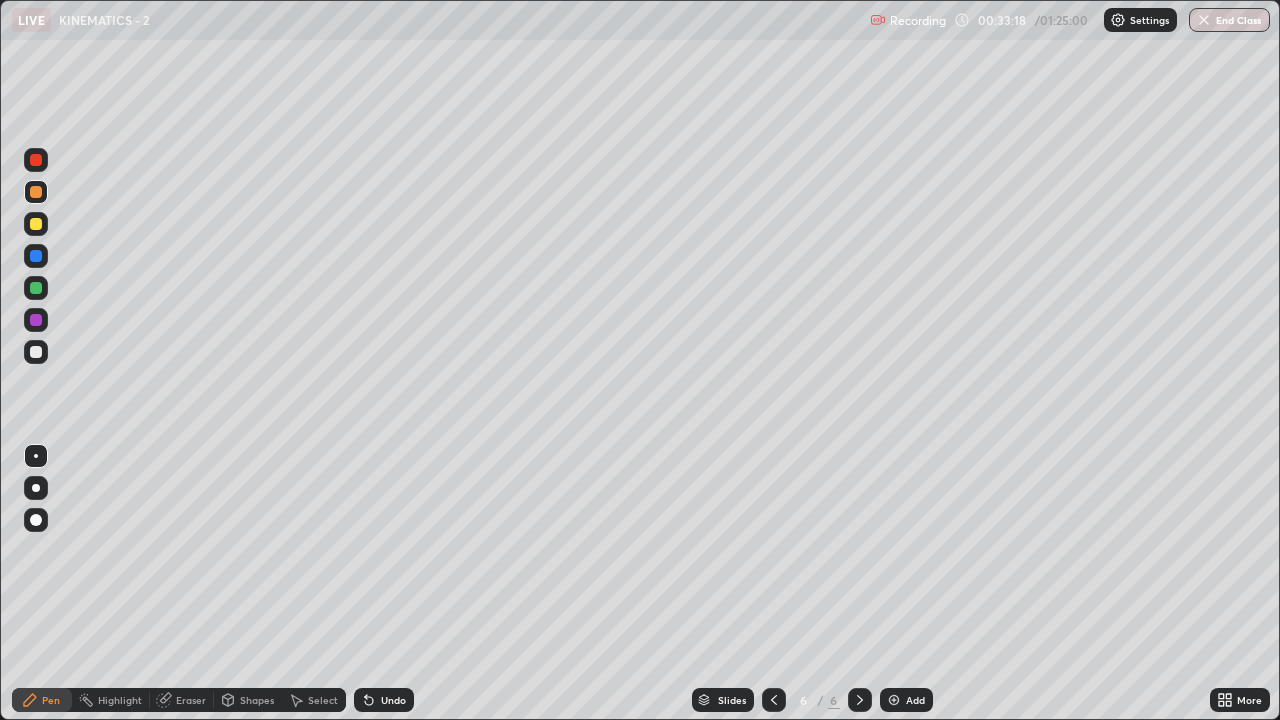click on "Eraser" at bounding box center (182, 700) 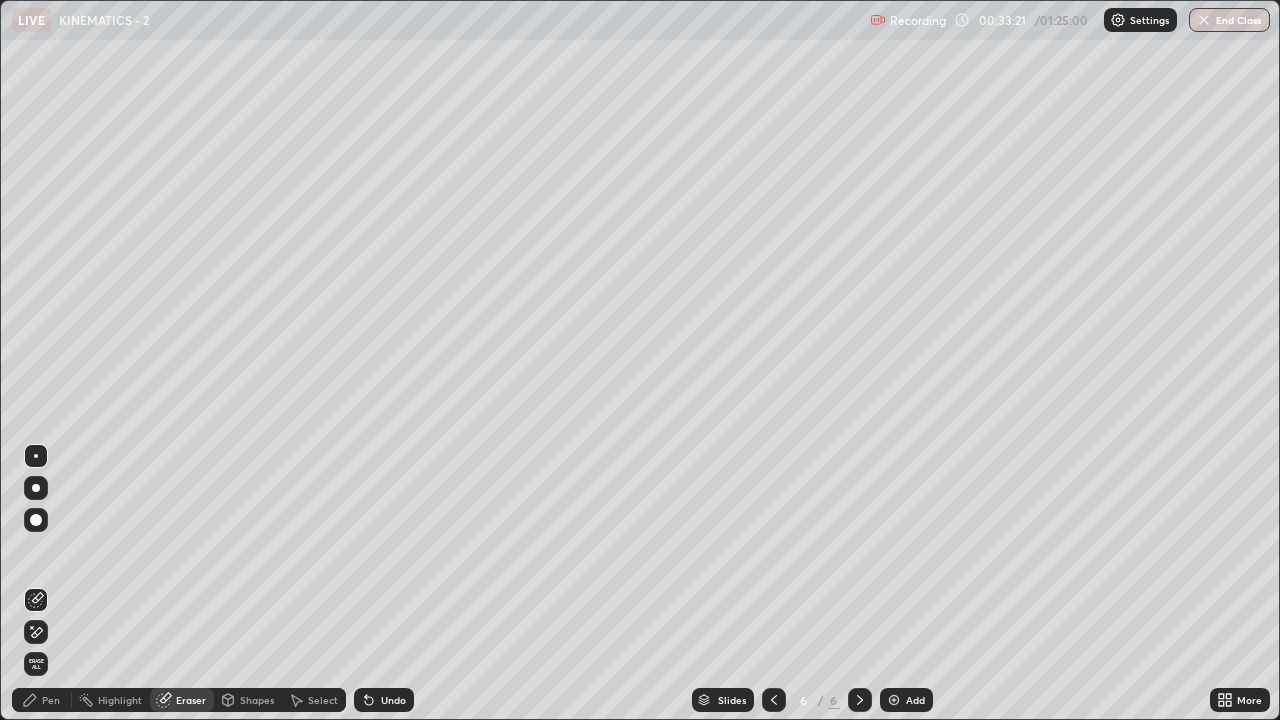 click on "Pen" at bounding box center [51, 700] 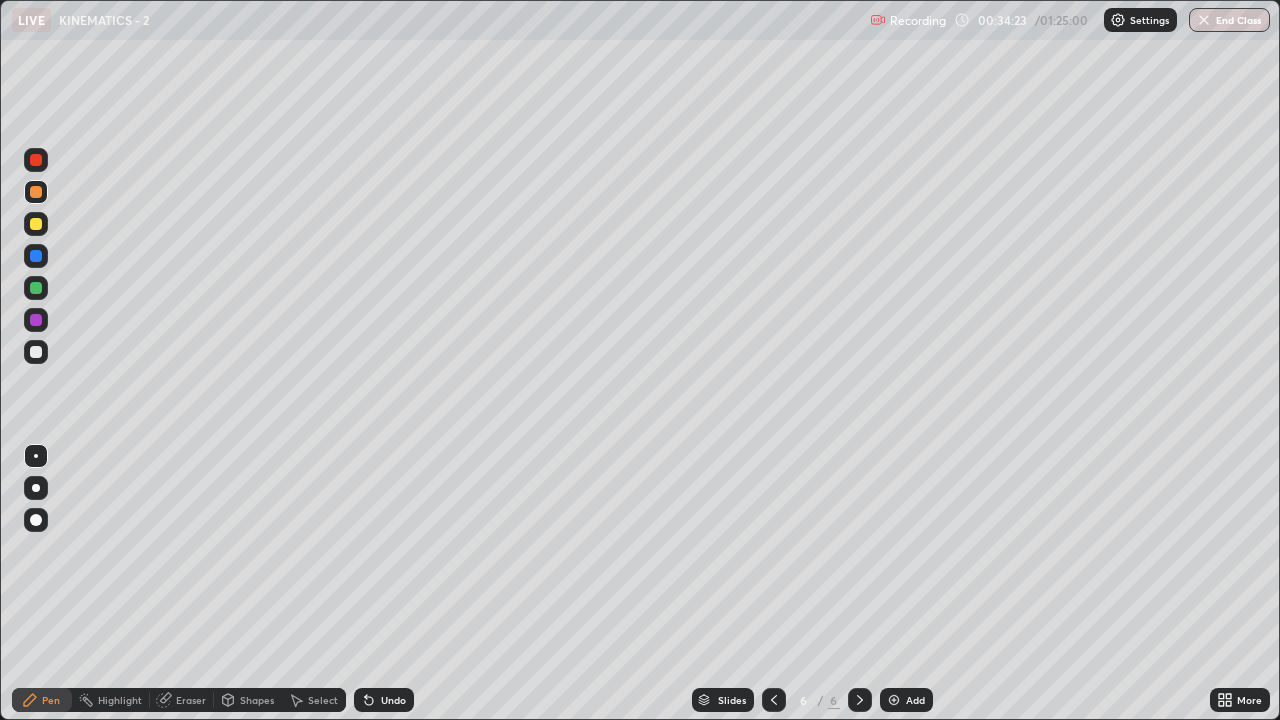click on "Add" at bounding box center [915, 700] 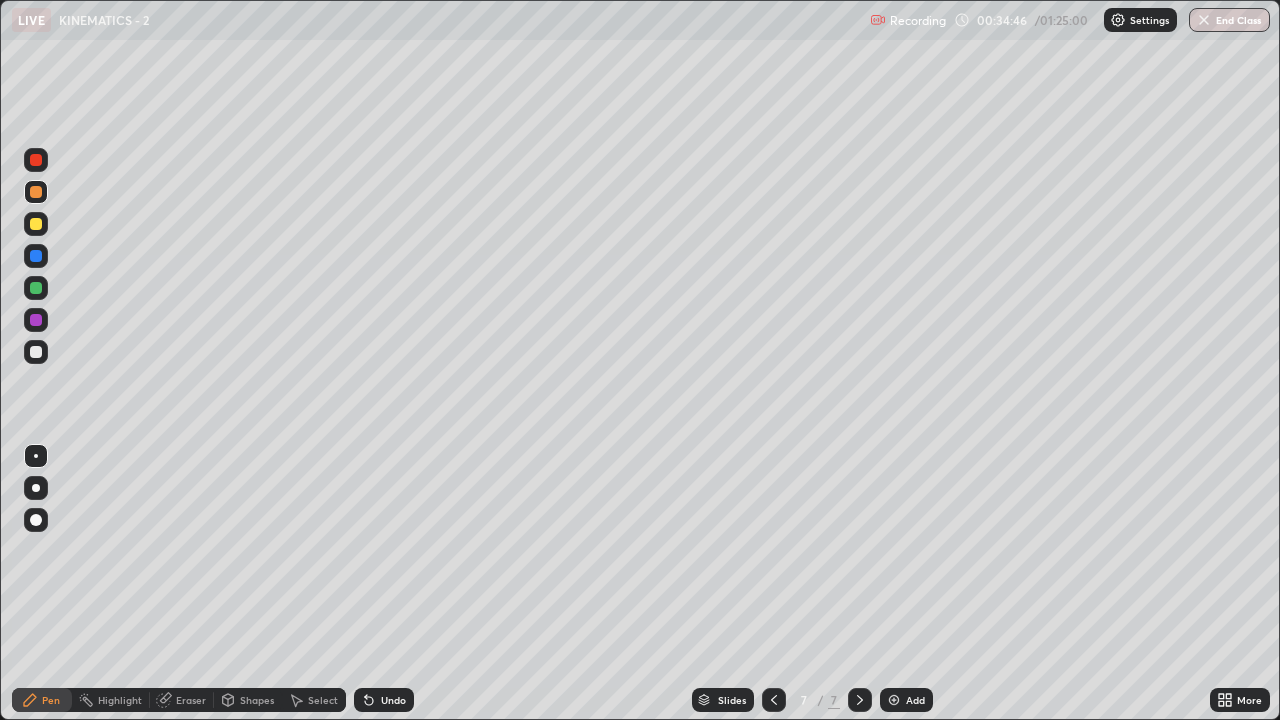 click on "Undo" at bounding box center [393, 700] 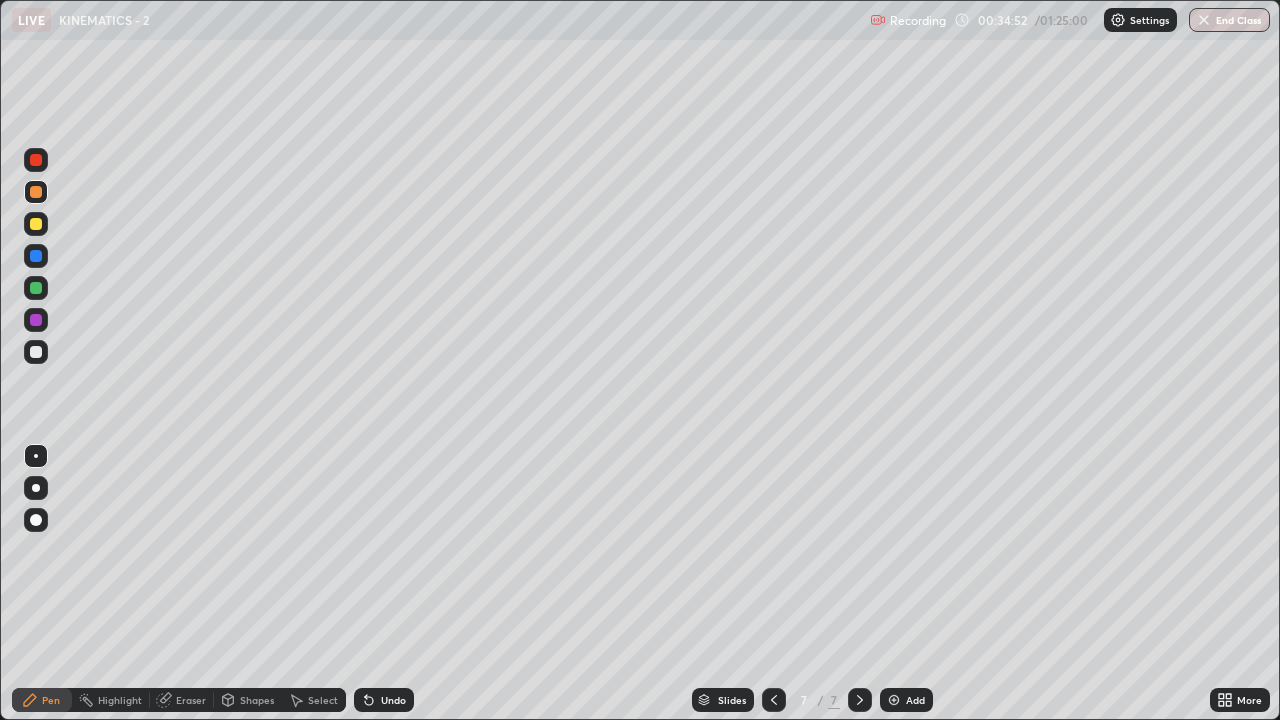 click on "Eraser" at bounding box center [191, 700] 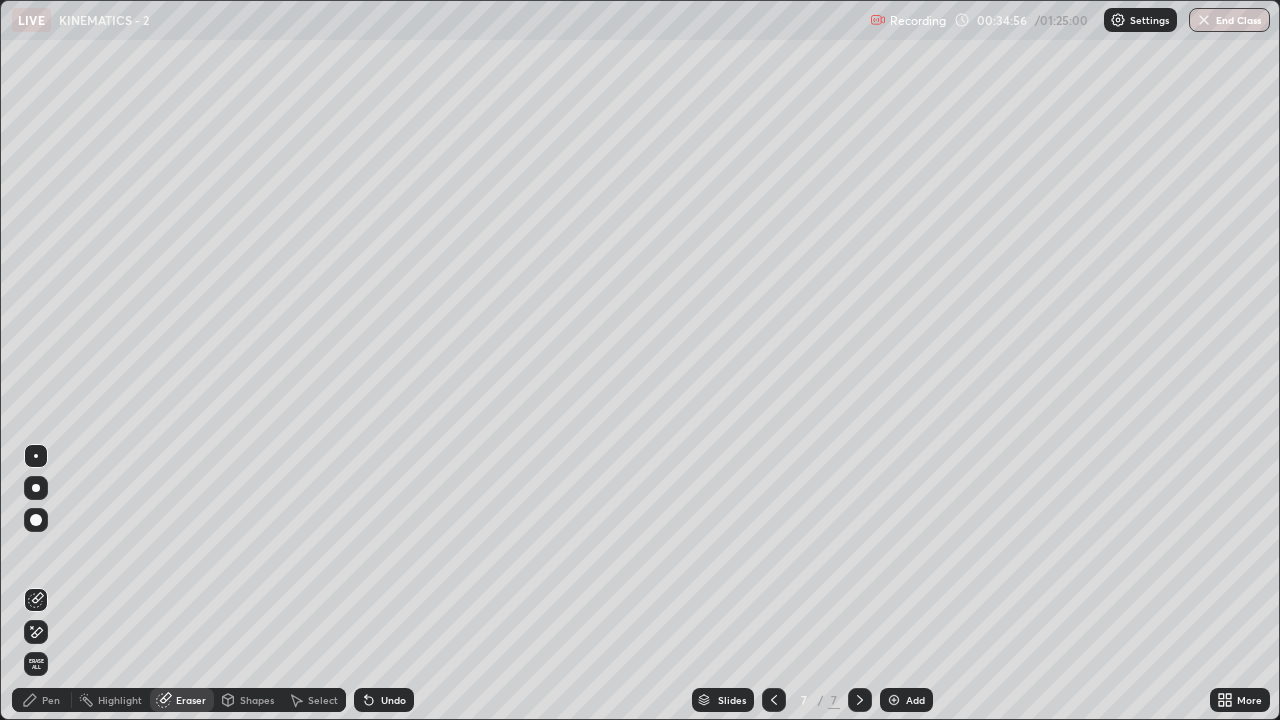 click on "Pen" at bounding box center (42, 700) 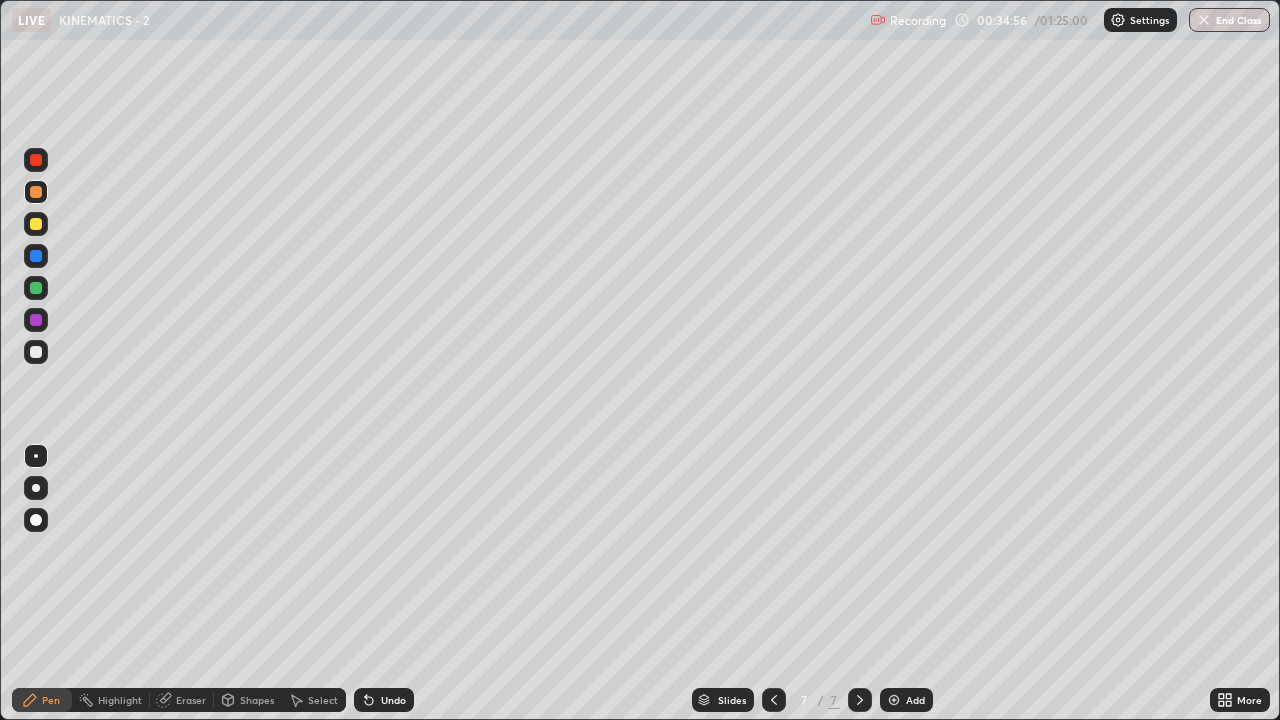 click on "Pen" at bounding box center [42, 700] 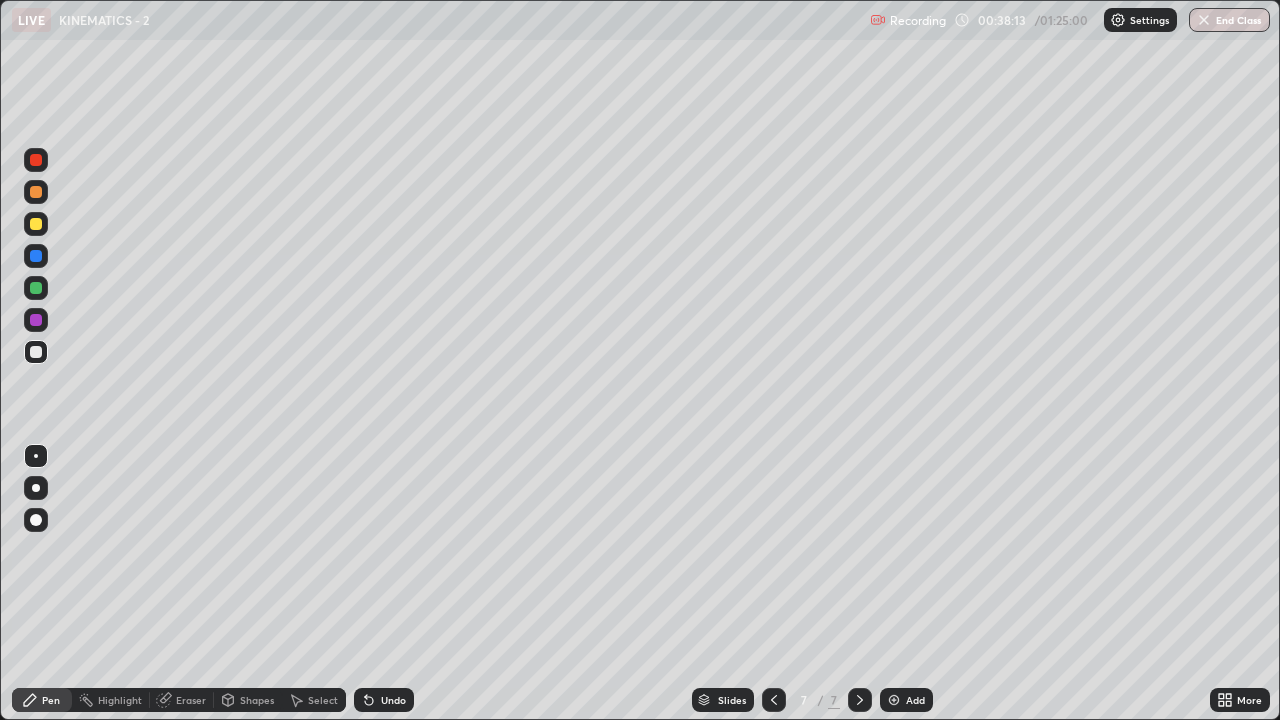 click on "Add" at bounding box center (915, 700) 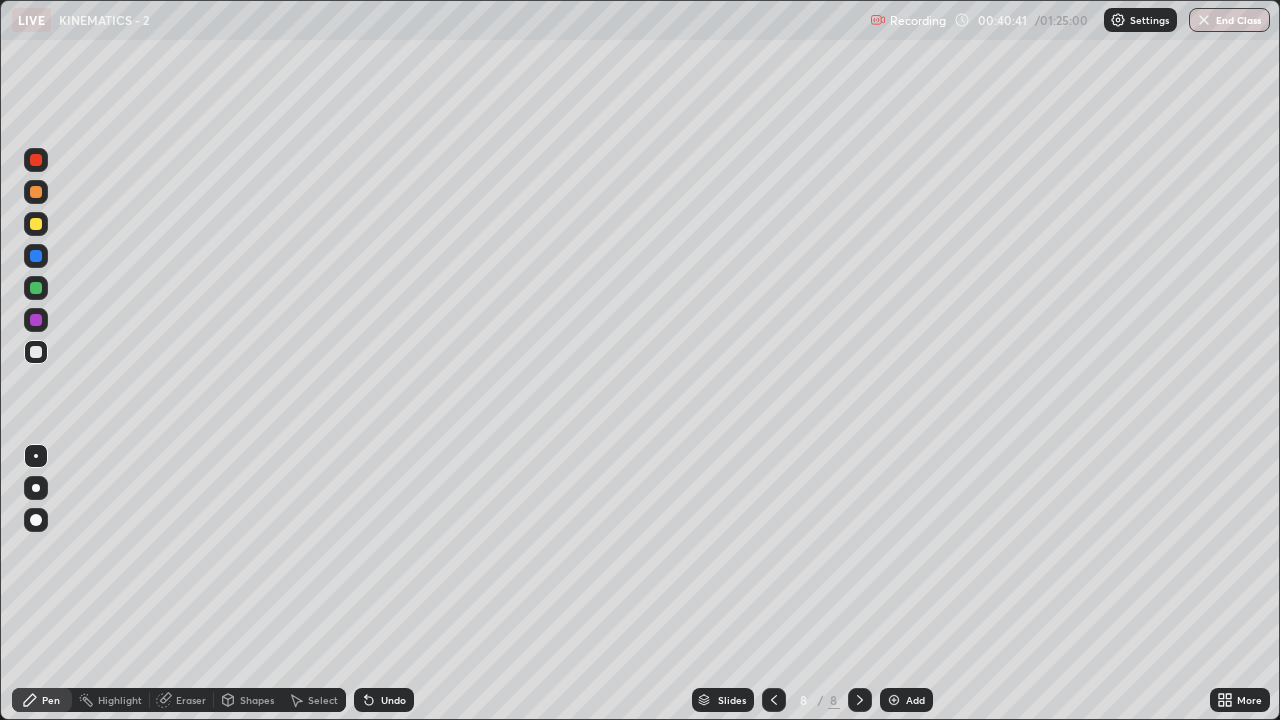 click at bounding box center [36, 192] 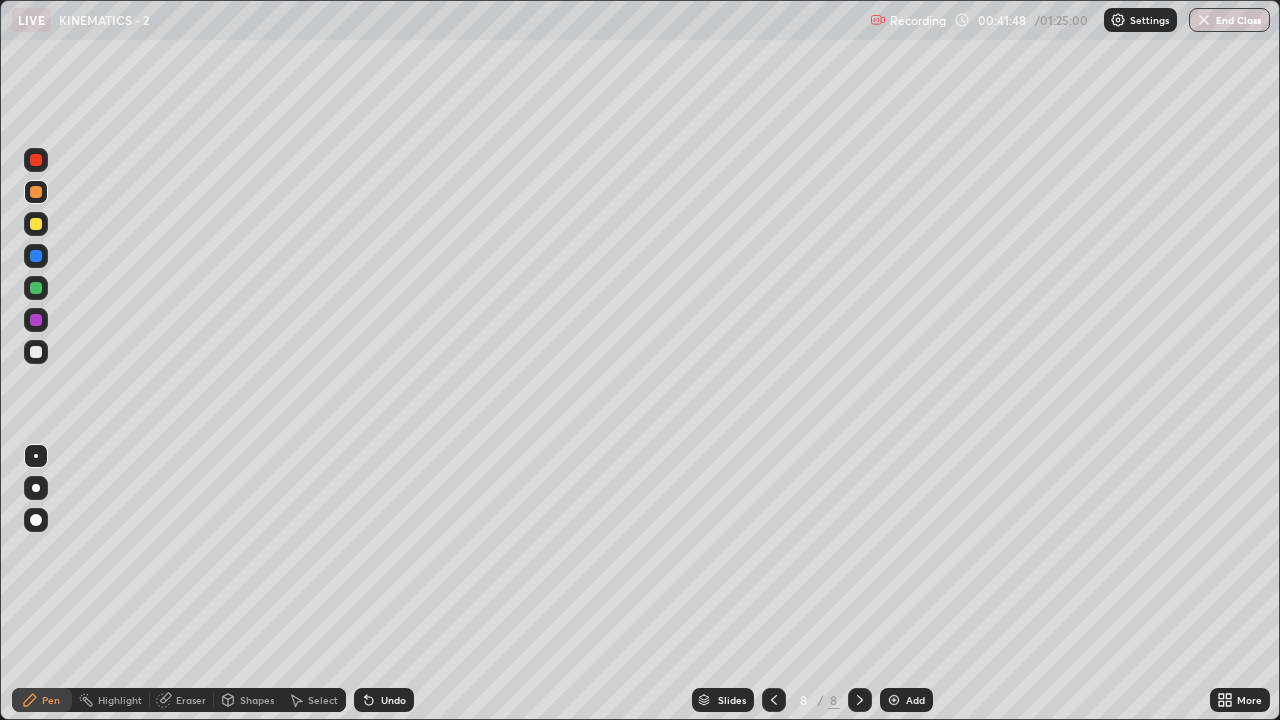 click on "Shapes" at bounding box center (257, 700) 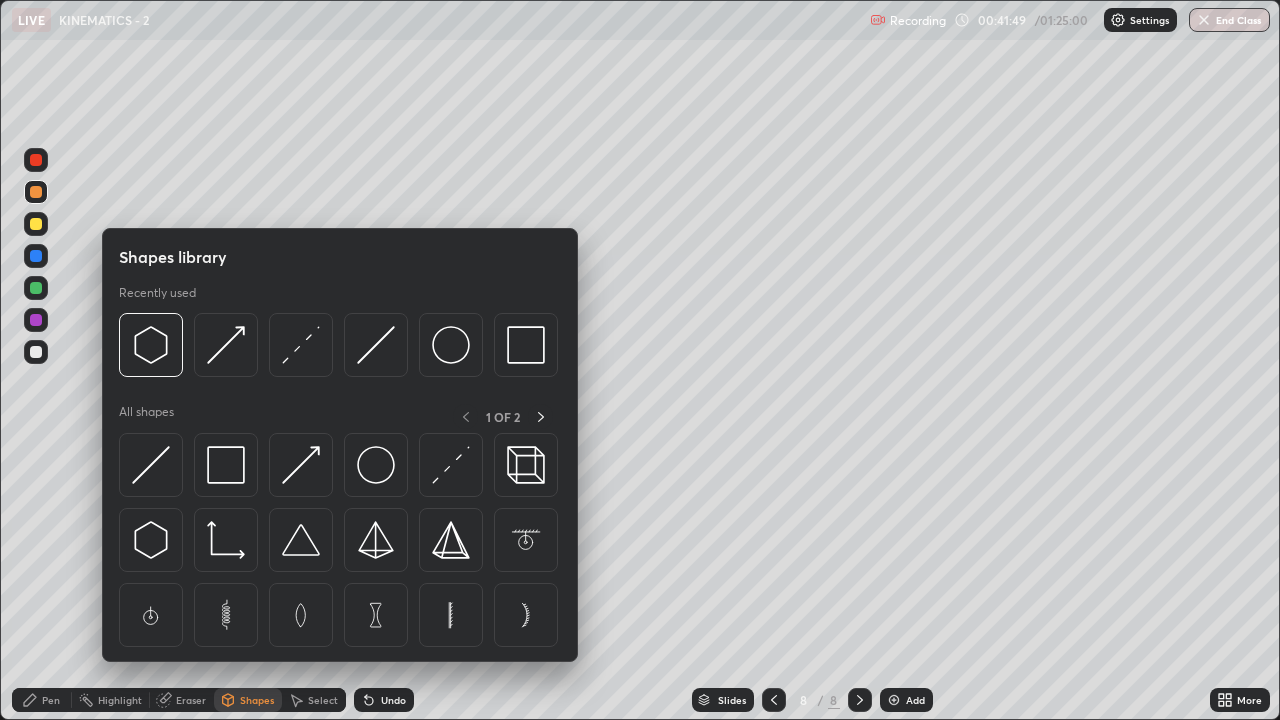 click on "Eraser" at bounding box center [182, 700] 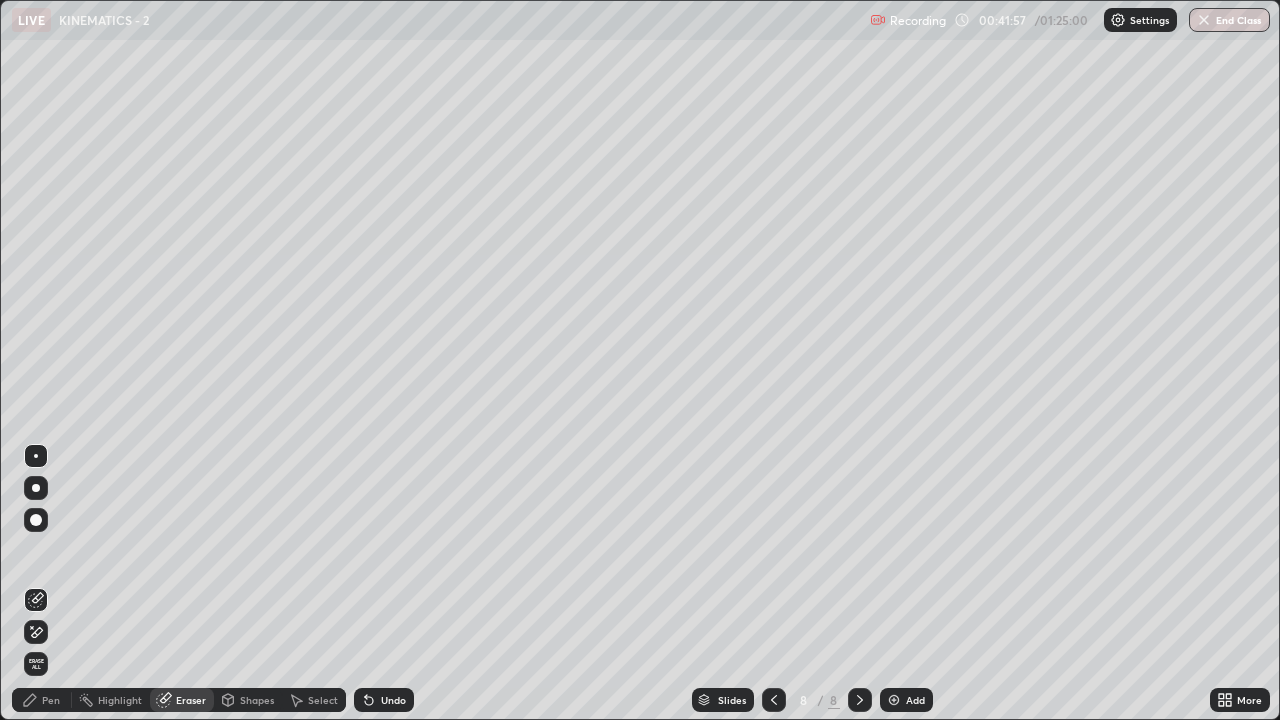 click on "Pen" at bounding box center [51, 700] 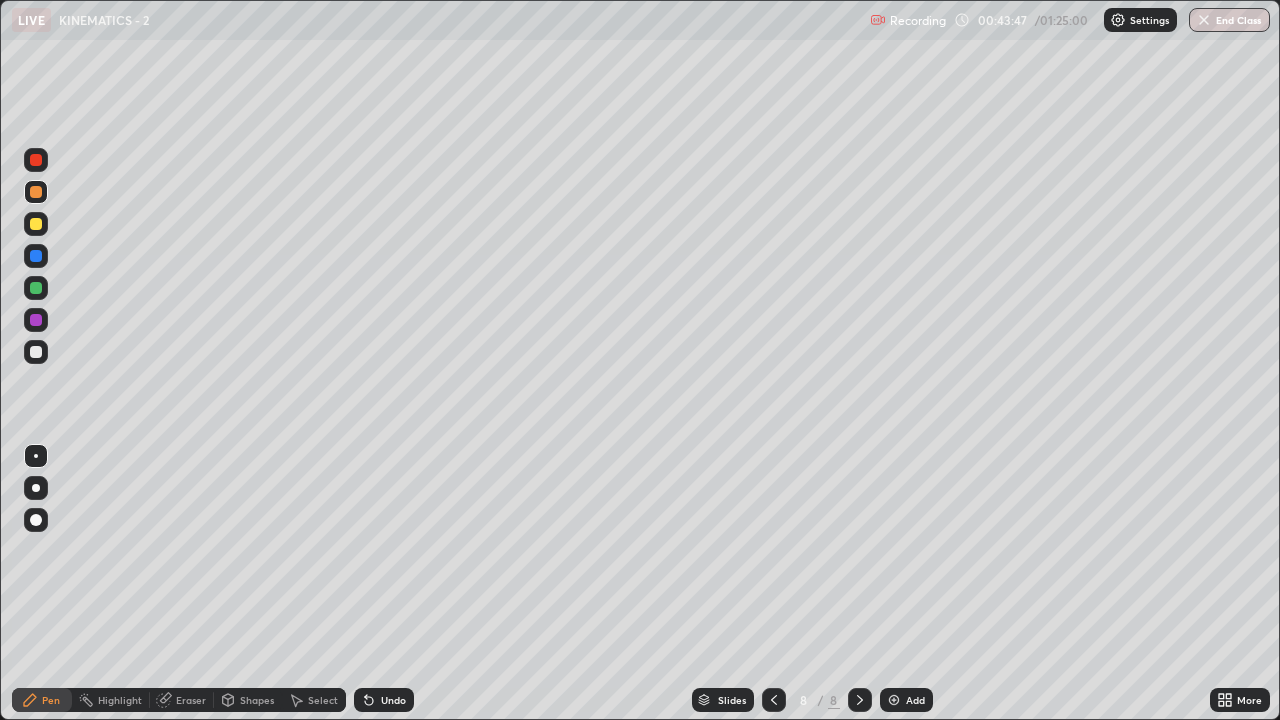 click on "Shapes" at bounding box center (257, 700) 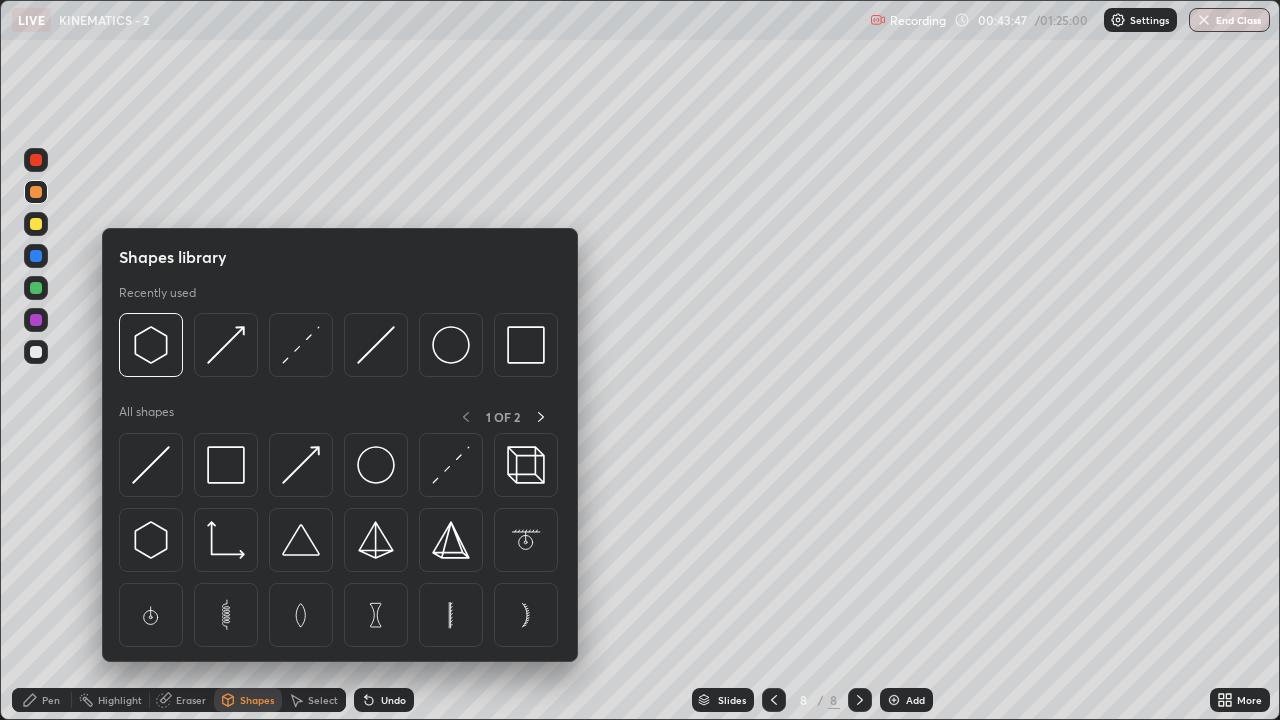 click on "Eraser" at bounding box center [182, 700] 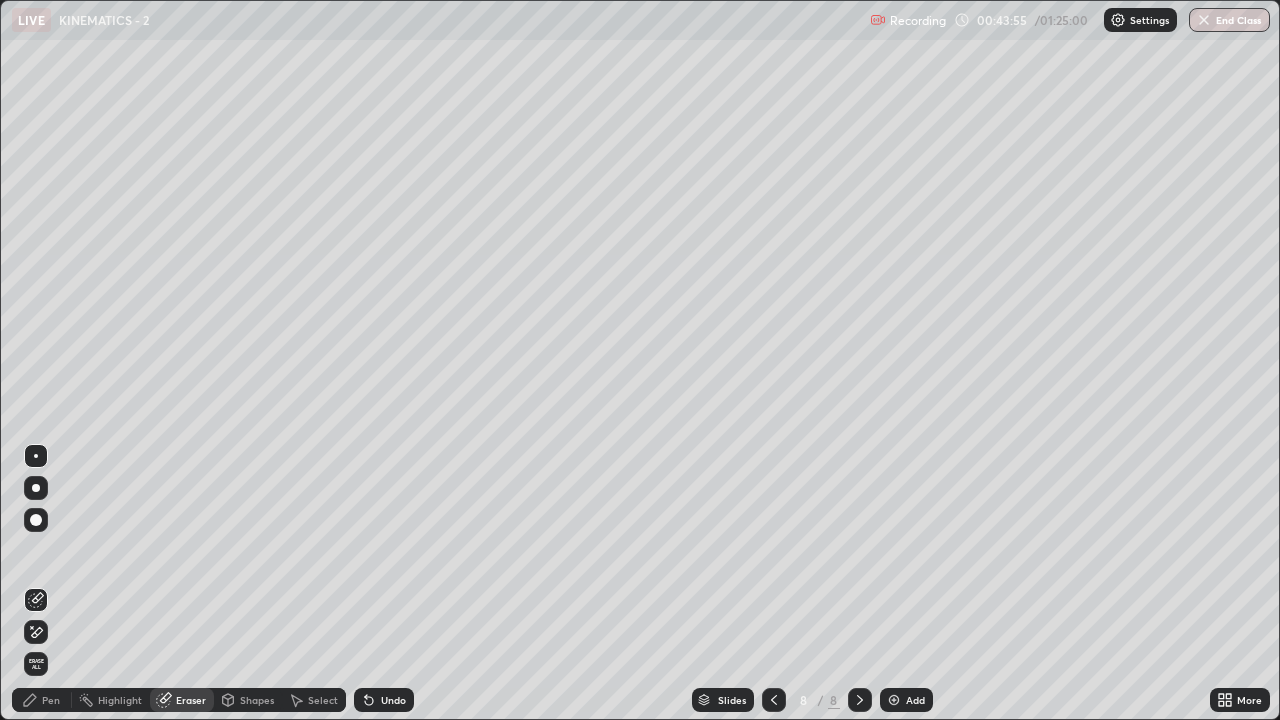 click on "More" at bounding box center [1240, 700] 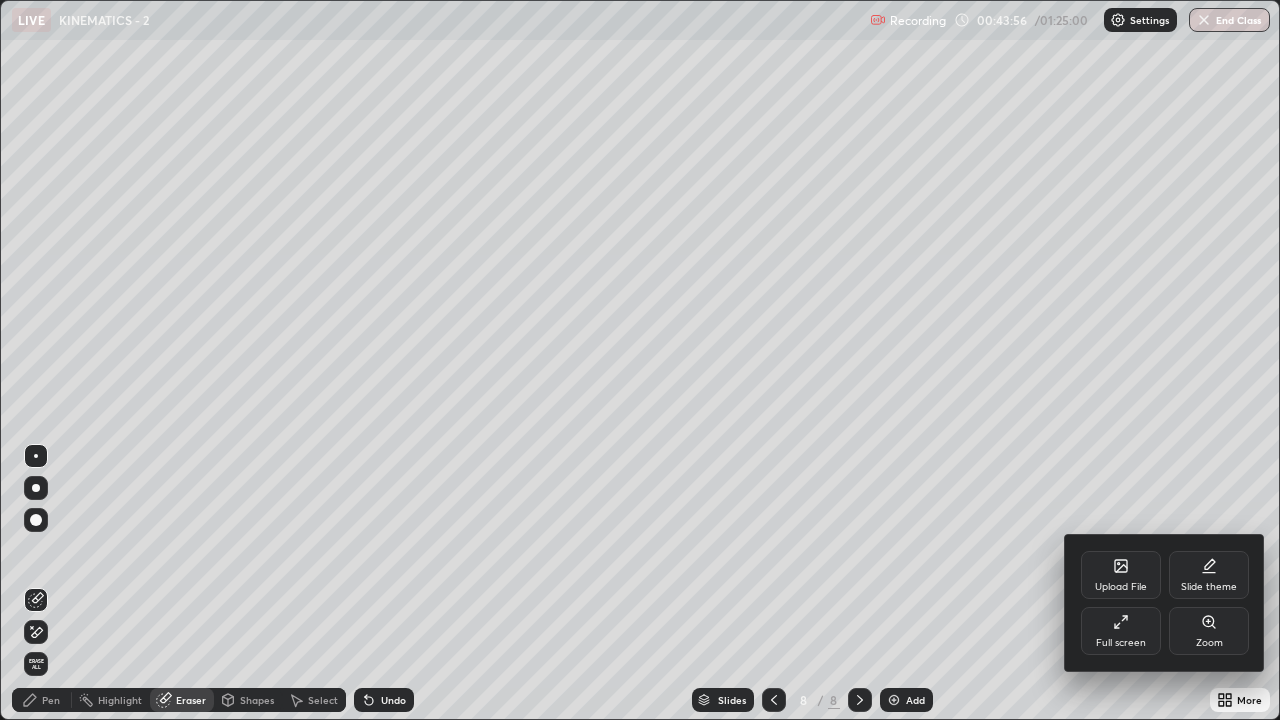 click on "Upload File" at bounding box center [1121, 587] 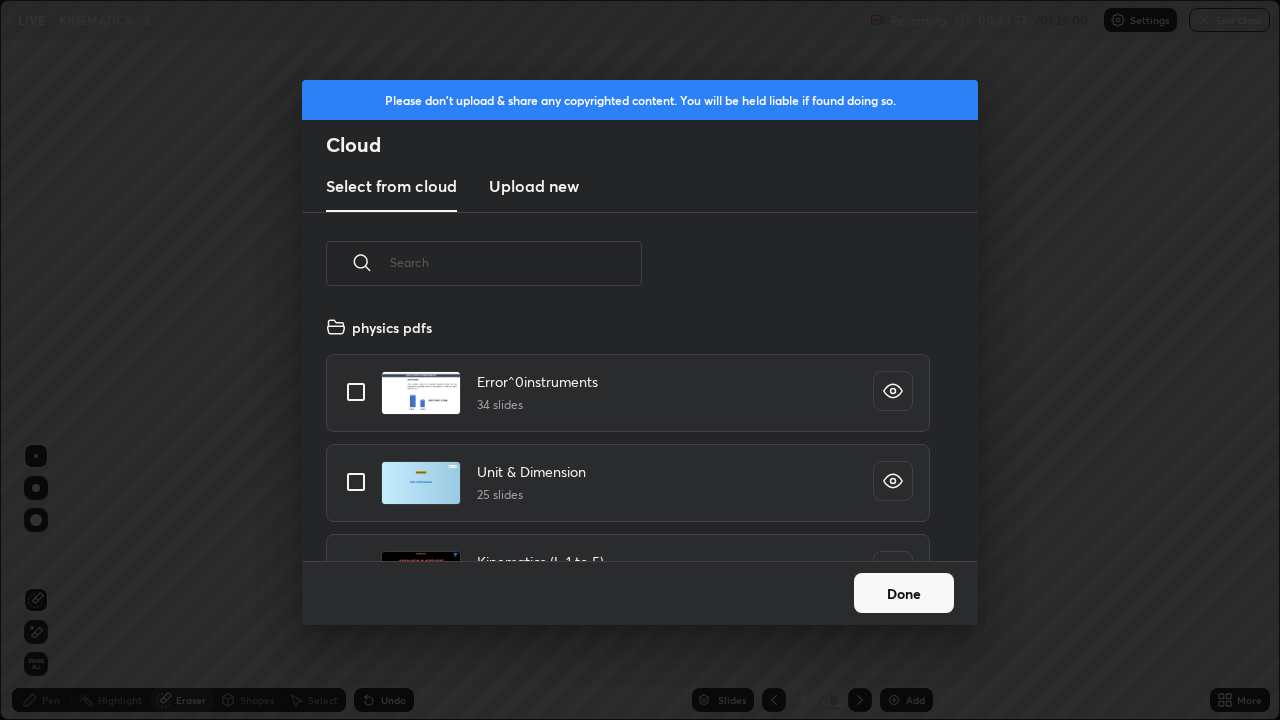 scroll, scrollTop: 7, scrollLeft: 11, axis: both 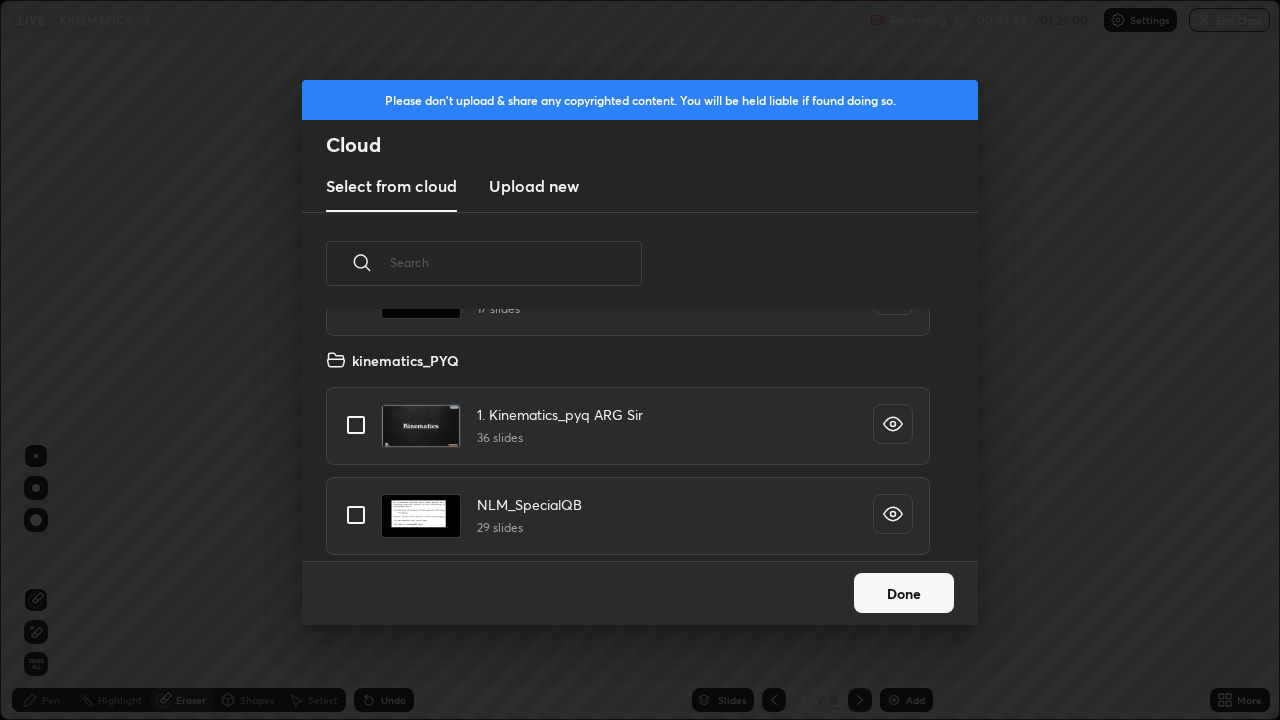click on "Horizontal_circularQuestion 12 slides Heating_CurveWaleQuestions 9 slides Conduction 17 slides kinematics_PYQ 1. Kinematics_pyq ARG Sir 36 slides NLM_SpecialQB 29 slides" at bounding box center [628, 435] 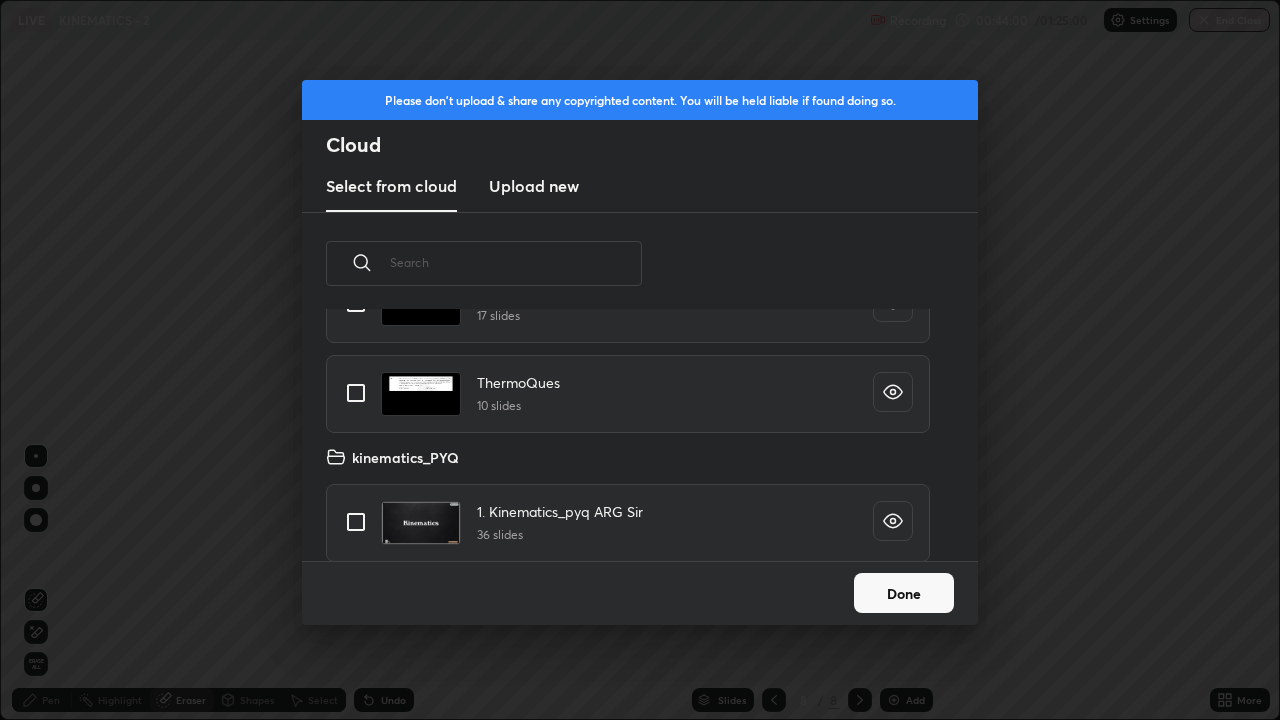 click at bounding box center [516, 262] 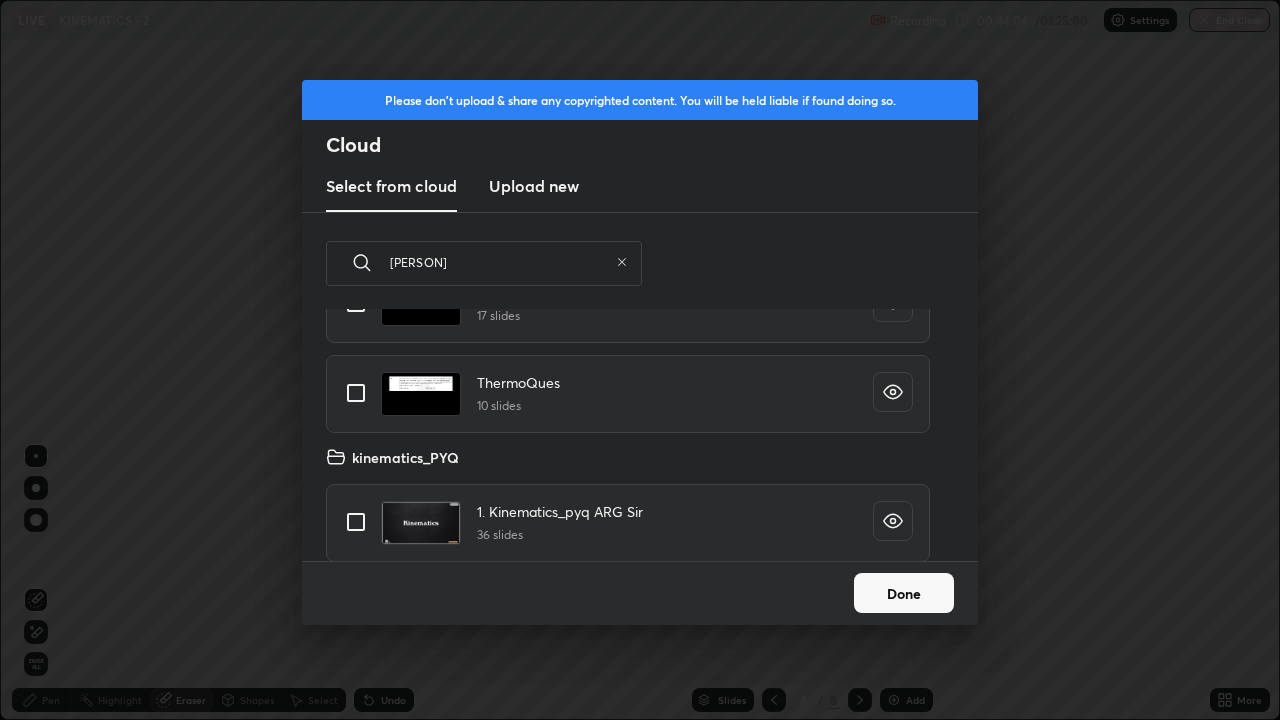 scroll, scrollTop: 96, scrollLeft: 0, axis: vertical 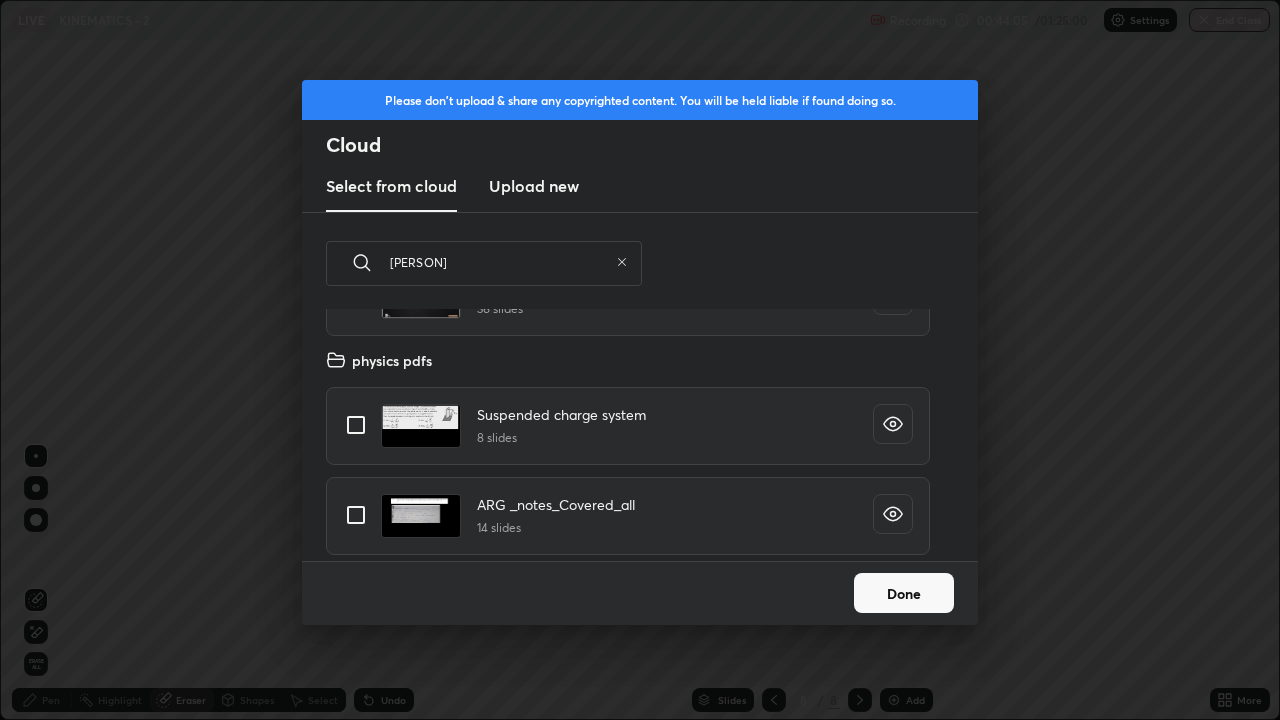type on "[PERSON]" 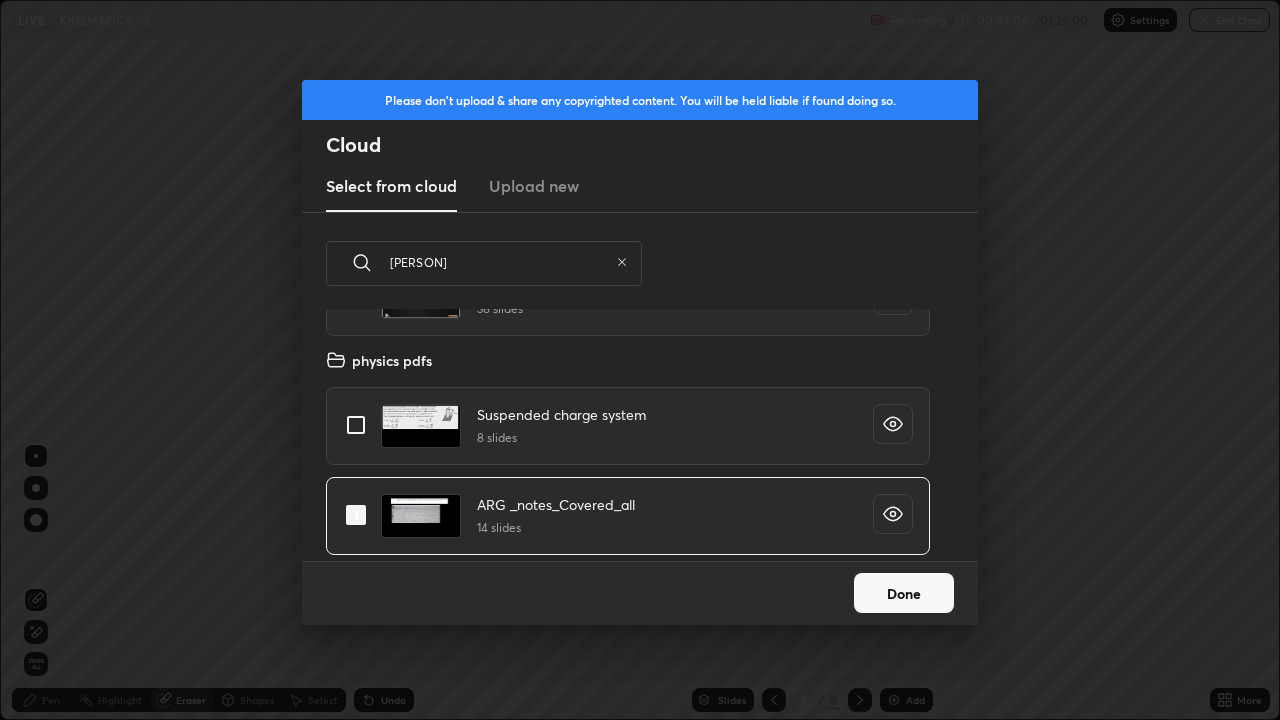 click on "Done" at bounding box center (904, 593) 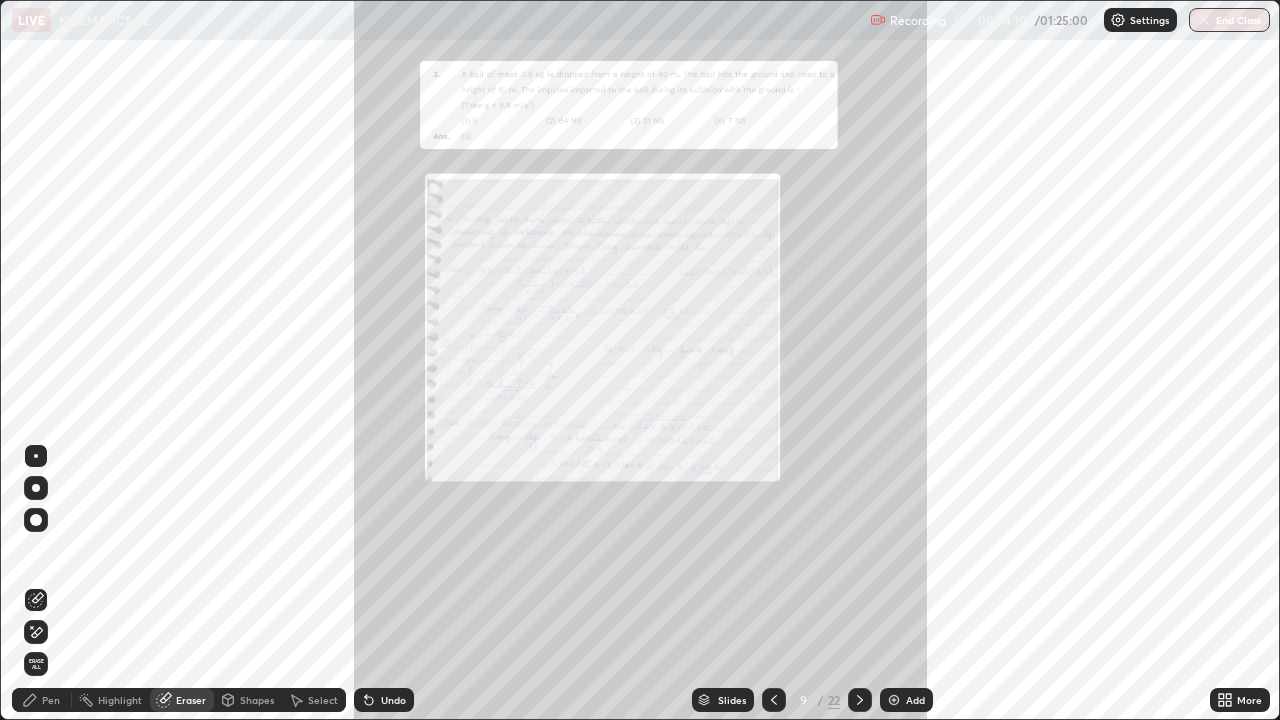 click 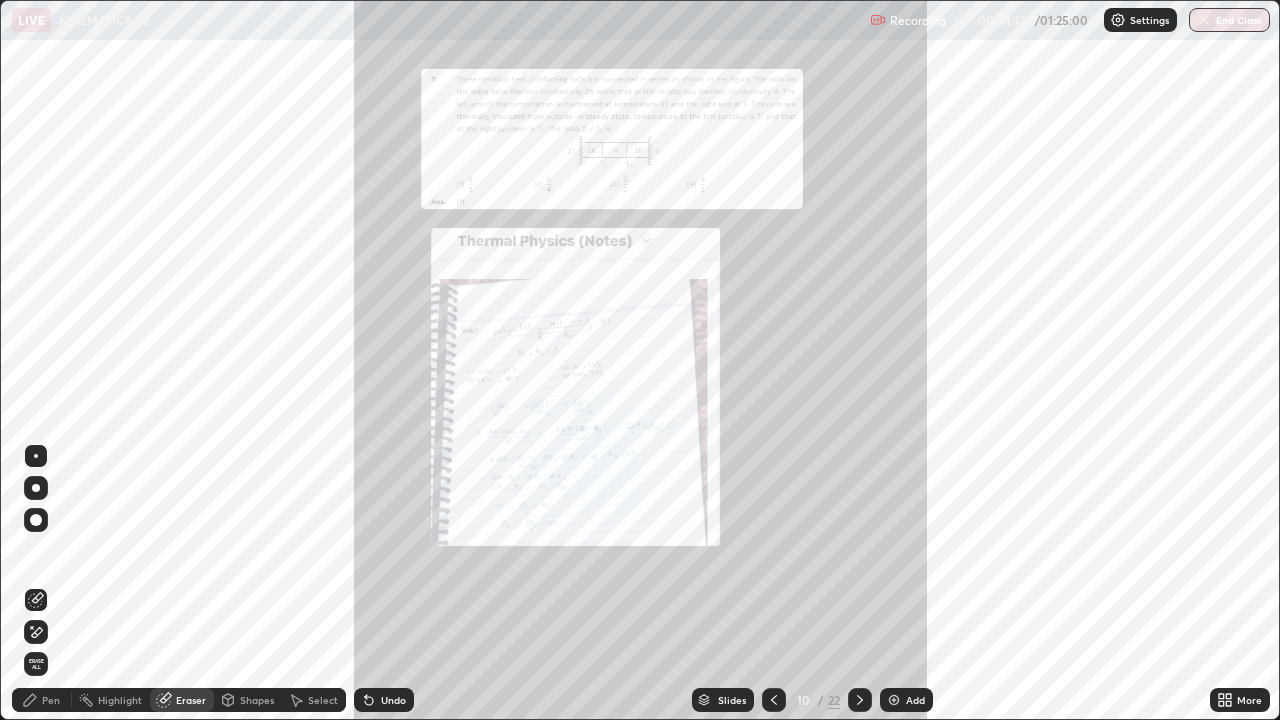 click 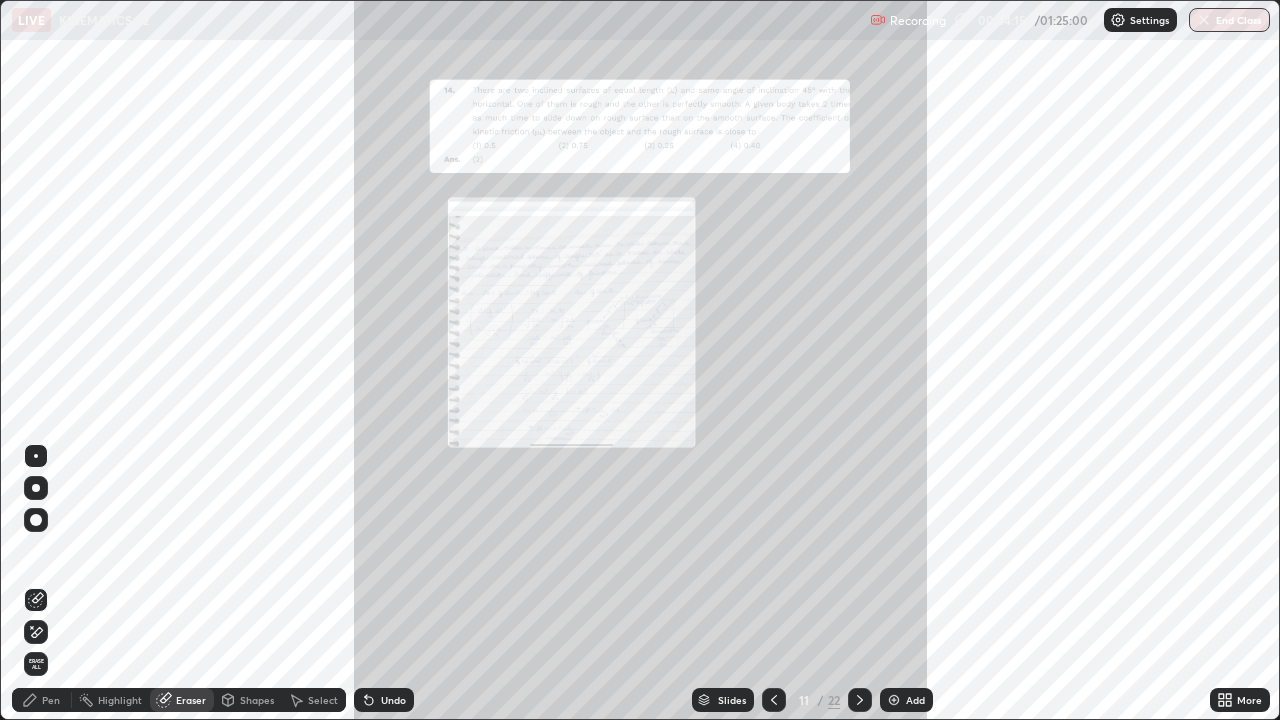 click 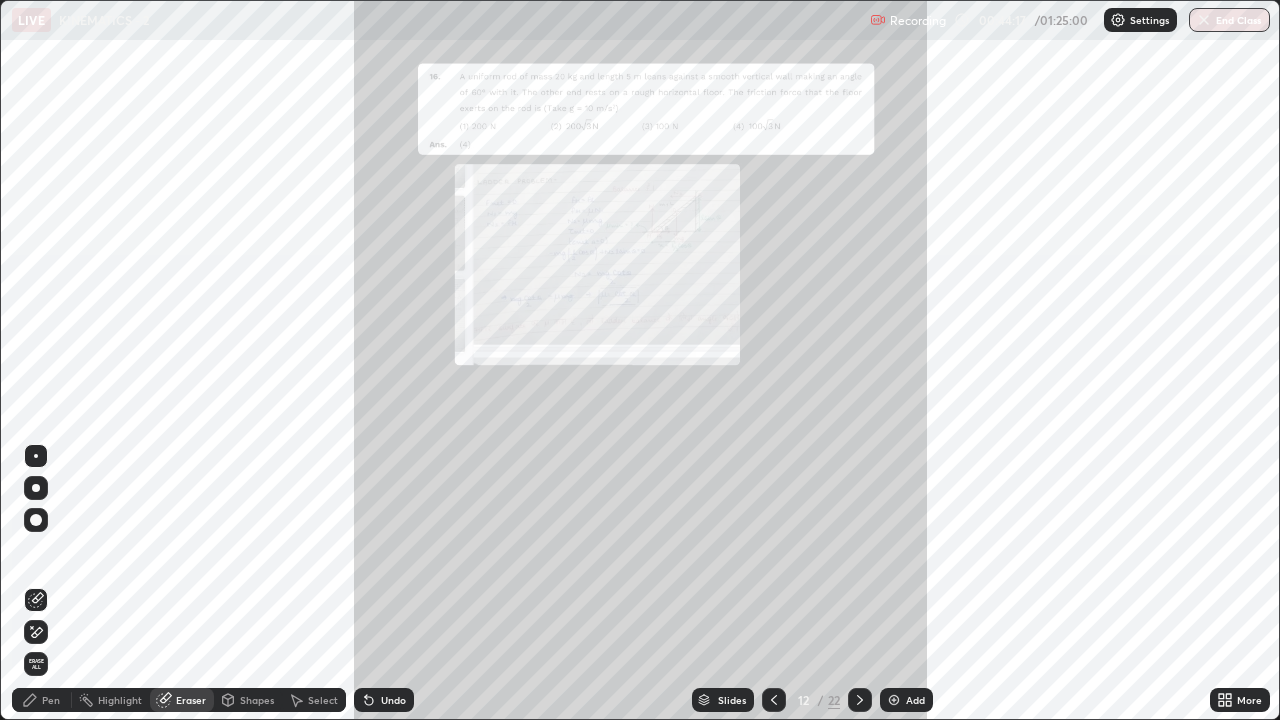 click 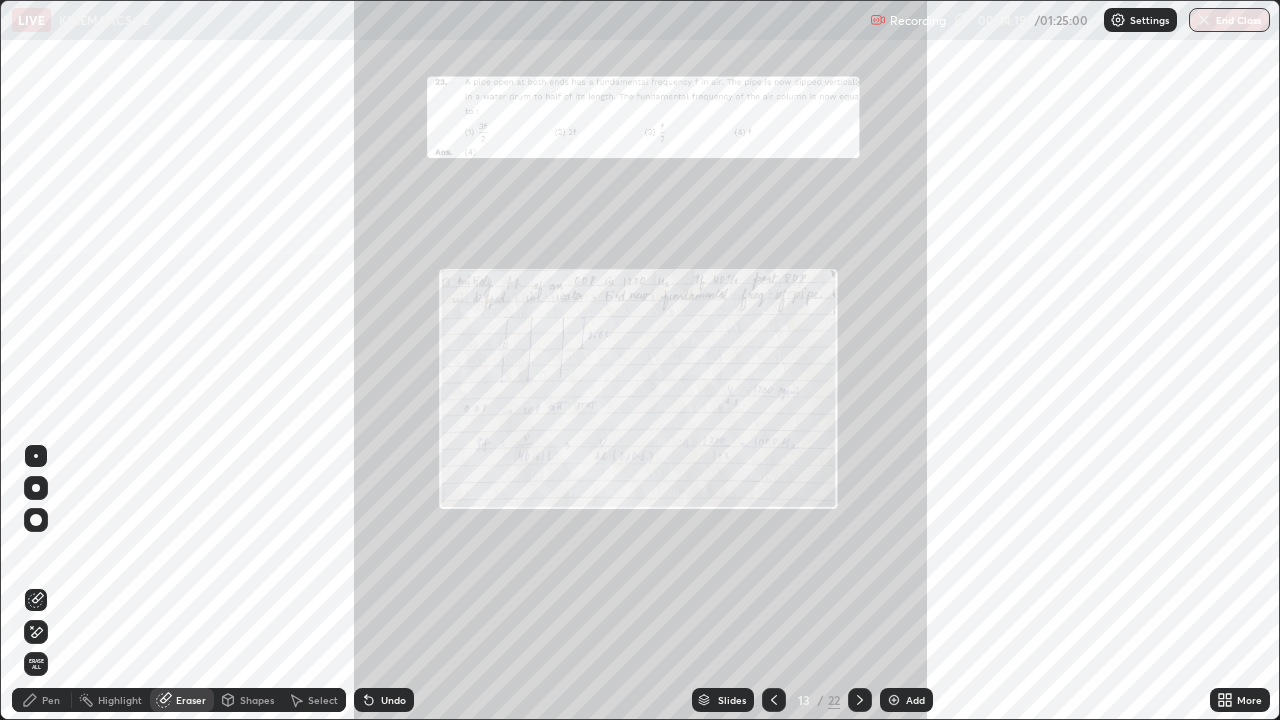click 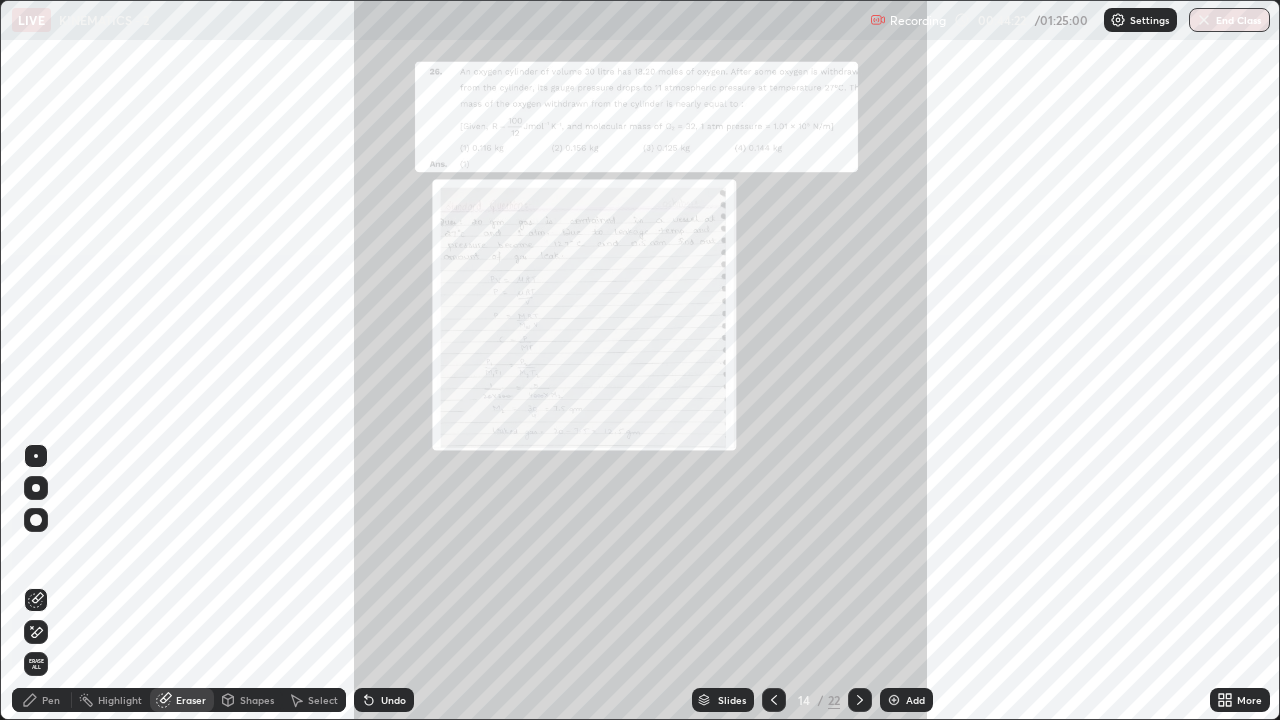 click 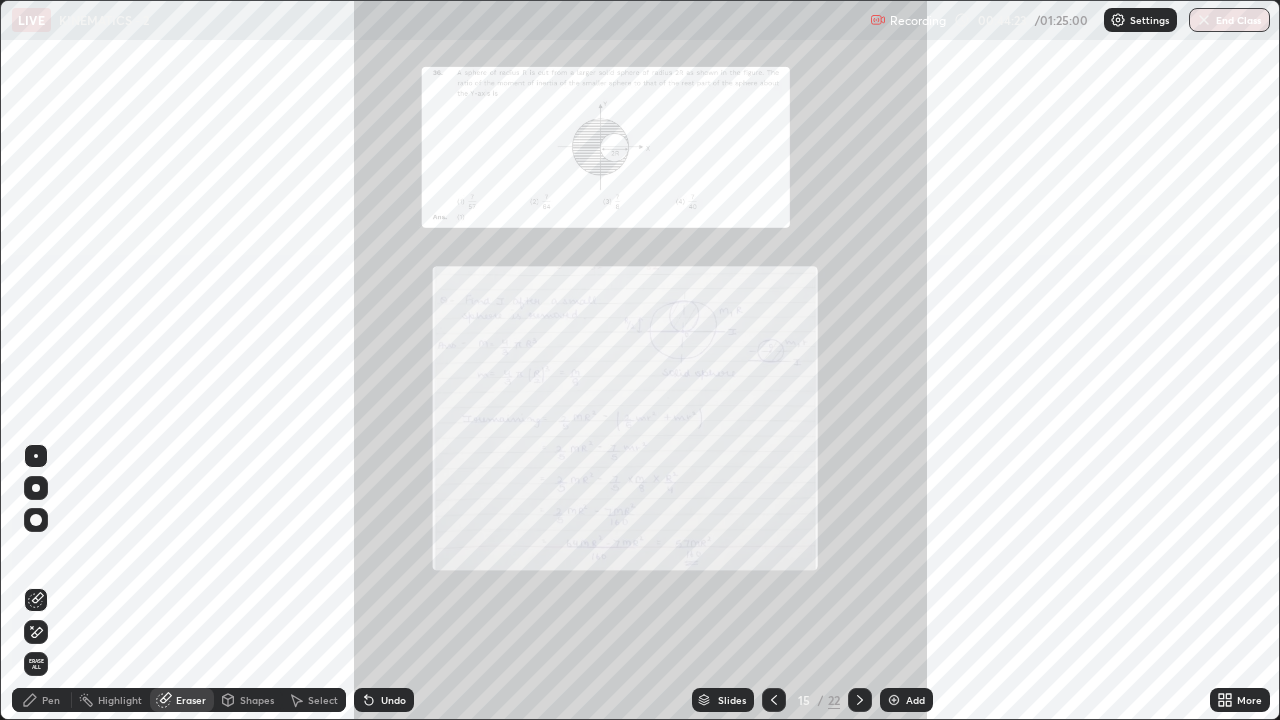 click at bounding box center (860, 700) 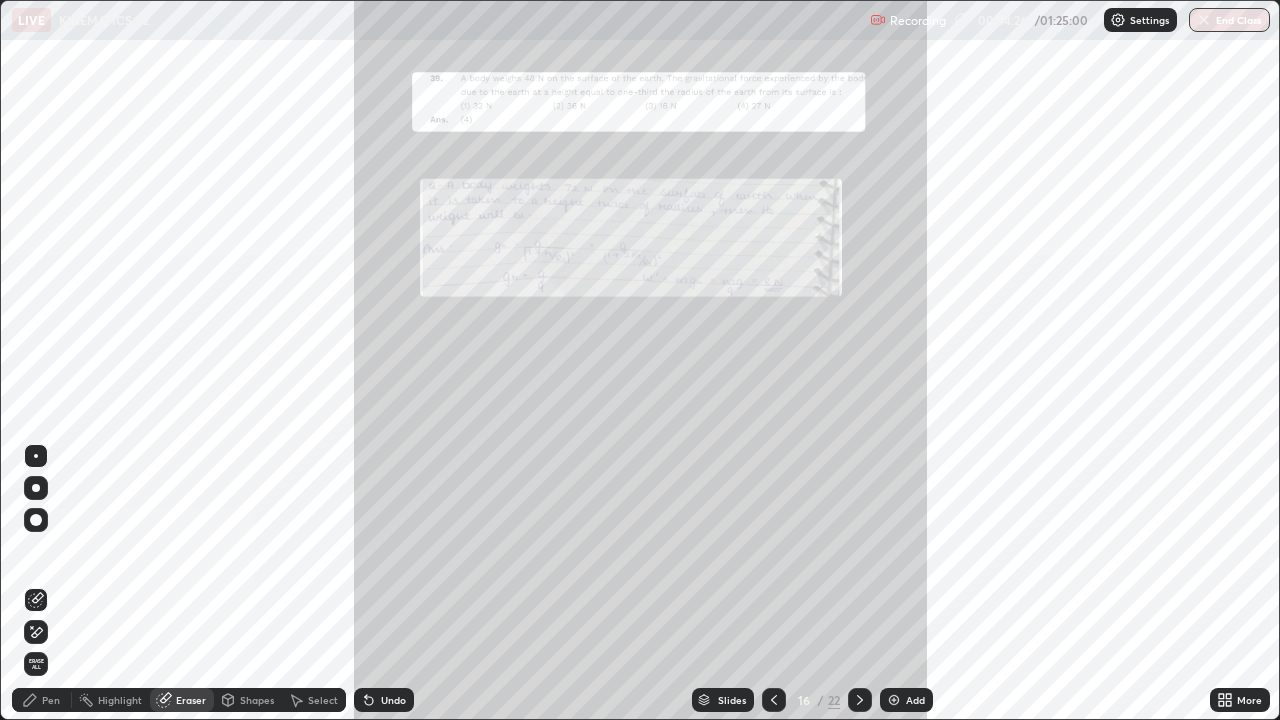 click 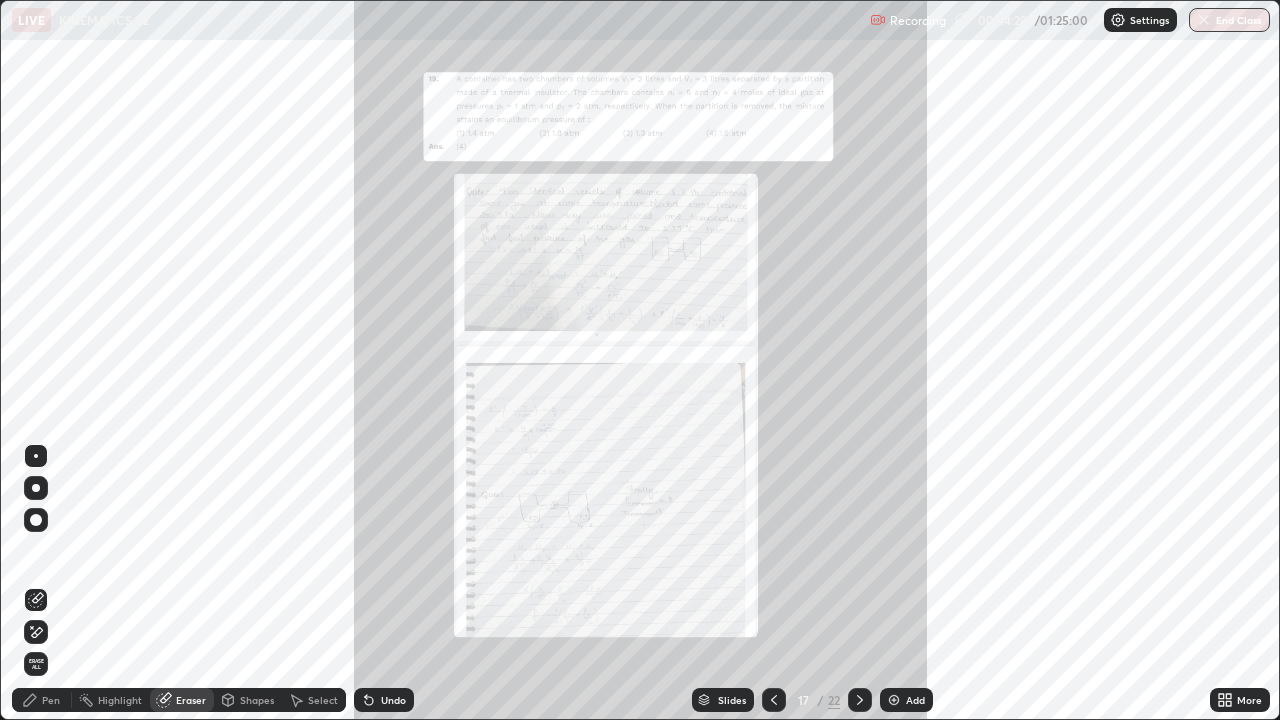 click 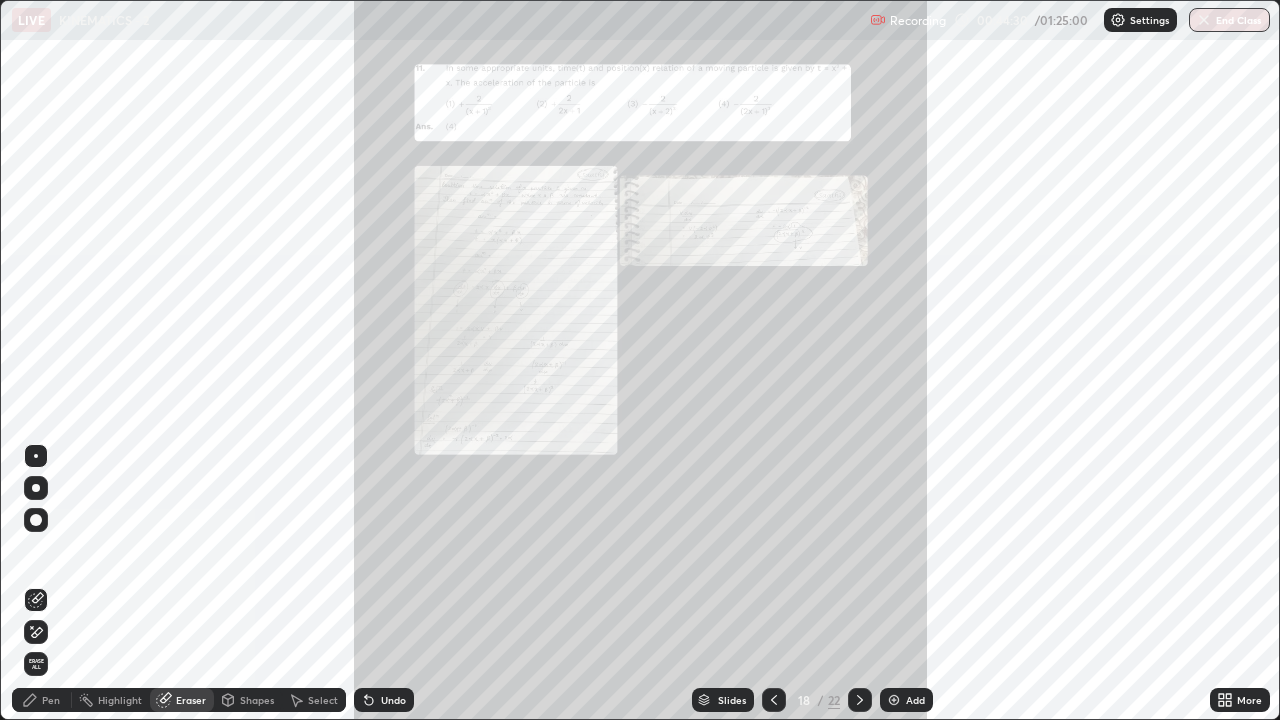 click 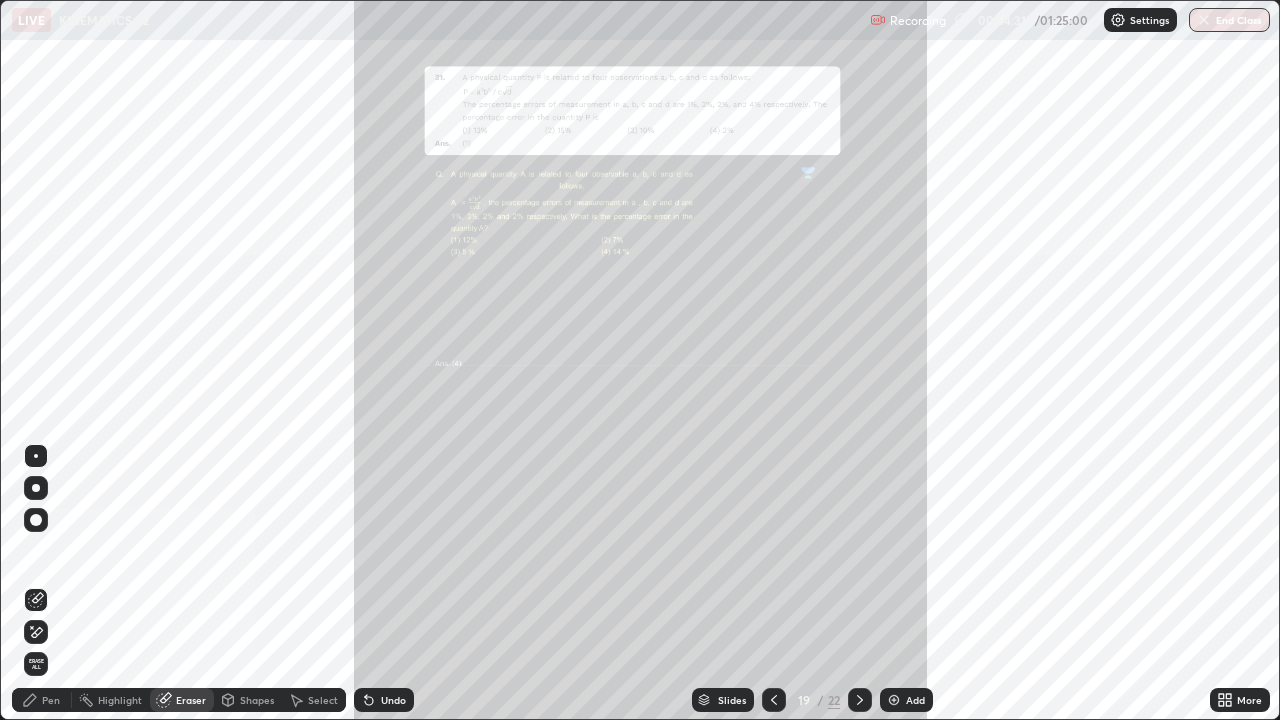 click 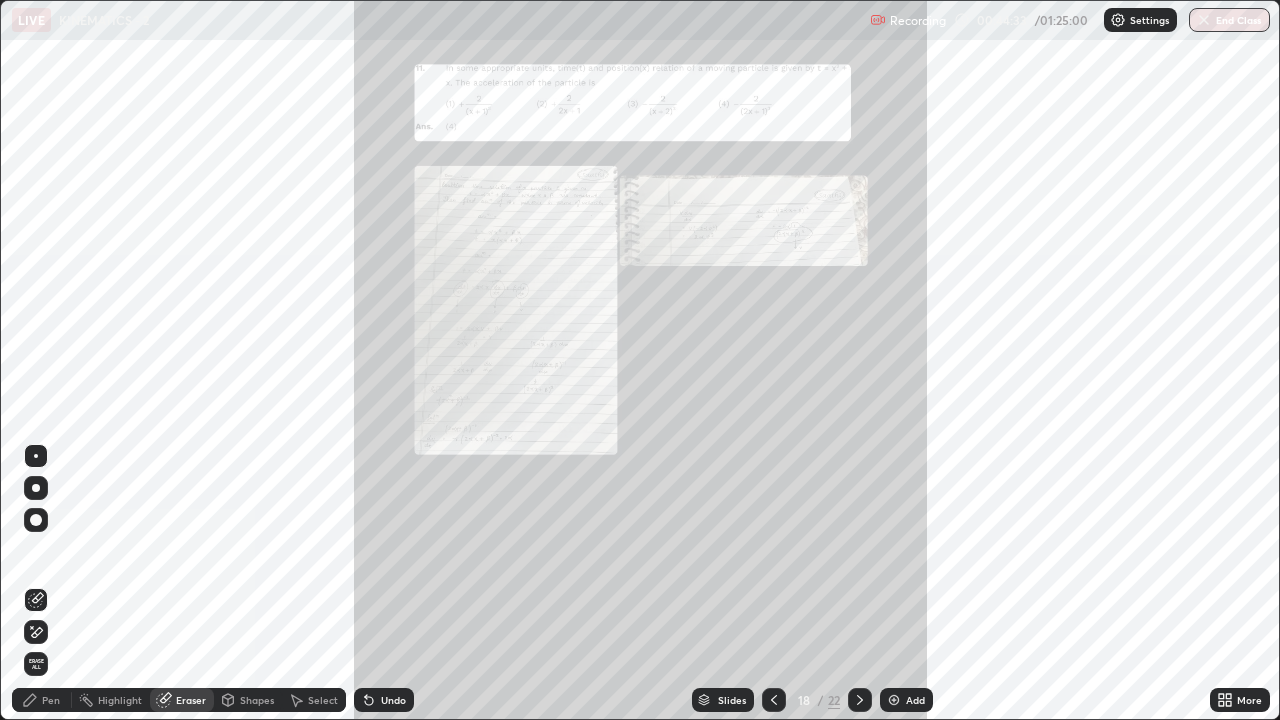 click 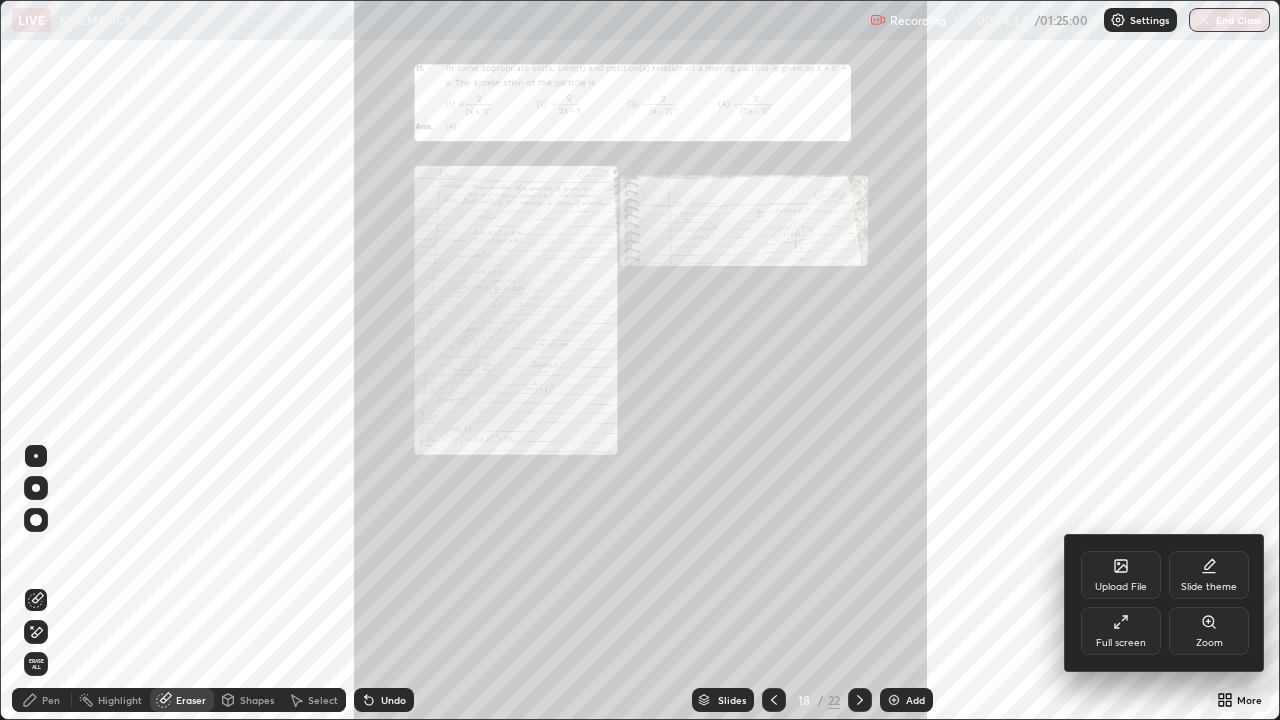 click on "Zoom" at bounding box center [1209, 643] 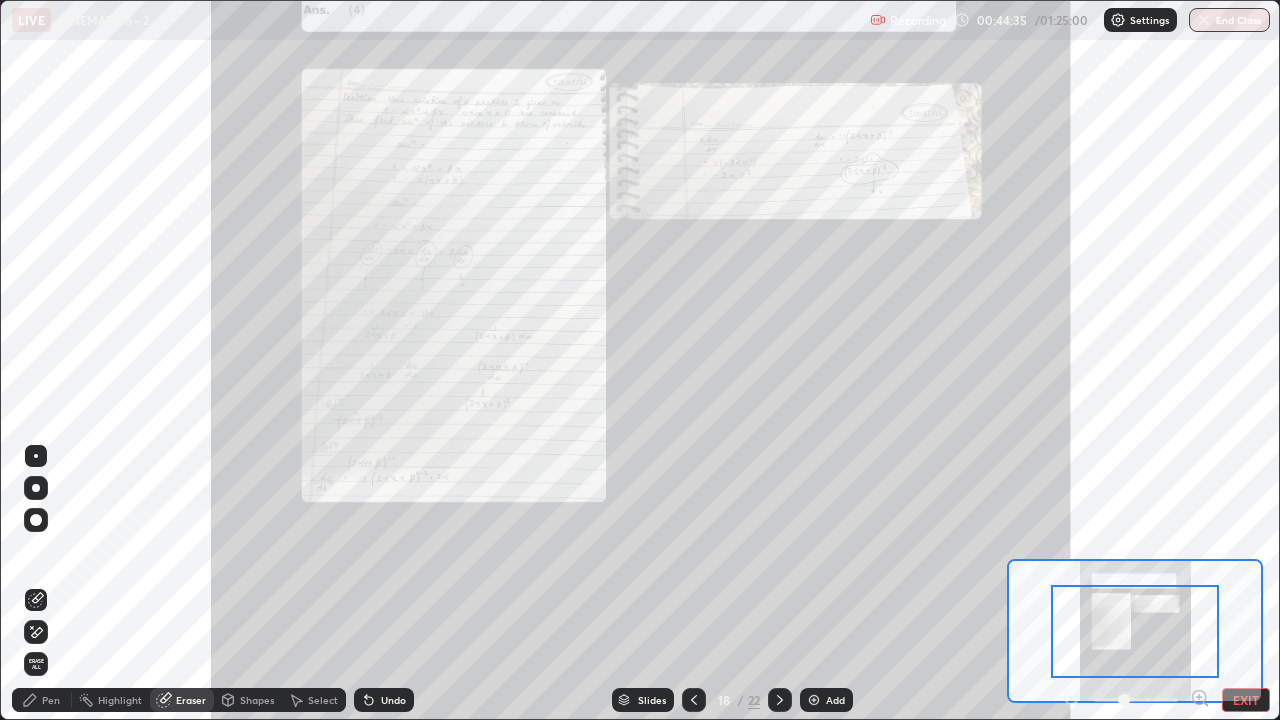 click 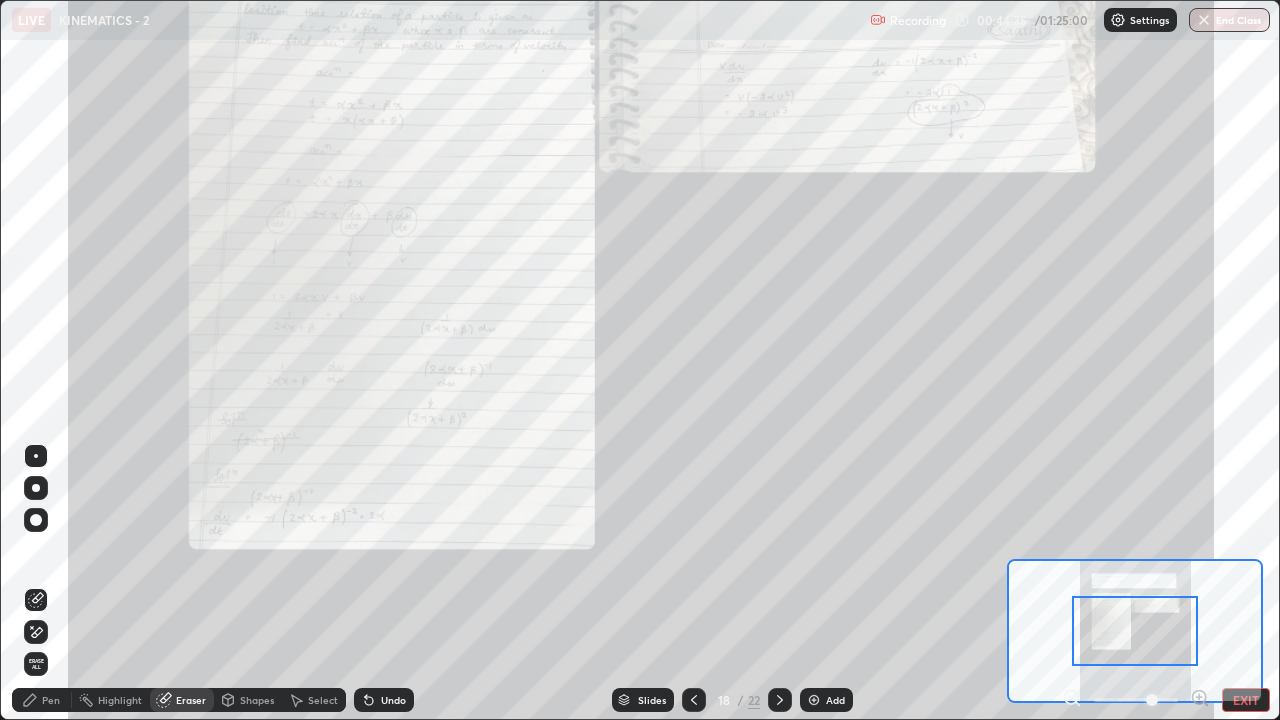 click 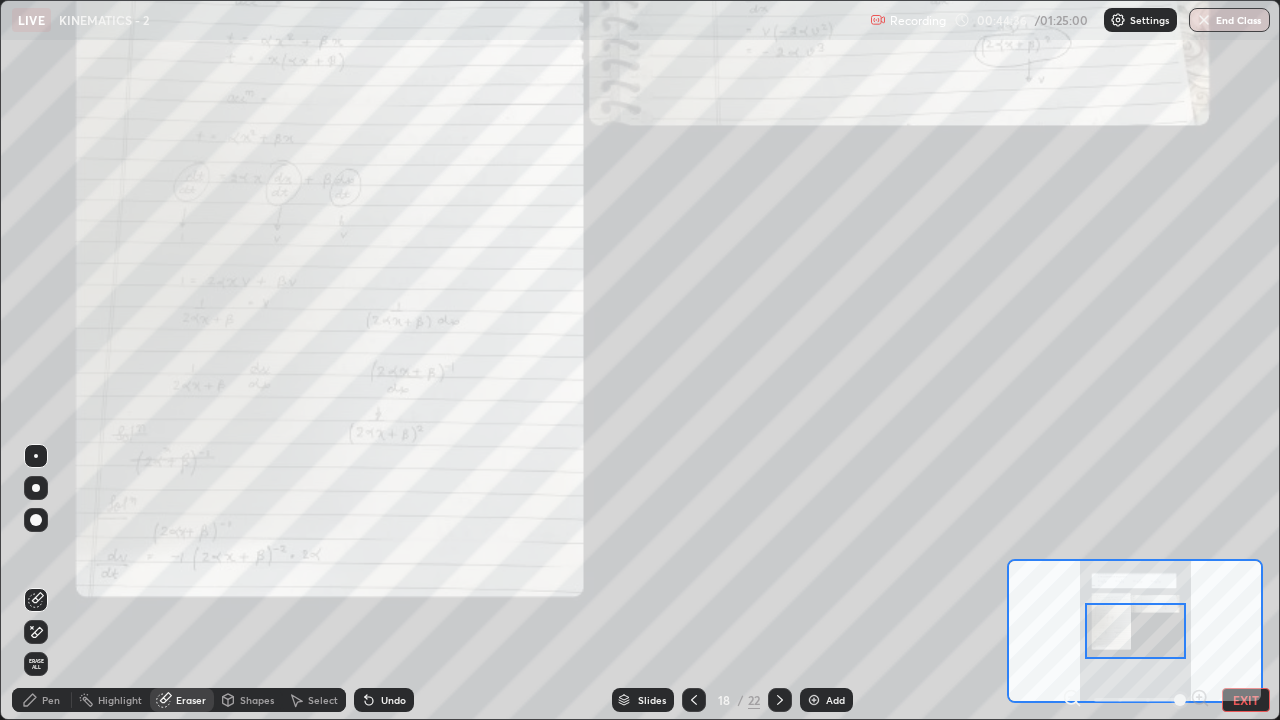 click 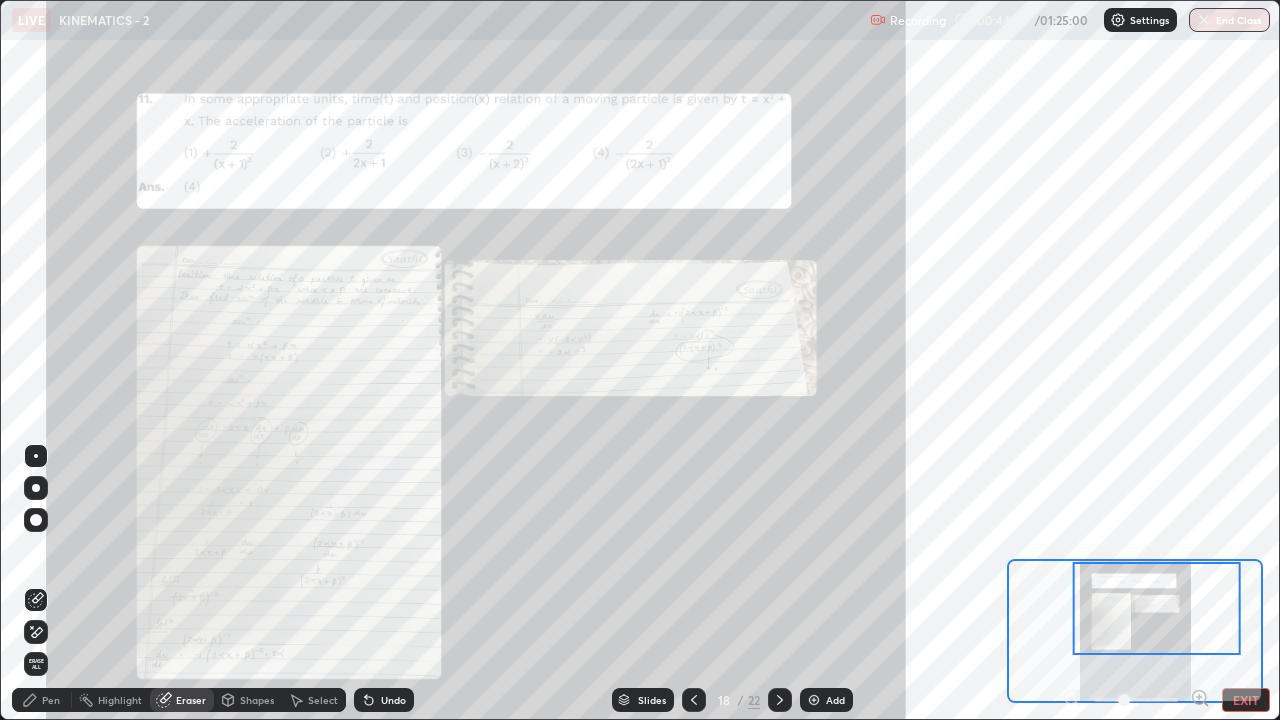 click at bounding box center (814, 700) 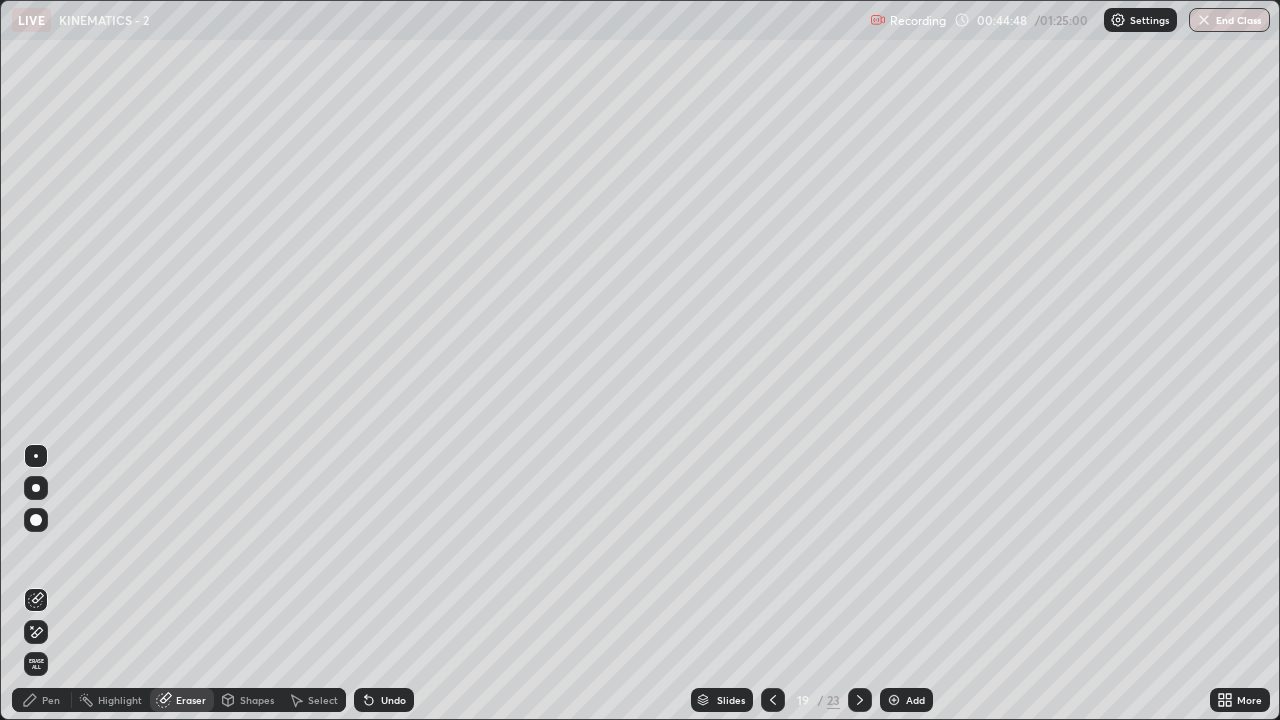 click 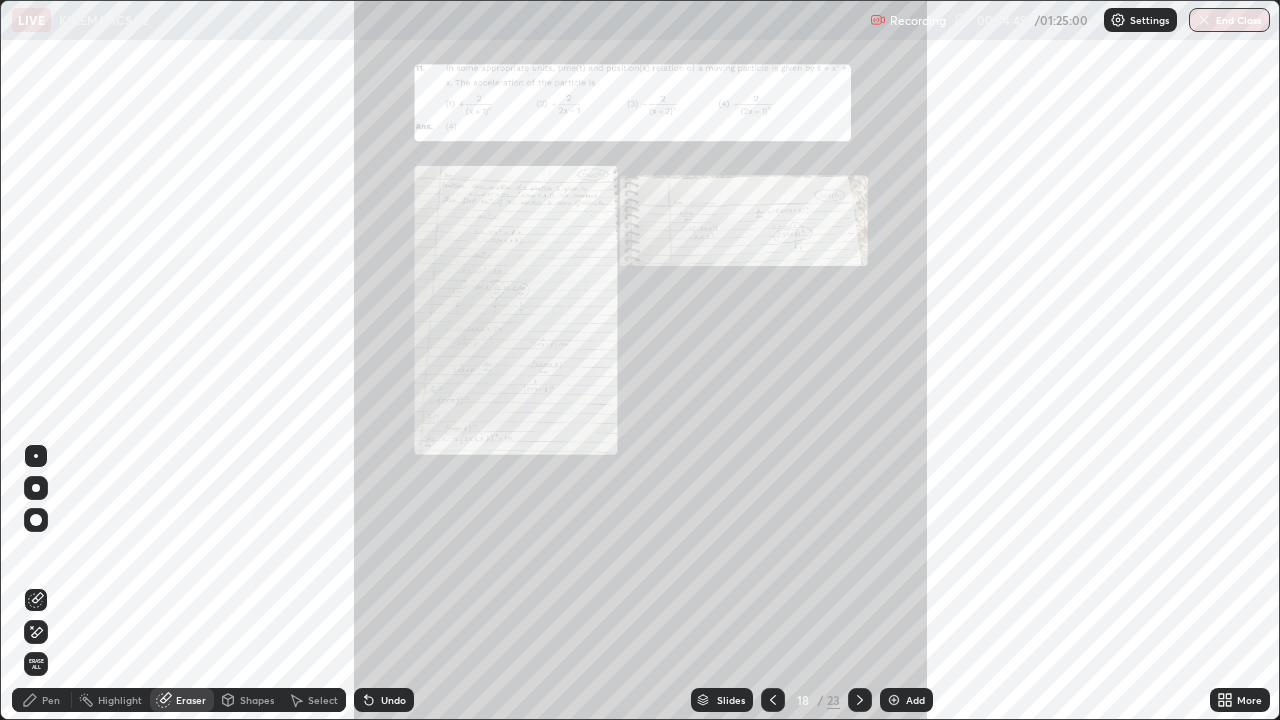 click 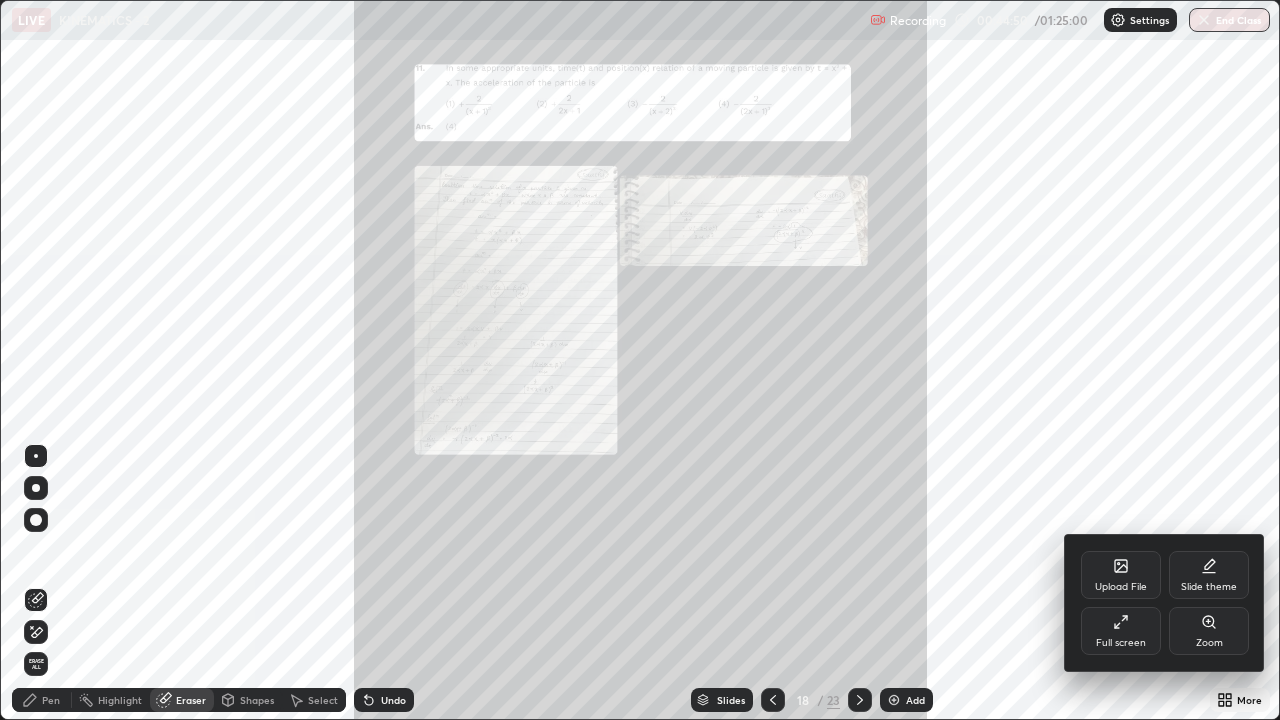 click on "Zoom" at bounding box center [1209, 631] 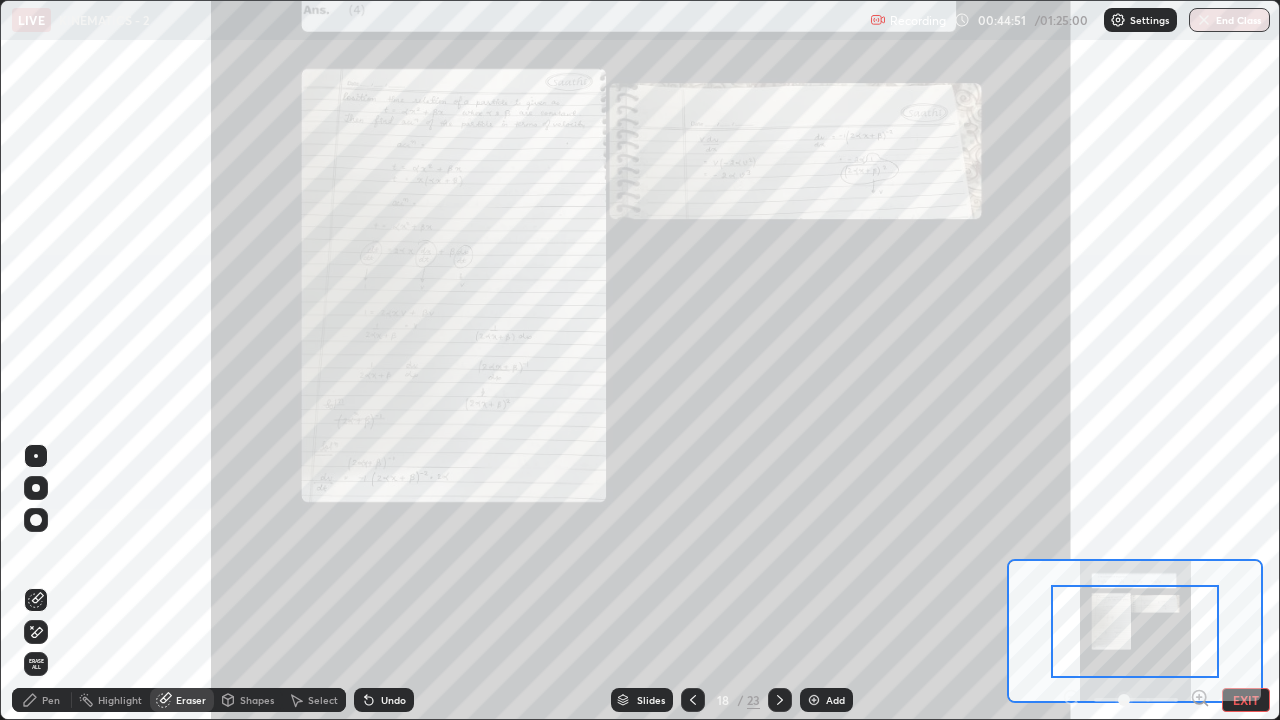 click 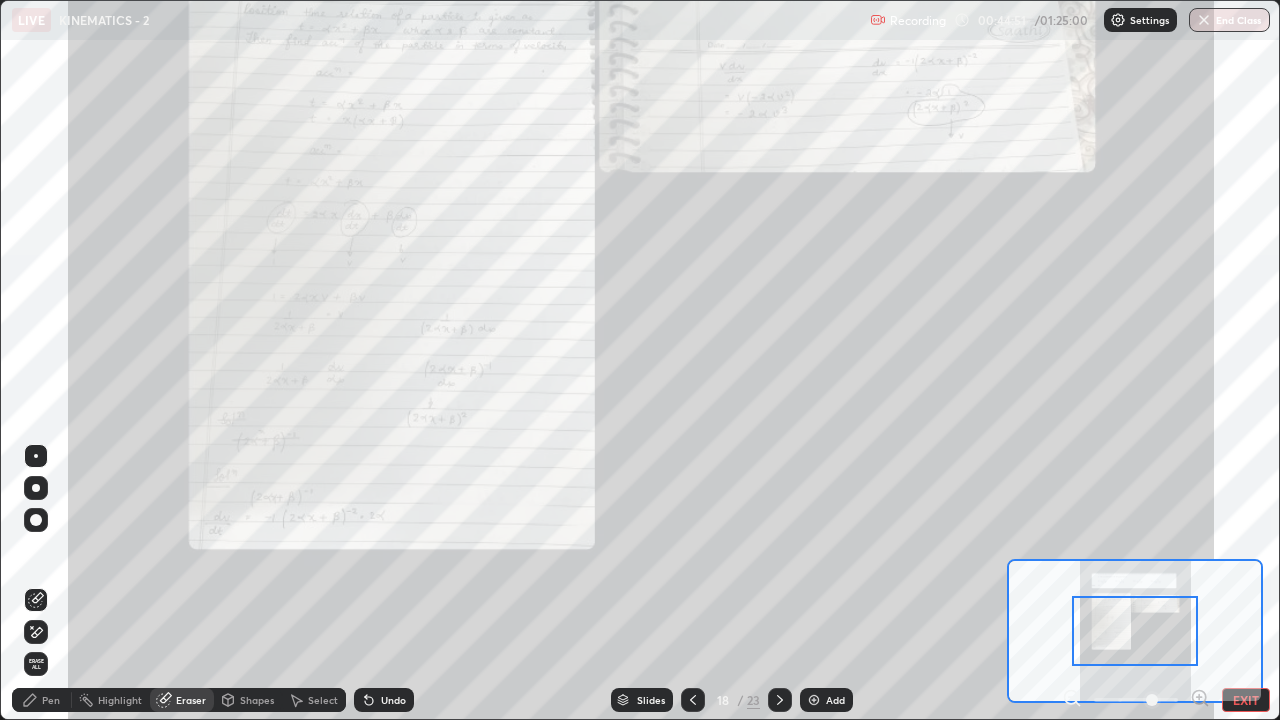 click 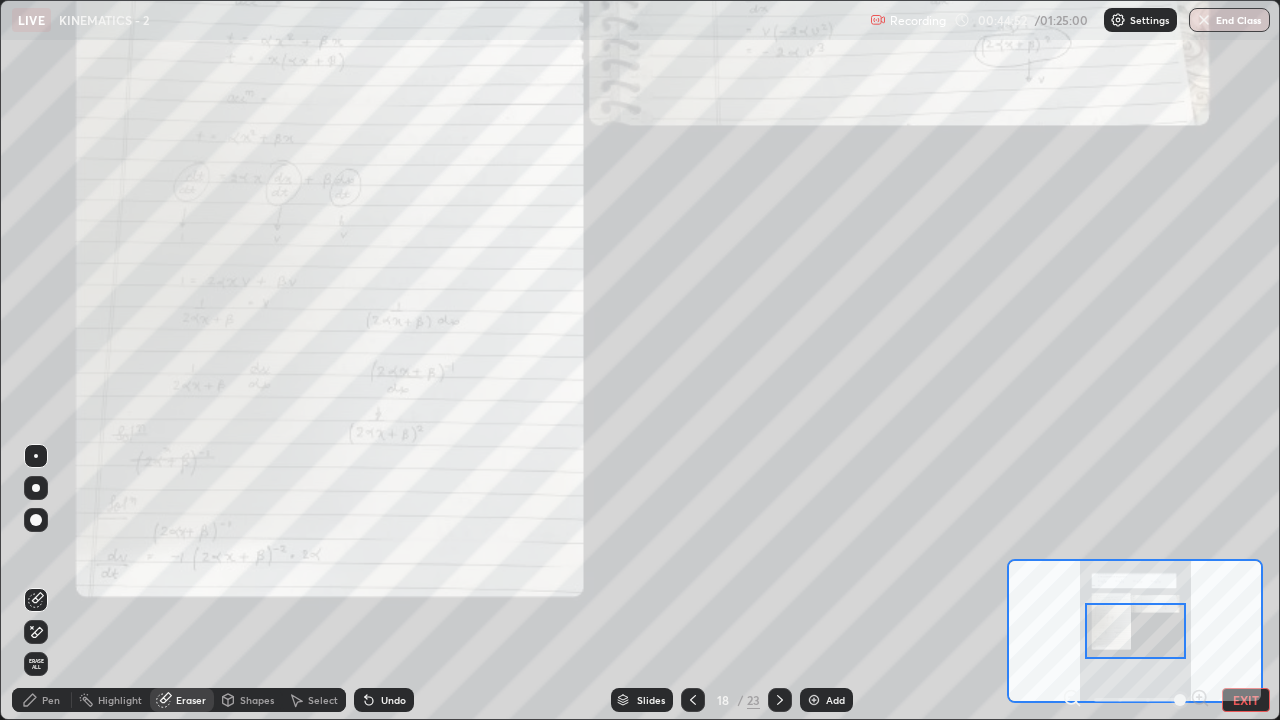 click 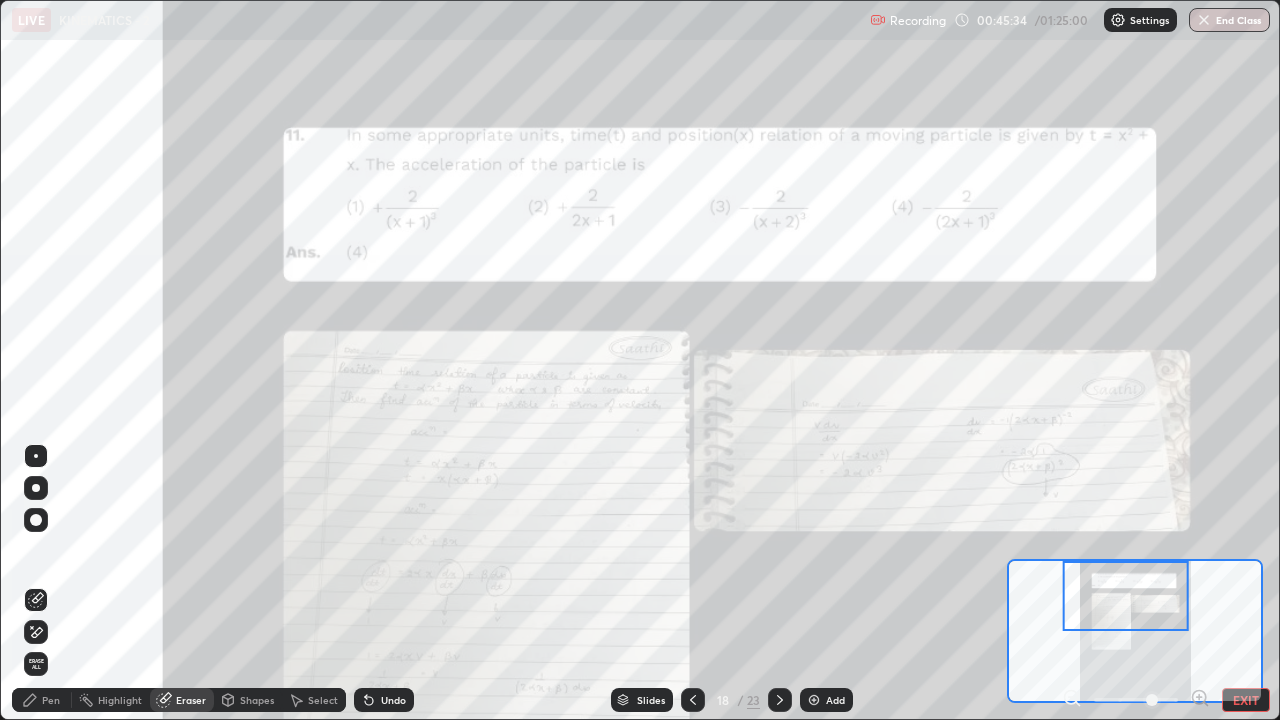 click on "EXIT" at bounding box center (1246, 700) 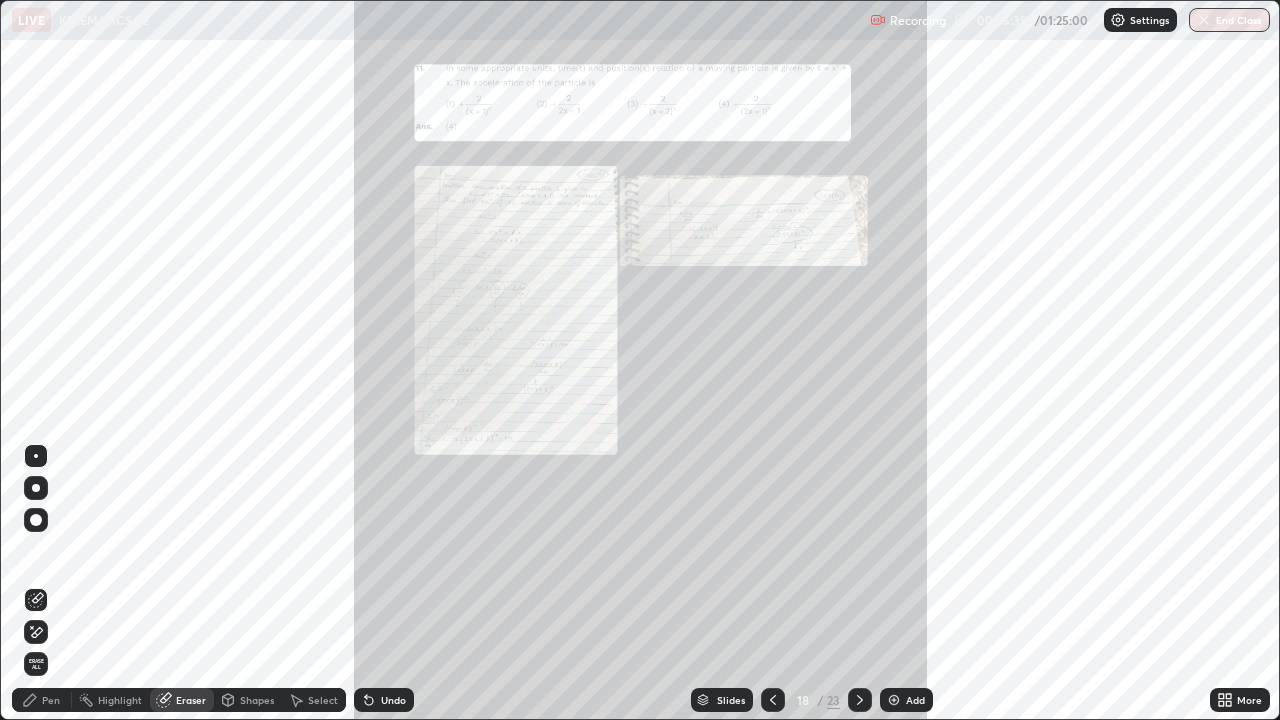 click on "/" at bounding box center [820, 700] 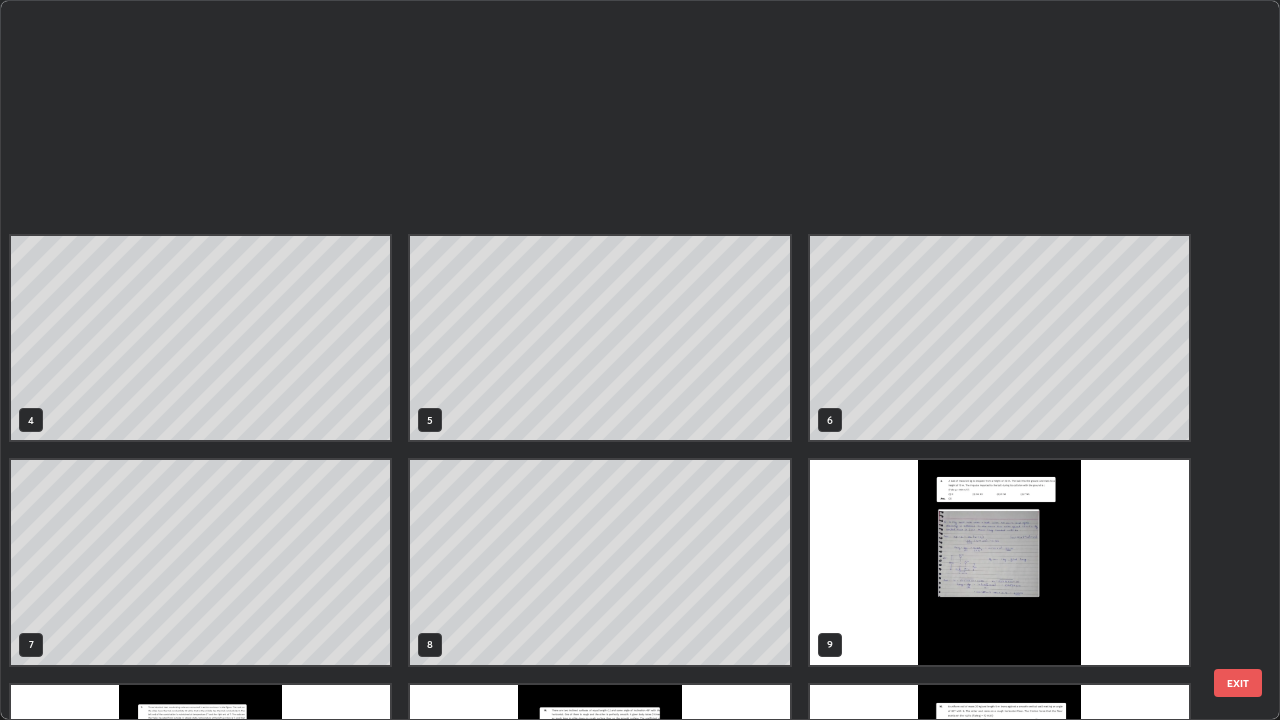 scroll, scrollTop: 629, scrollLeft: 0, axis: vertical 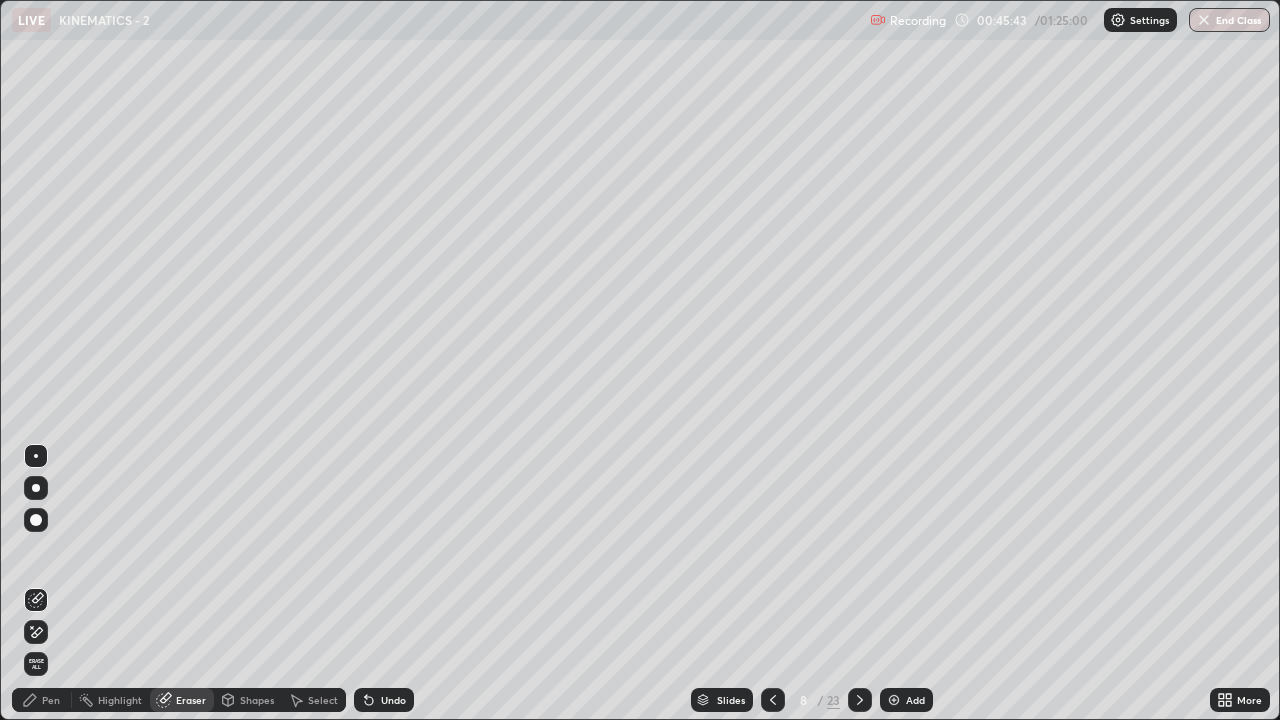 click on "Pen" at bounding box center [51, 700] 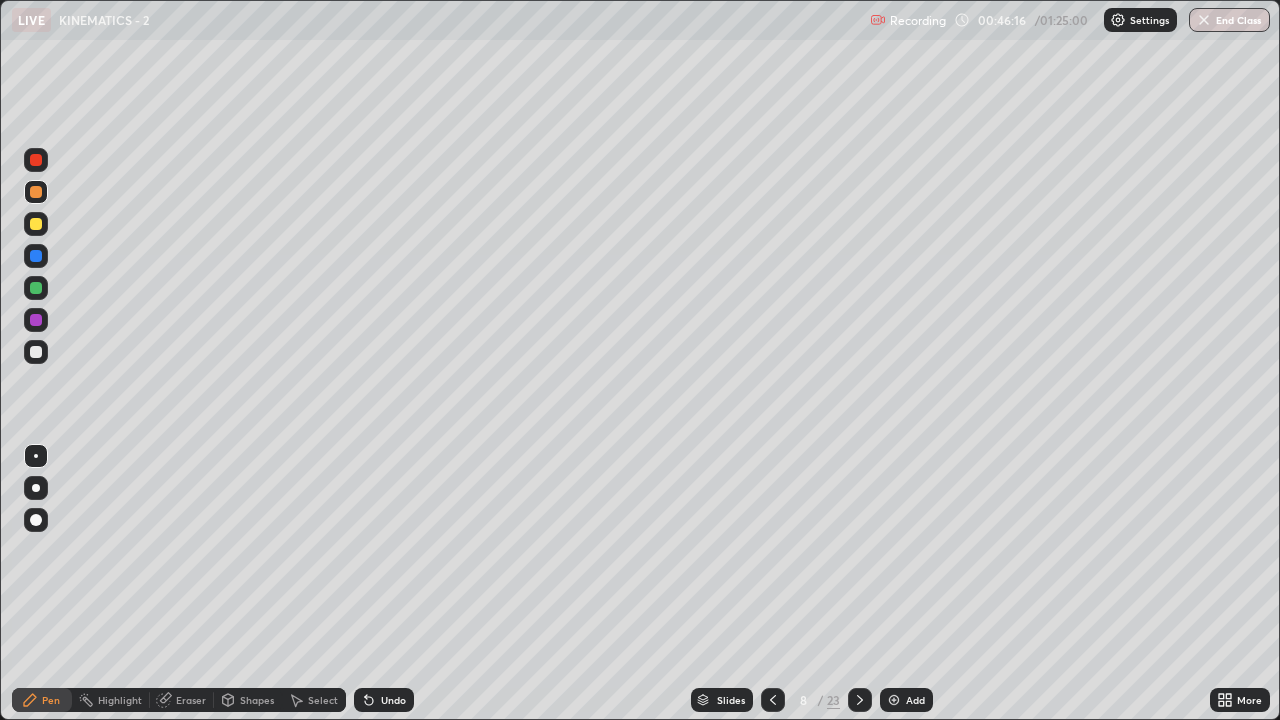 click at bounding box center (36, 352) 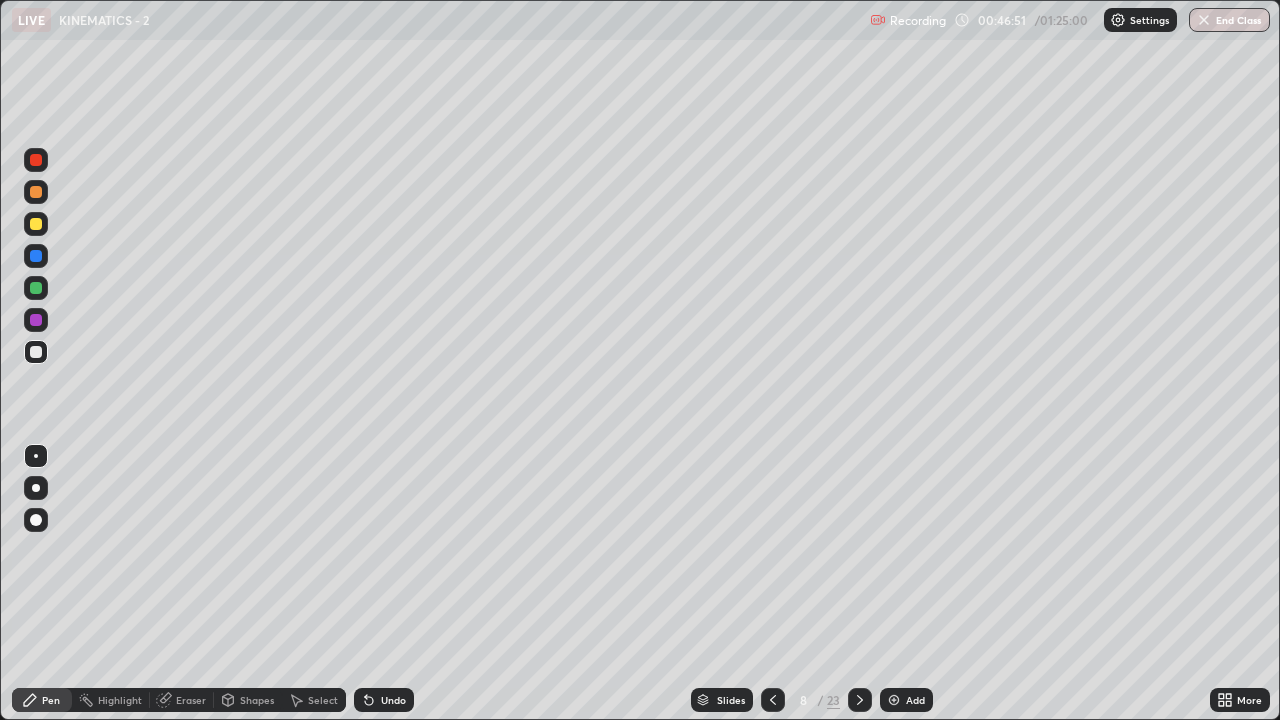 click on "Eraser" at bounding box center [191, 700] 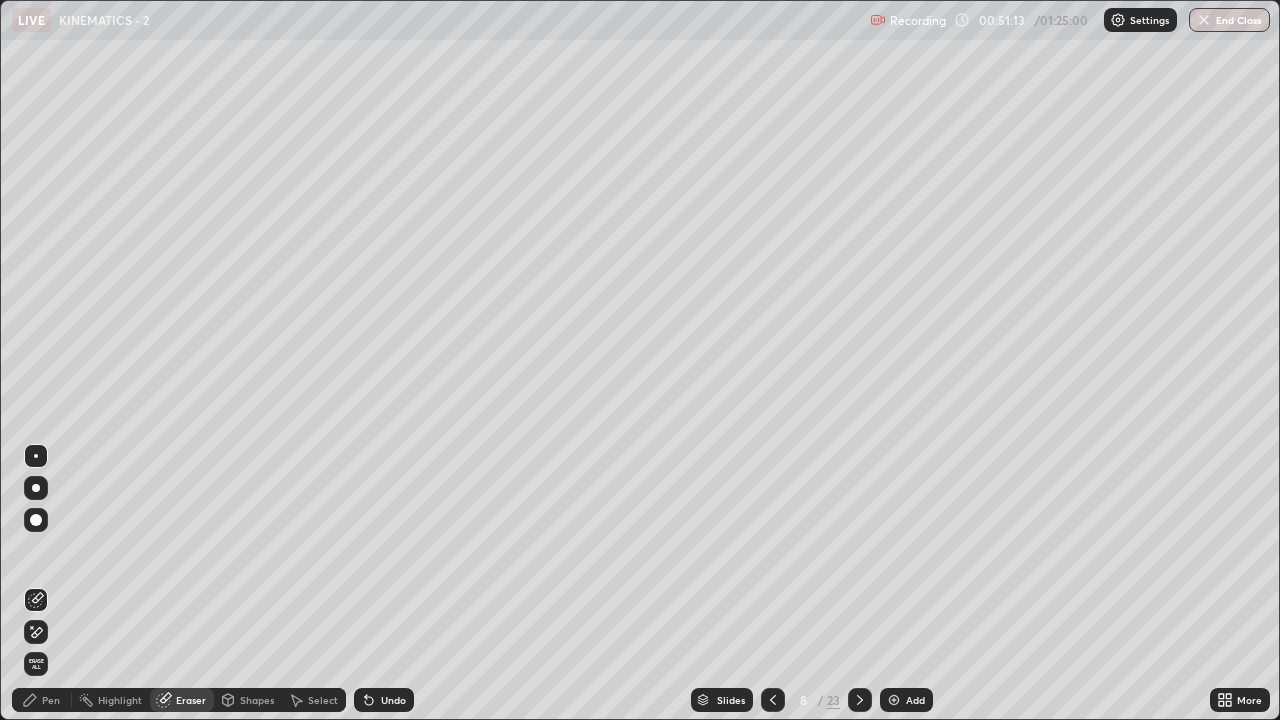 click on "Pen" at bounding box center (51, 700) 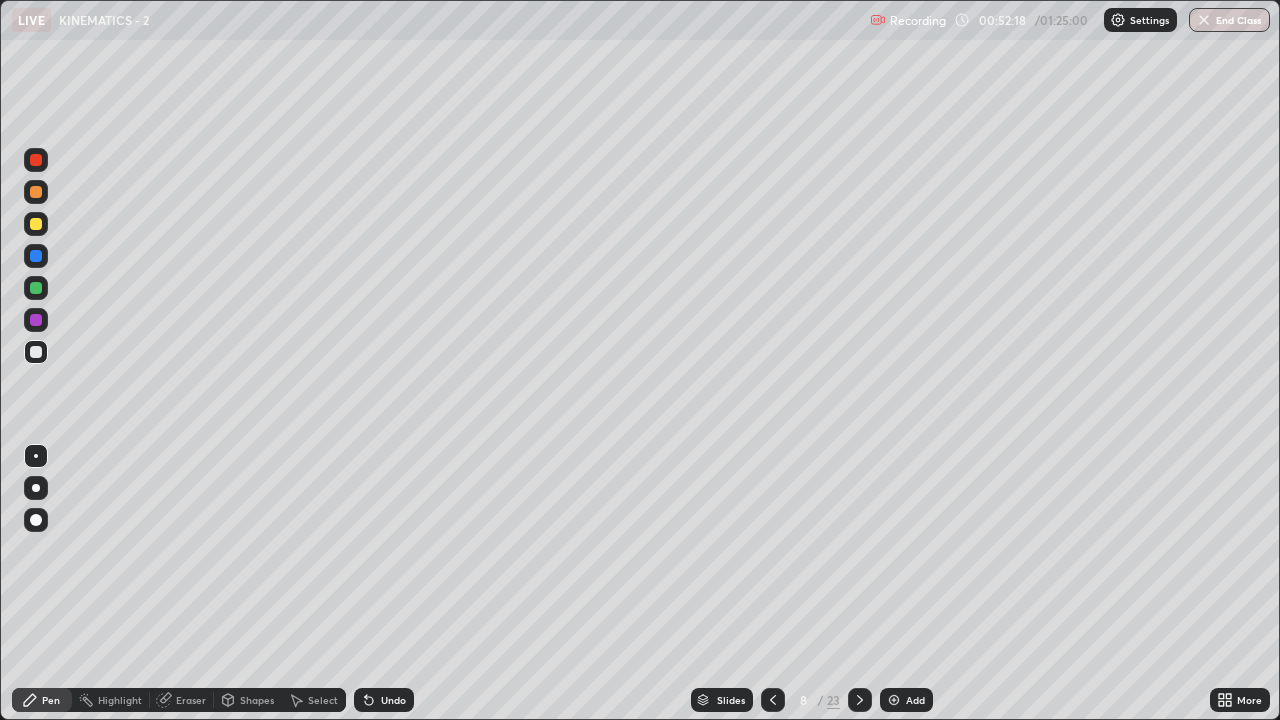 click on "23" at bounding box center (833, 700) 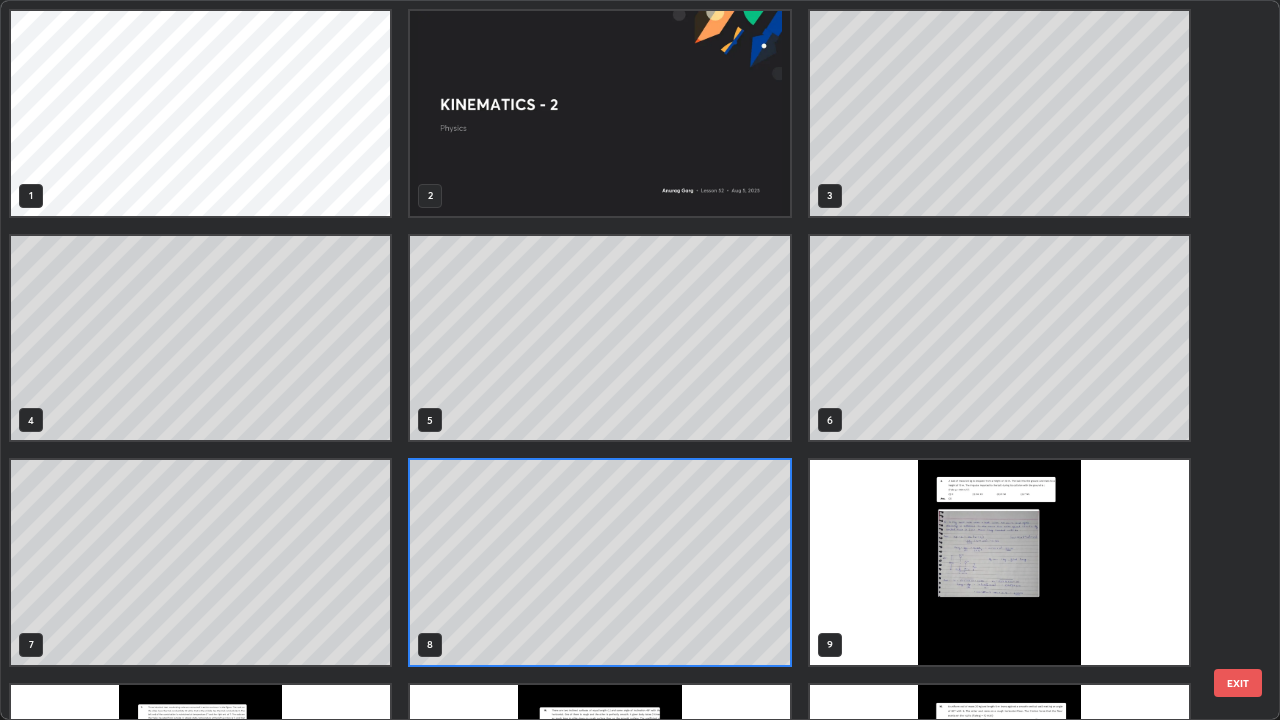 scroll, scrollTop: 7, scrollLeft: 11, axis: both 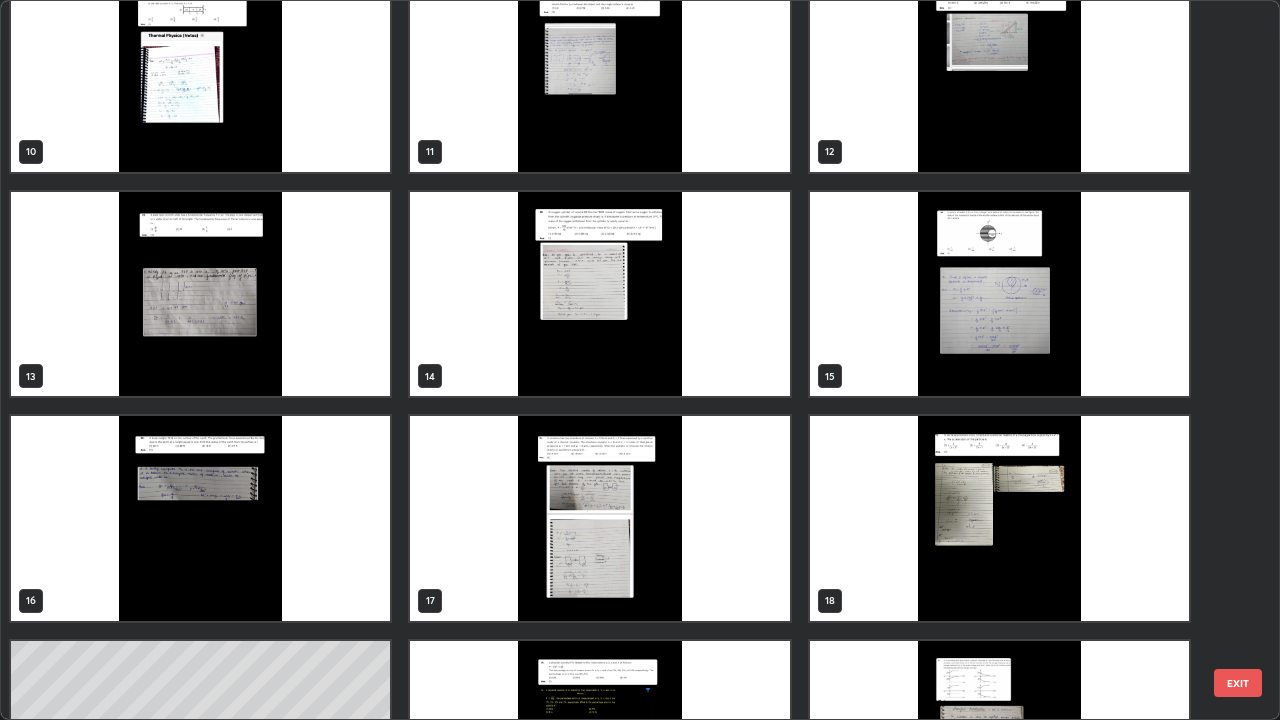 click at bounding box center (999, 518) 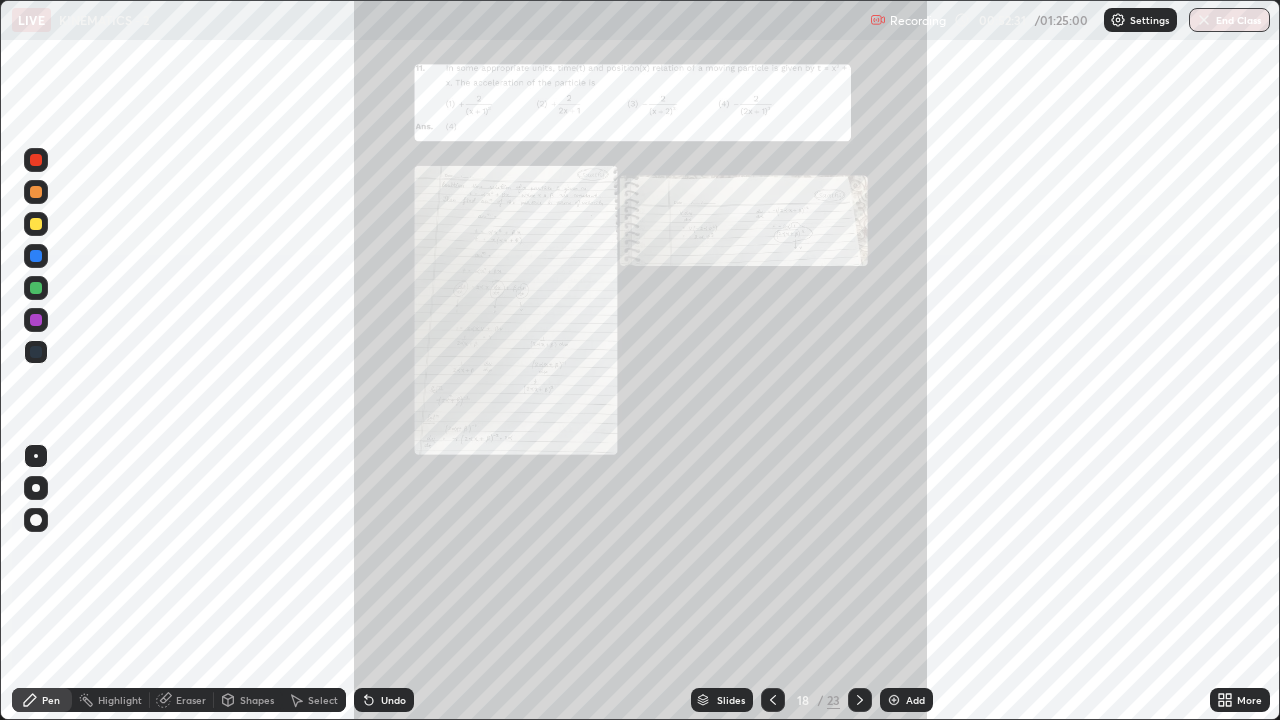 click on "/" at bounding box center (820, 700) 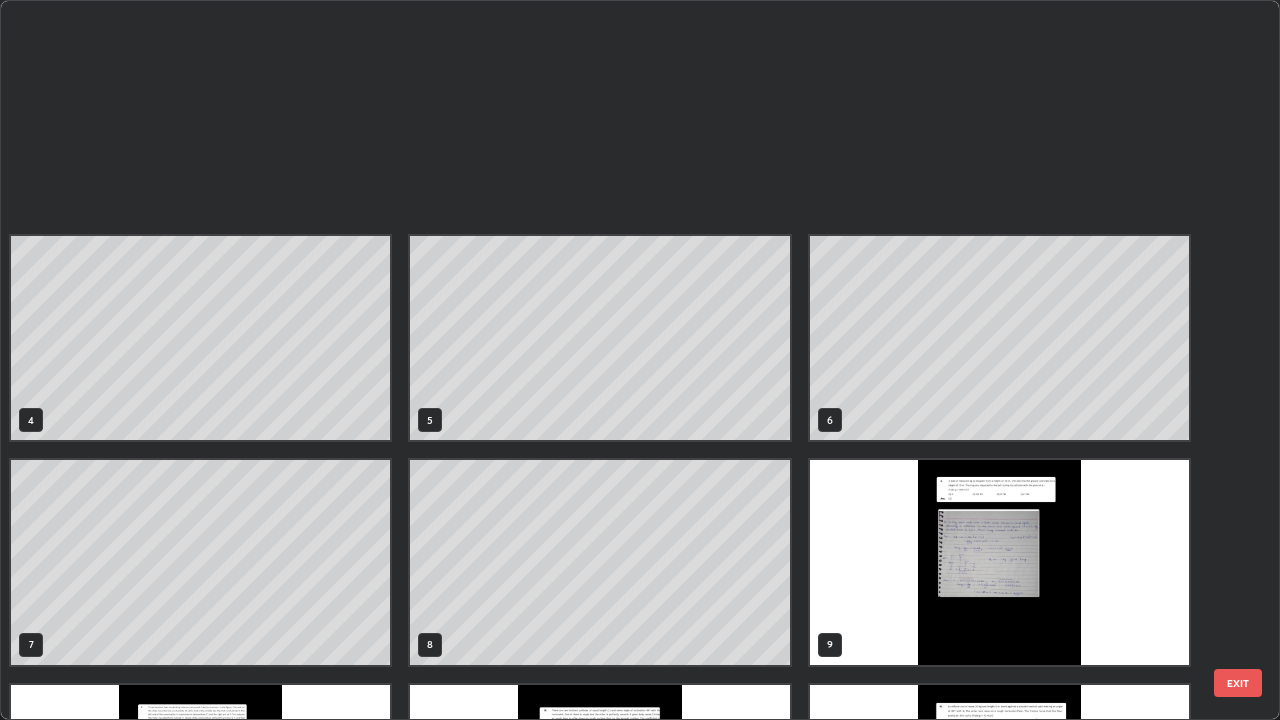 scroll, scrollTop: 629, scrollLeft: 0, axis: vertical 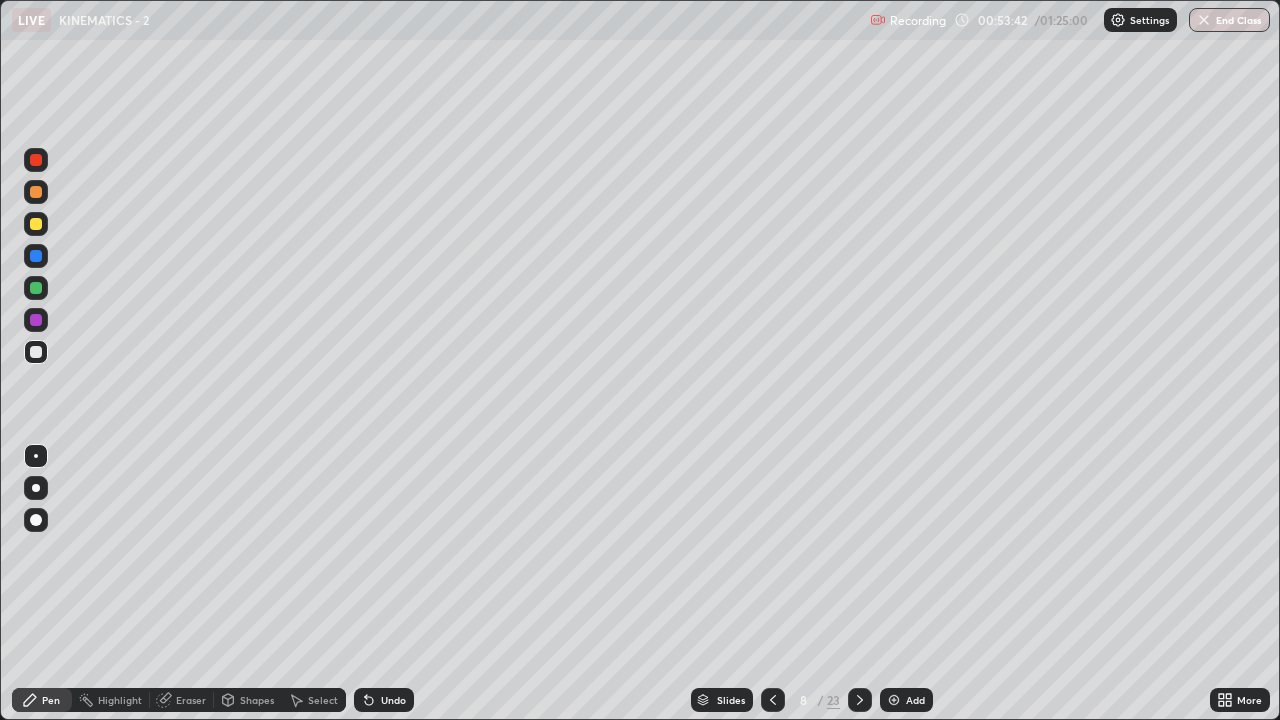 click on "Add" at bounding box center [906, 700] 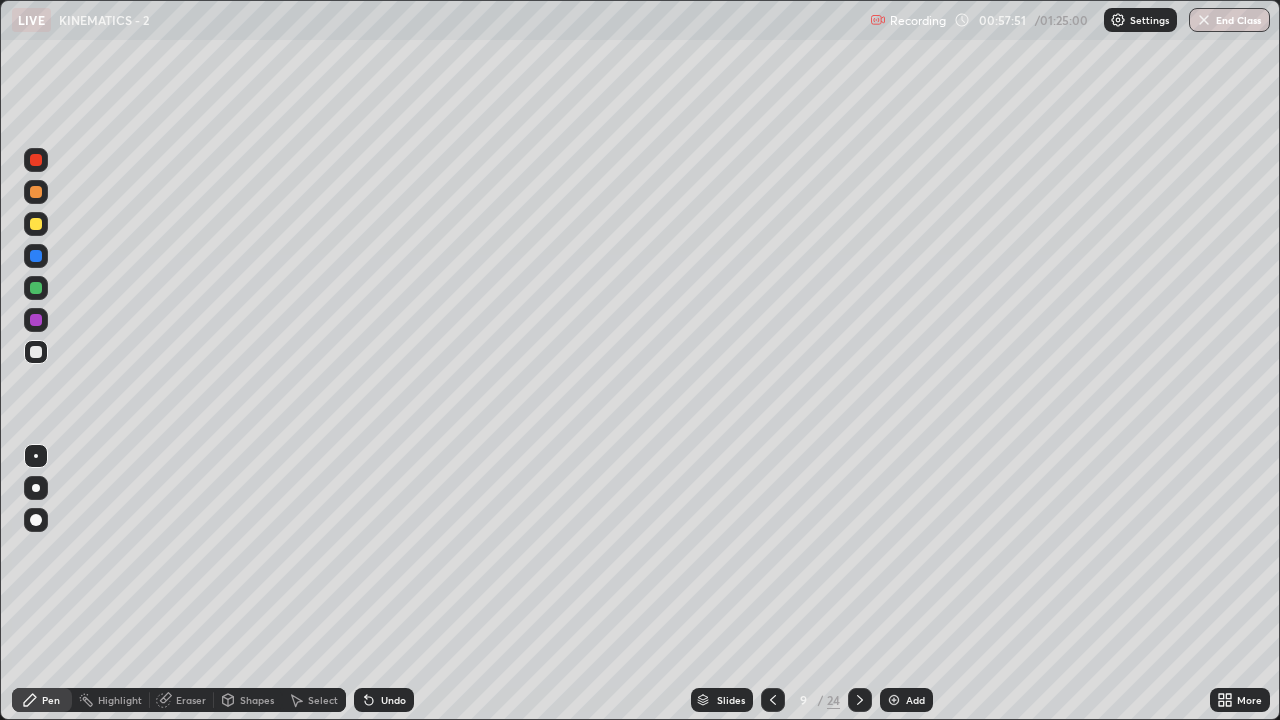 click at bounding box center (36, 192) 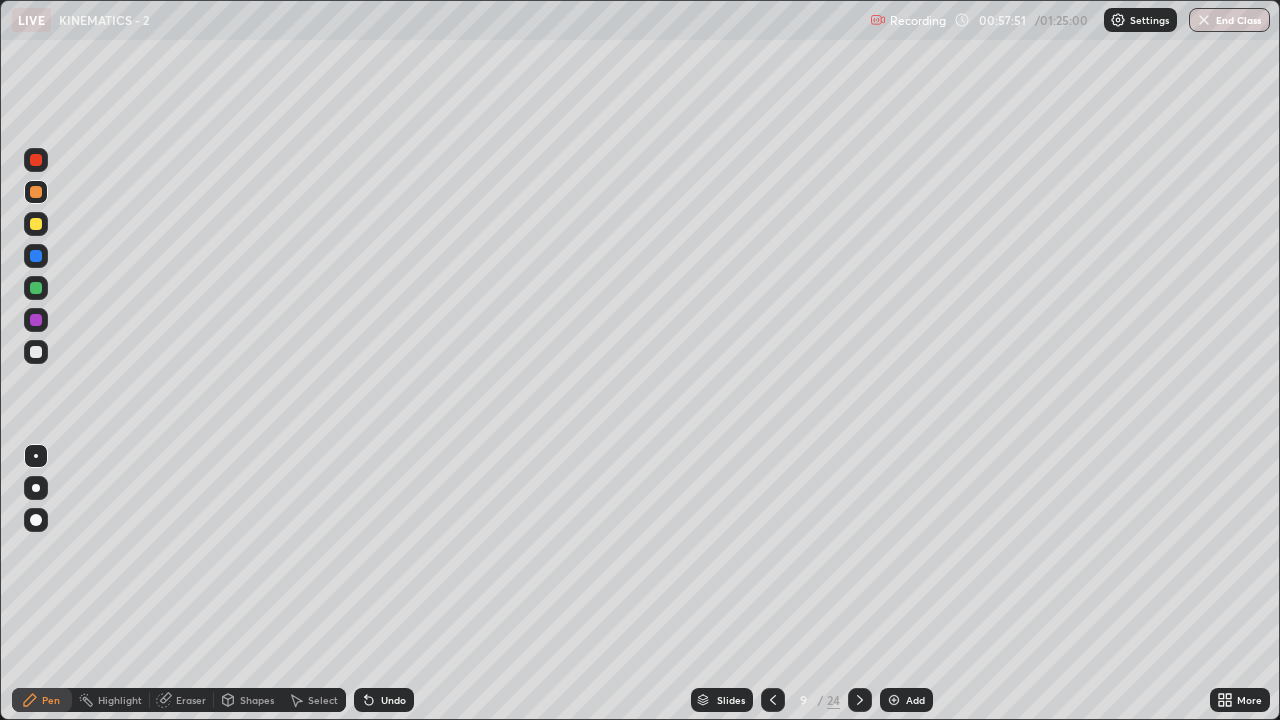 click at bounding box center (36, 224) 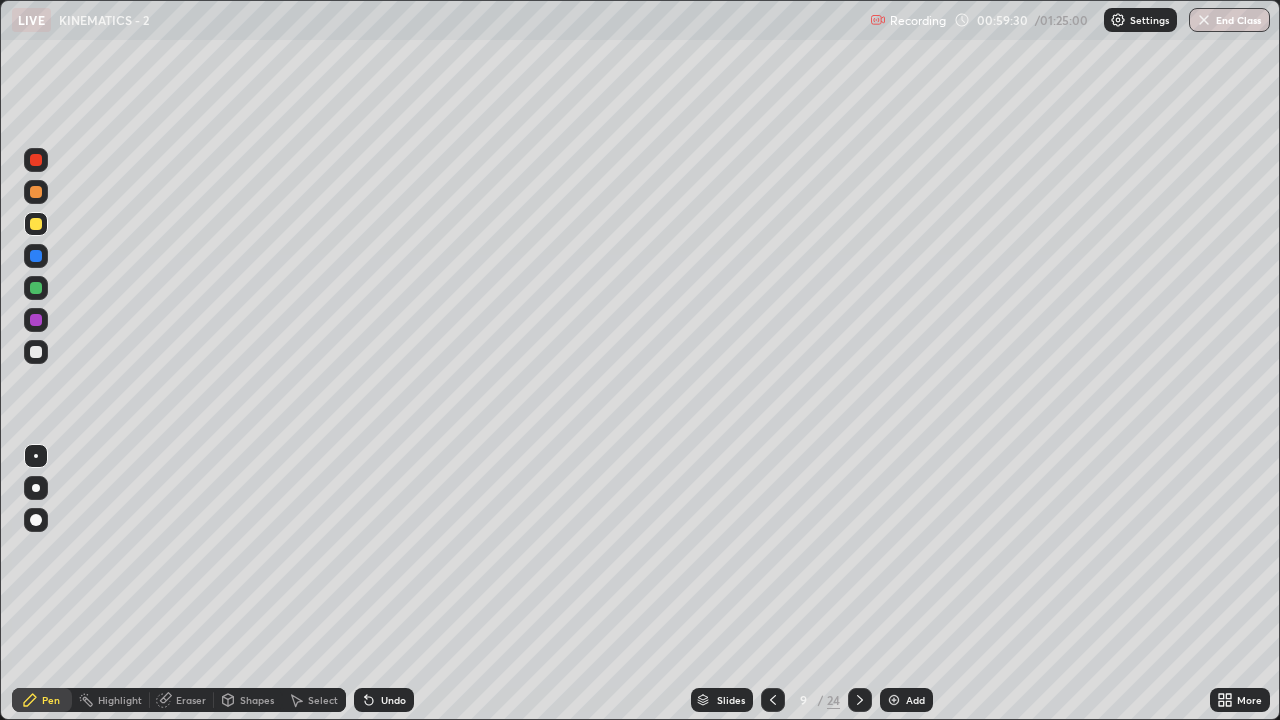 click 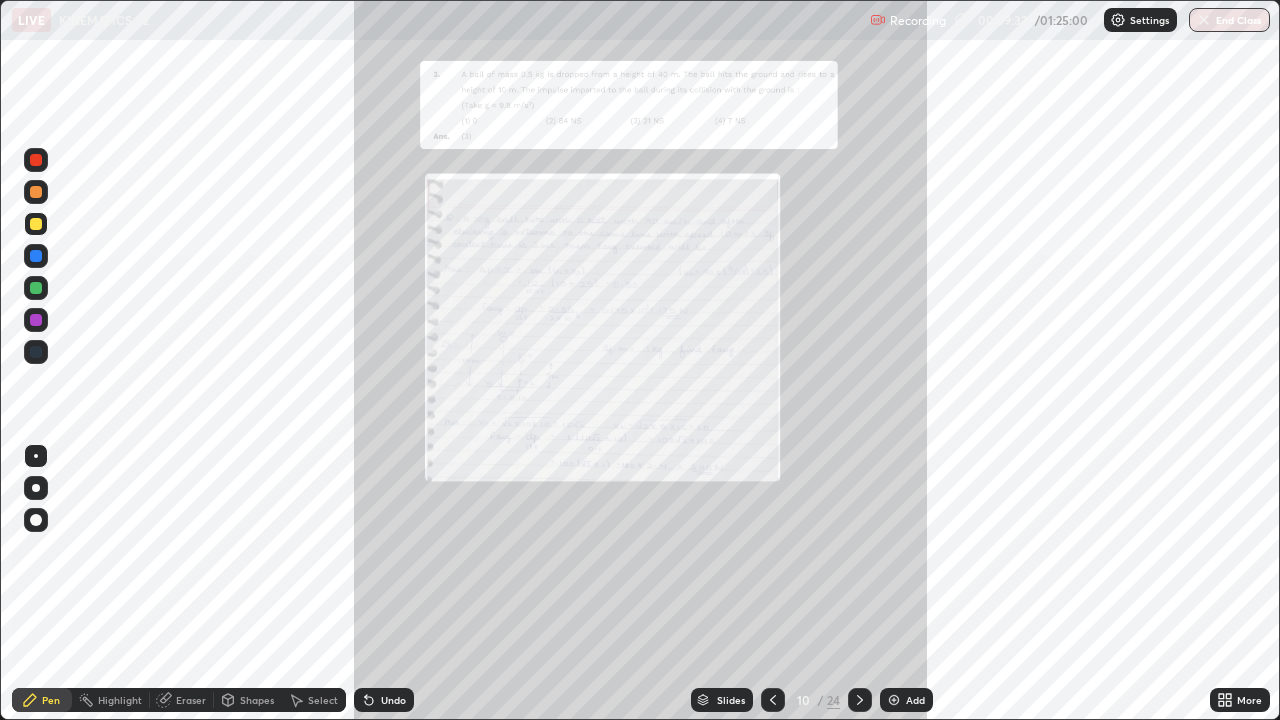 click 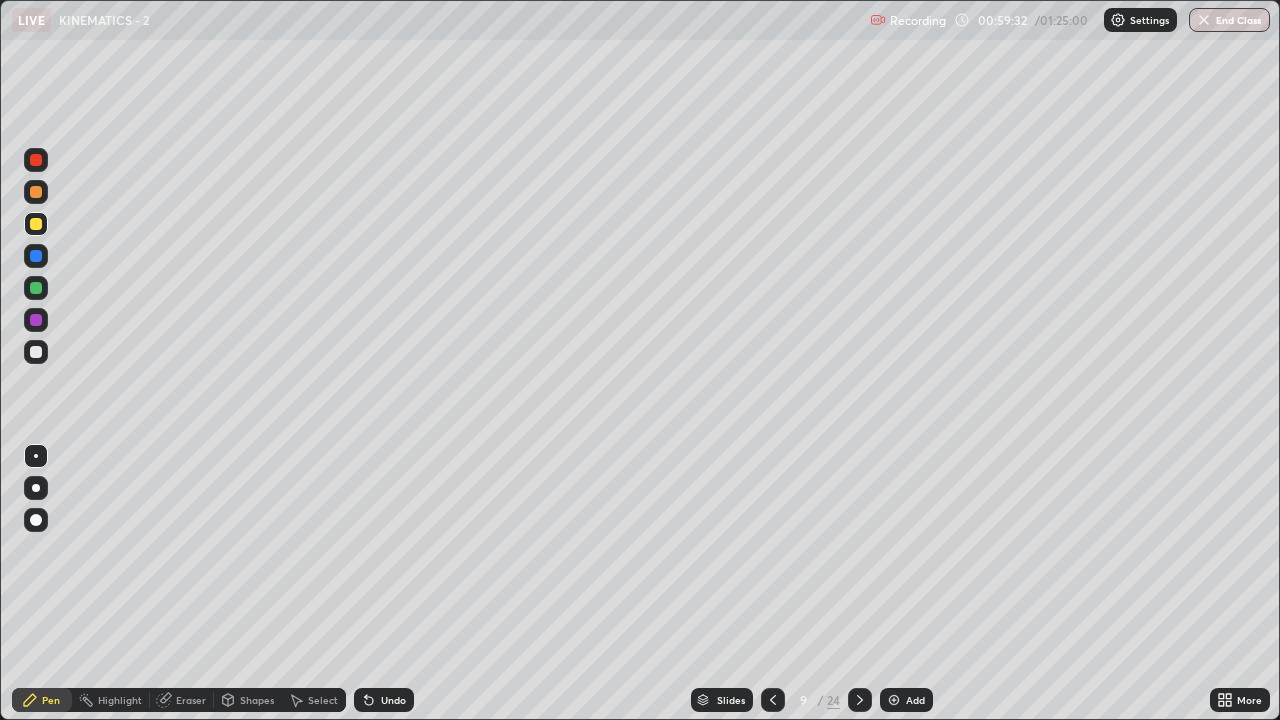 click on "Add" at bounding box center (915, 700) 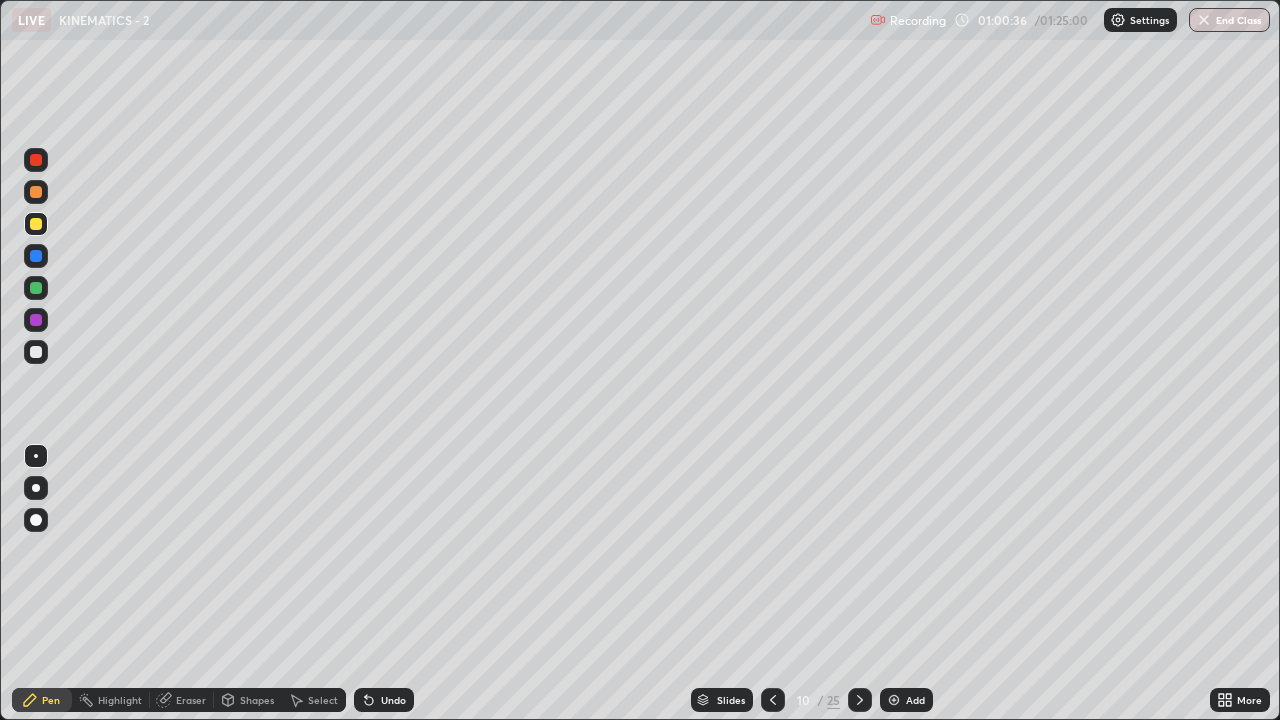 click at bounding box center [36, 352] 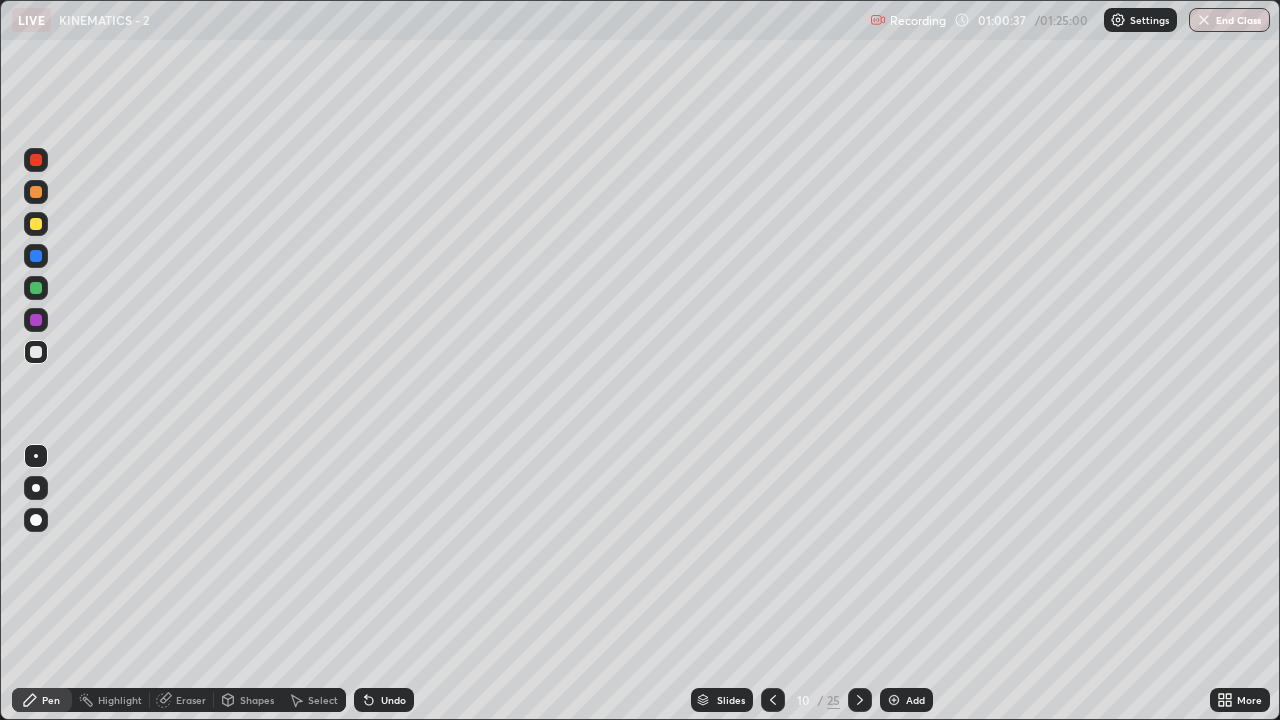 click on "Eraser" at bounding box center [182, 700] 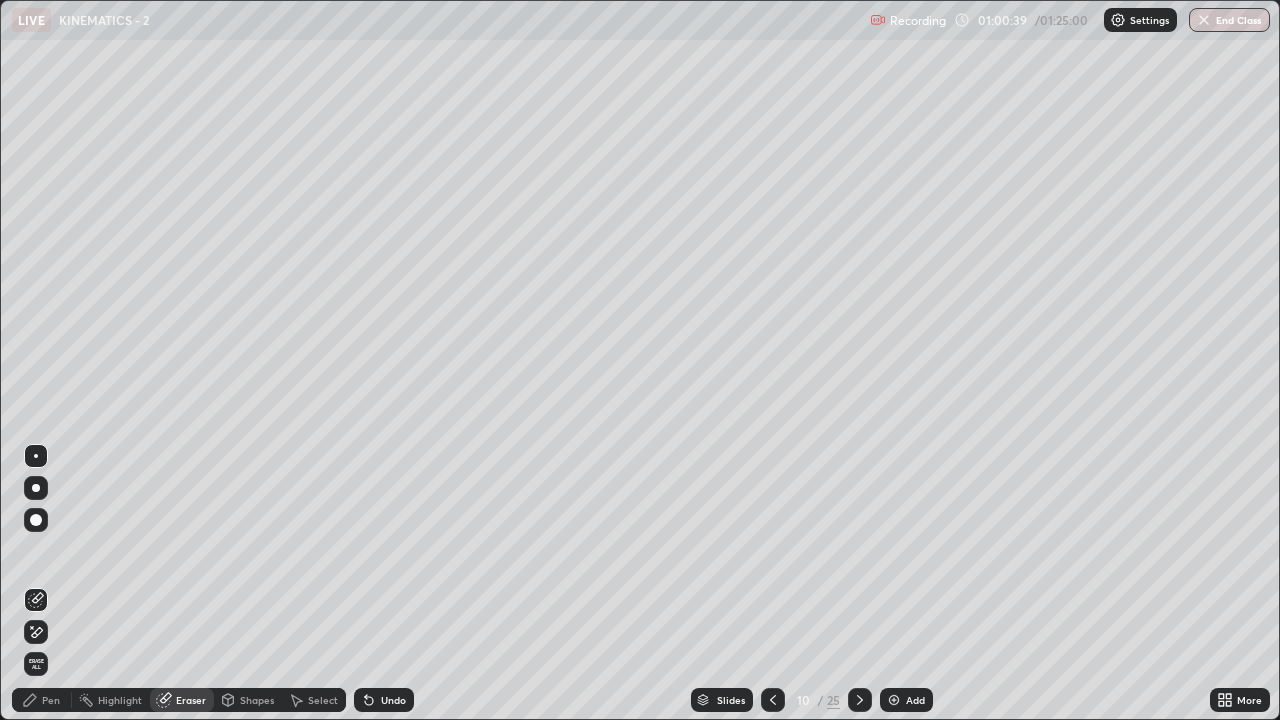 click on "Pen" at bounding box center (51, 700) 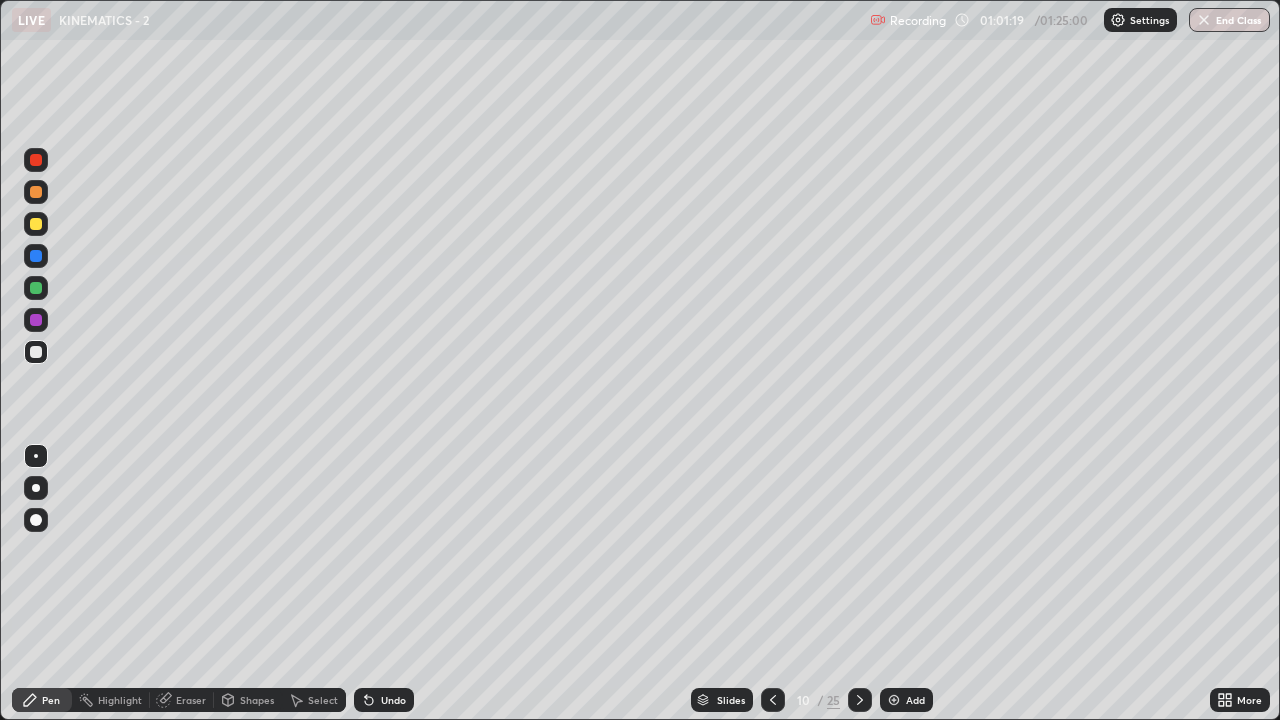 click at bounding box center [36, 224] 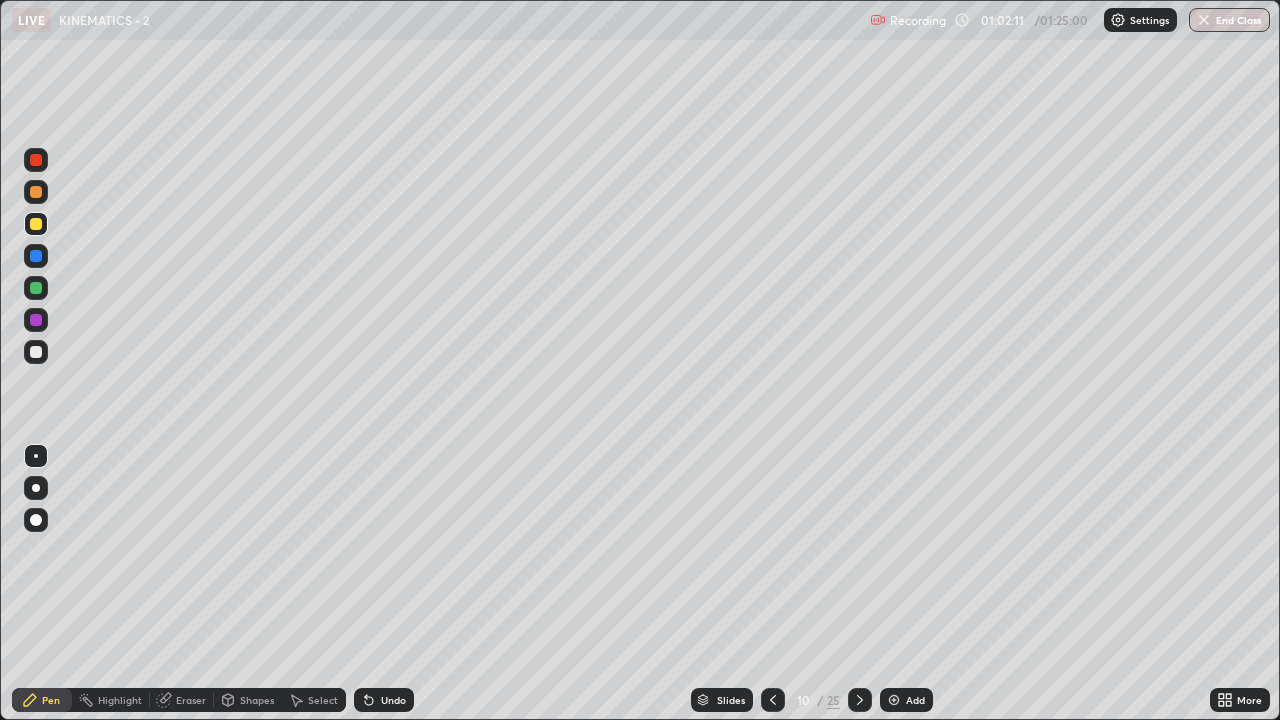 click at bounding box center (36, 192) 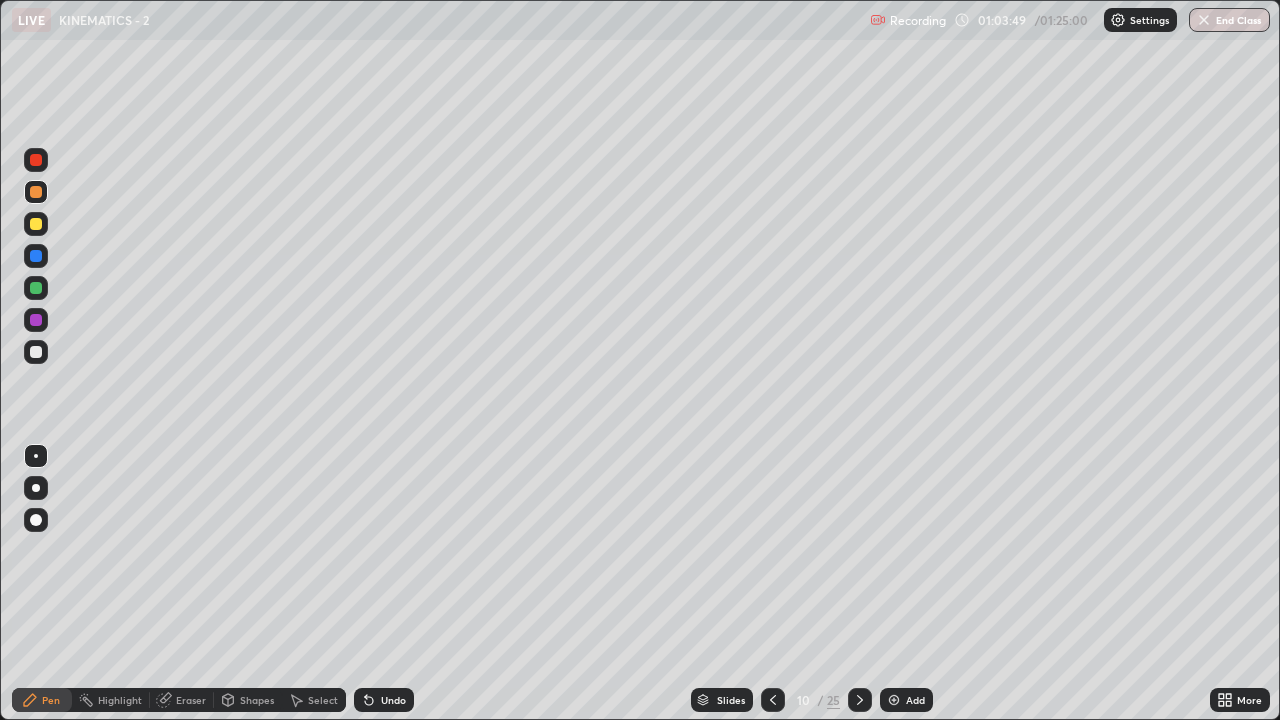 click on "Erase all" at bounding box center [36, 360] 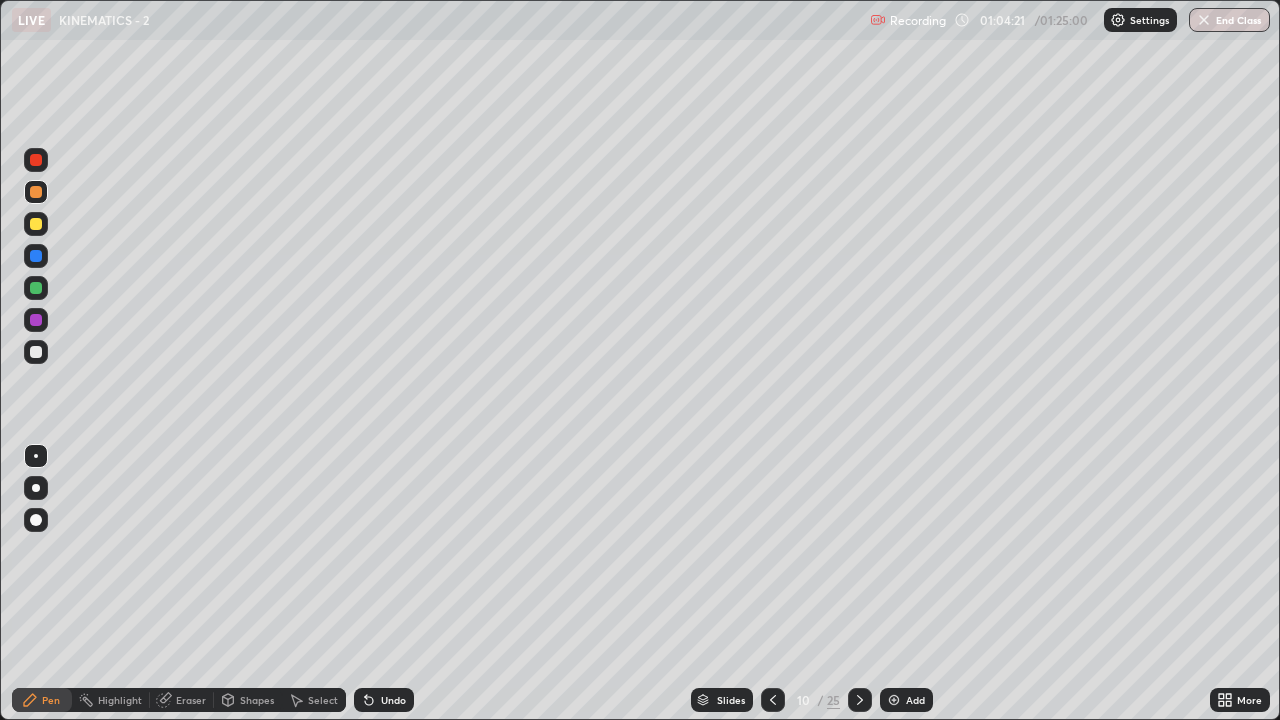 click on "Eraser" at bounding box center [191, 700] 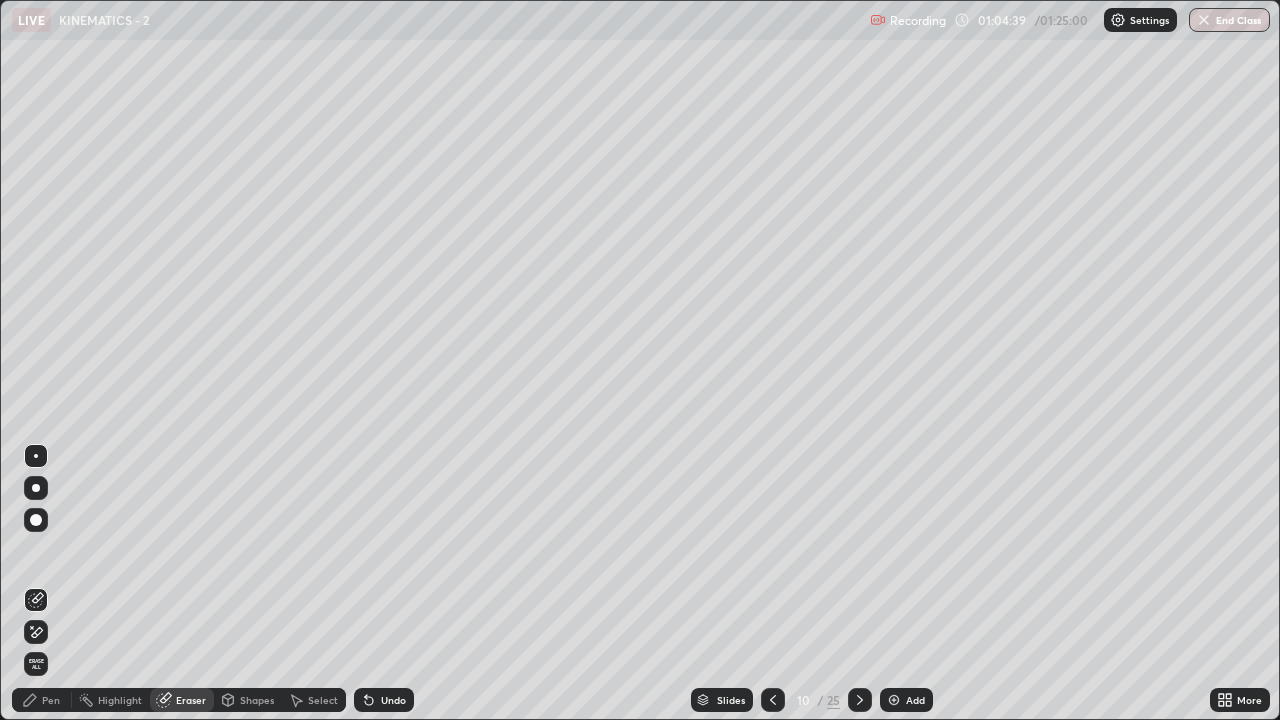 click on "Pen" at bounding box center (42, 700) 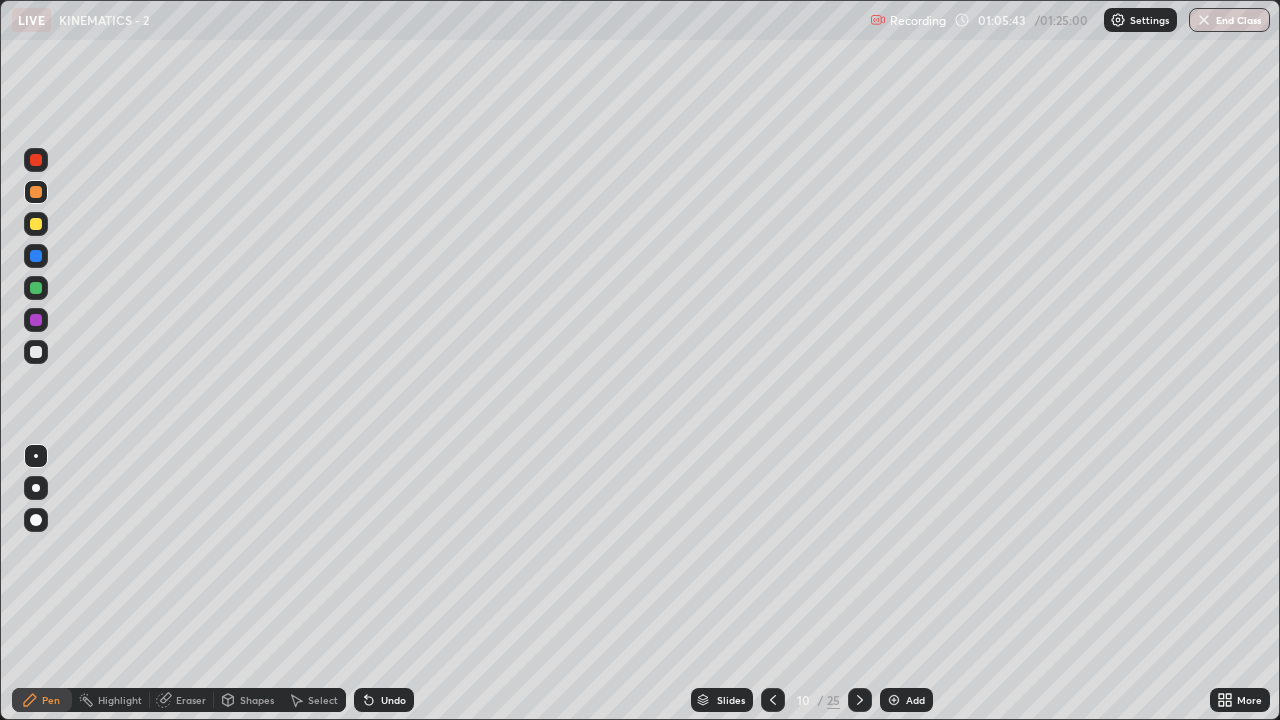 click on "Shapes" at bounding box center (248, 700) 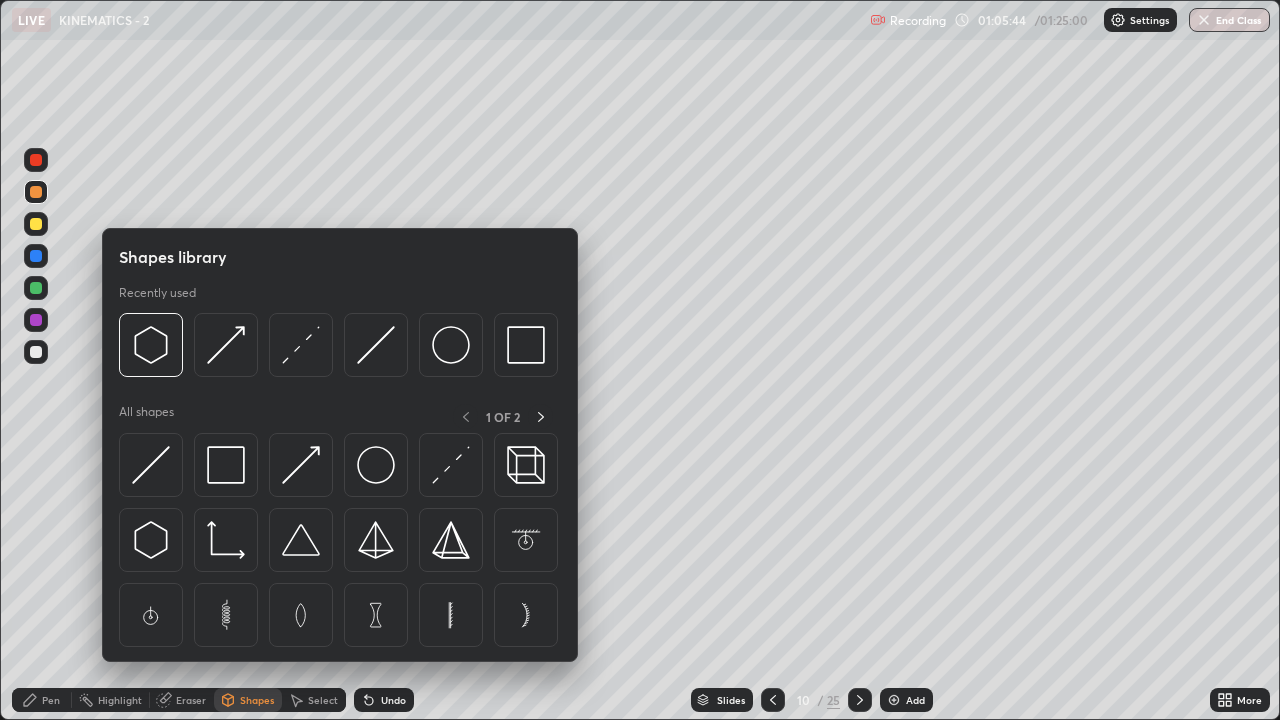 click on "Eraser" at bounding box center [191, 700] 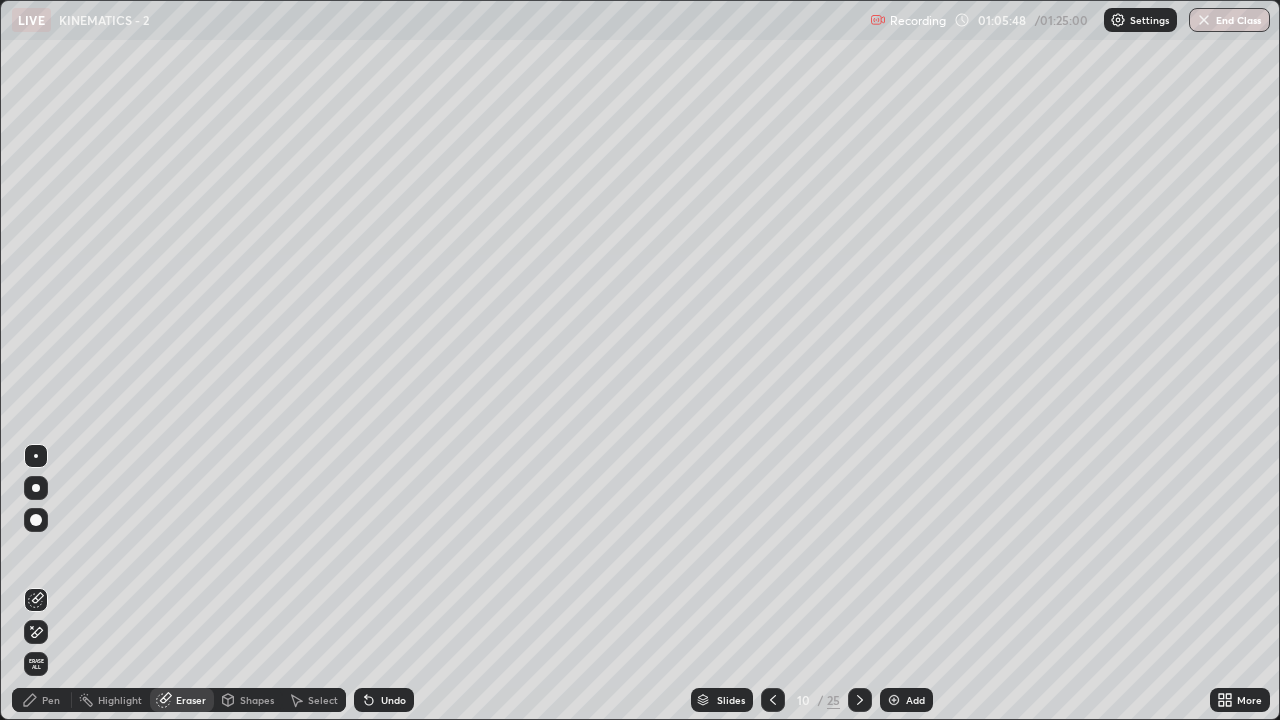 click on "Pen" at bounding box center [51, 700] 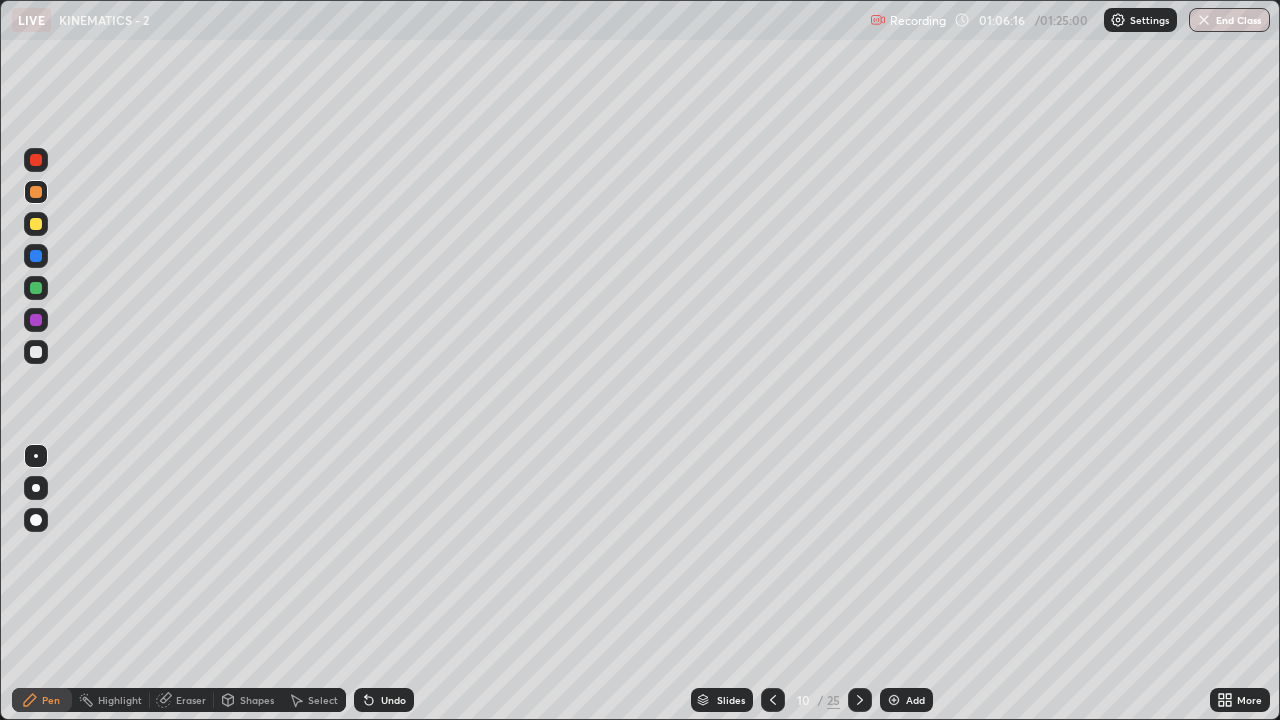 click on "Undo" at bounding box center [393, 700] 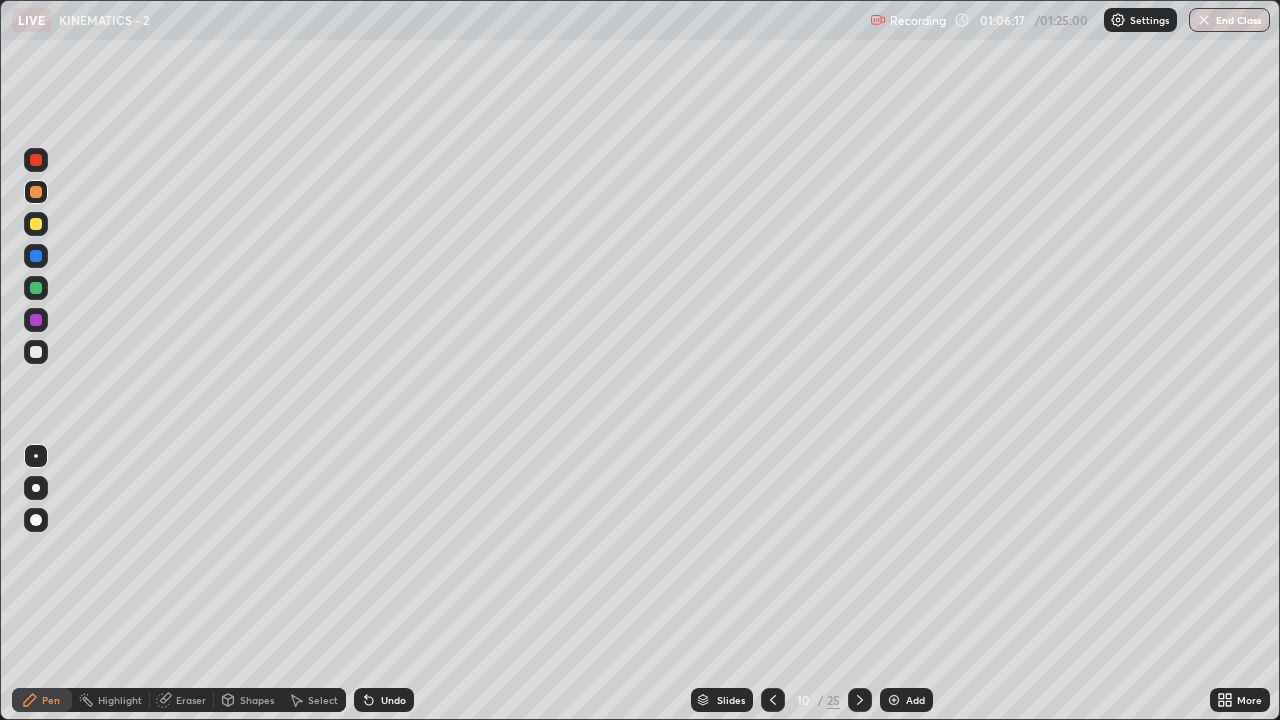 click on "Undo" at bounding box center (393, 700) 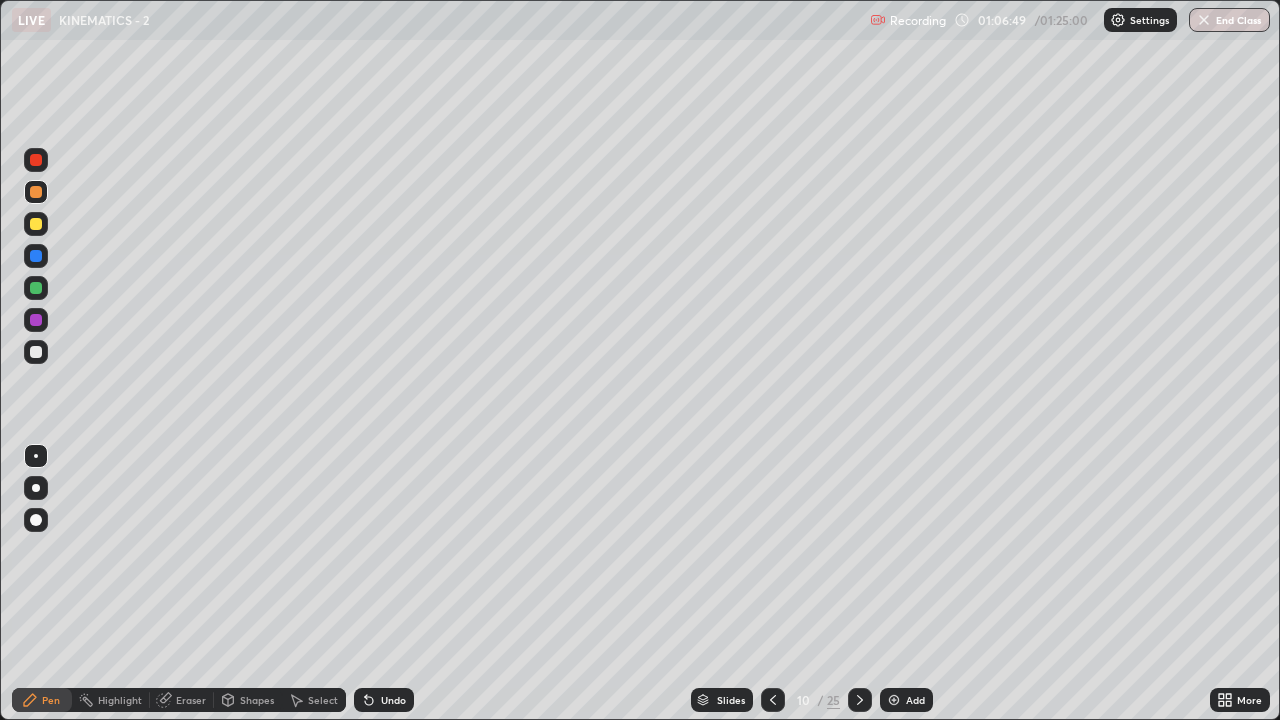 click on "Add" at bounding box center [915, 700] 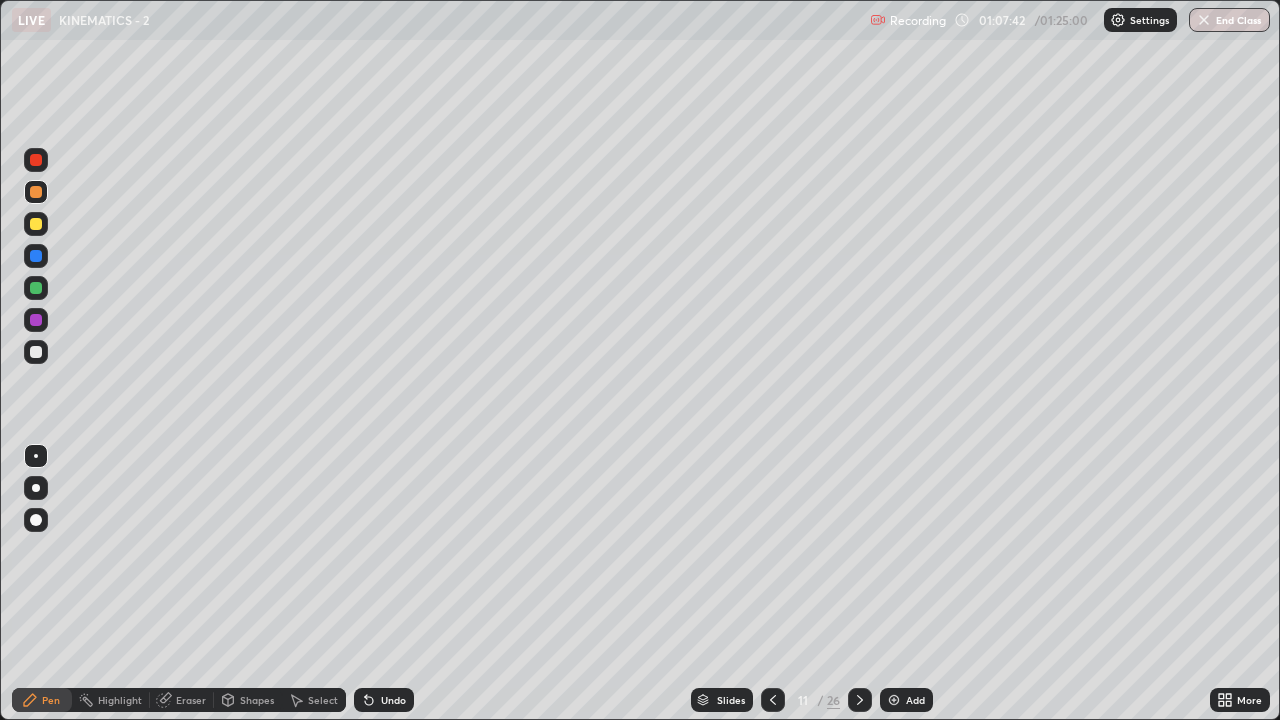 click 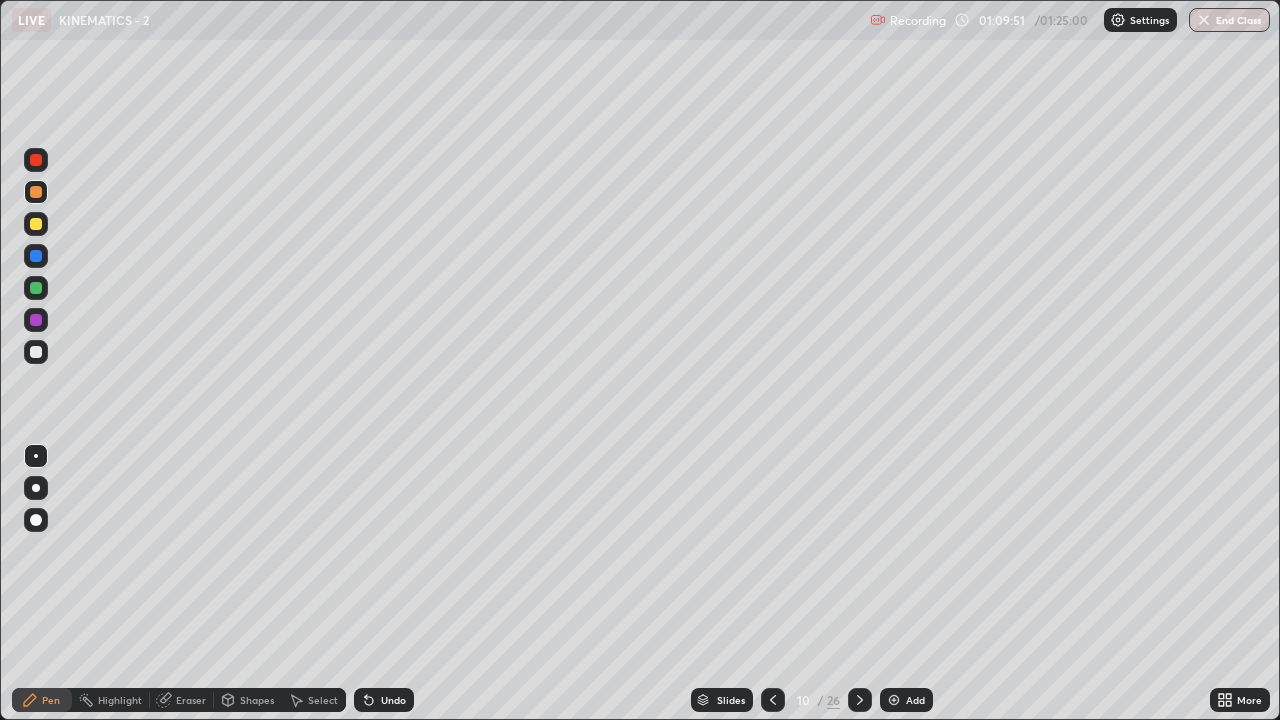 click at bounding box center (894, 700) 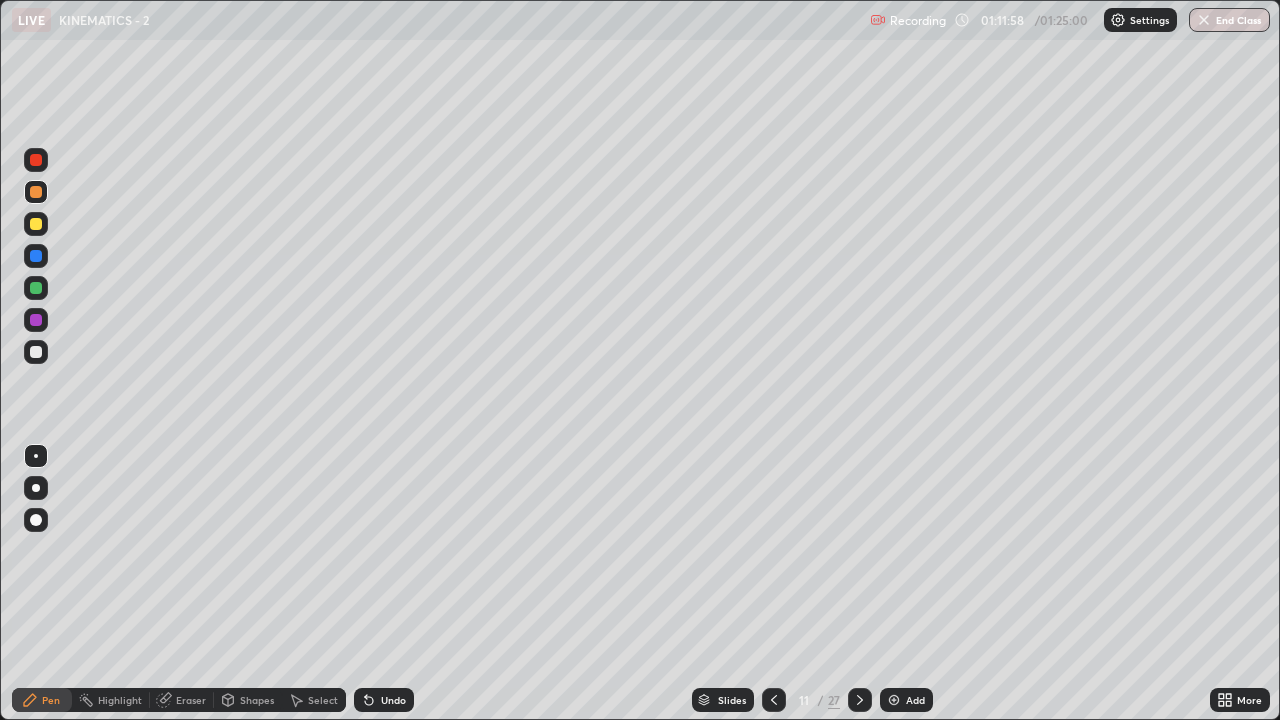 click at bounding box center [36, 352] 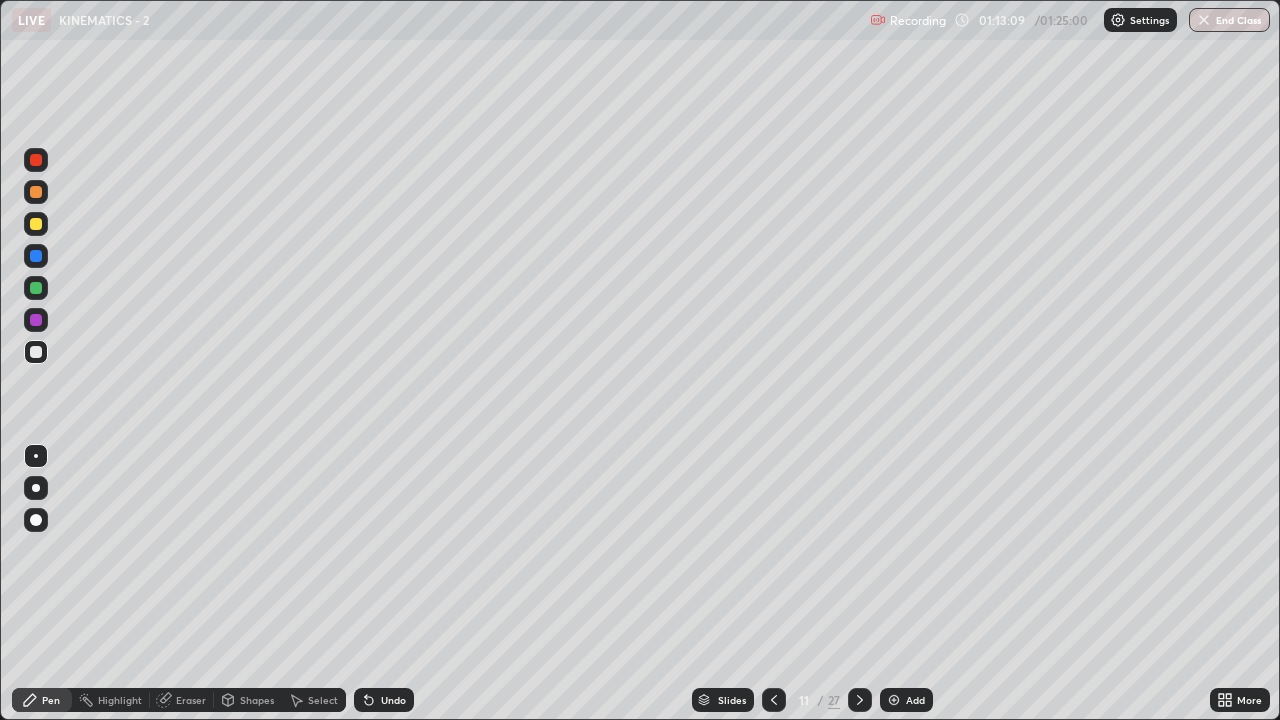 click on "Eraser" at bounding box center (191, 700) 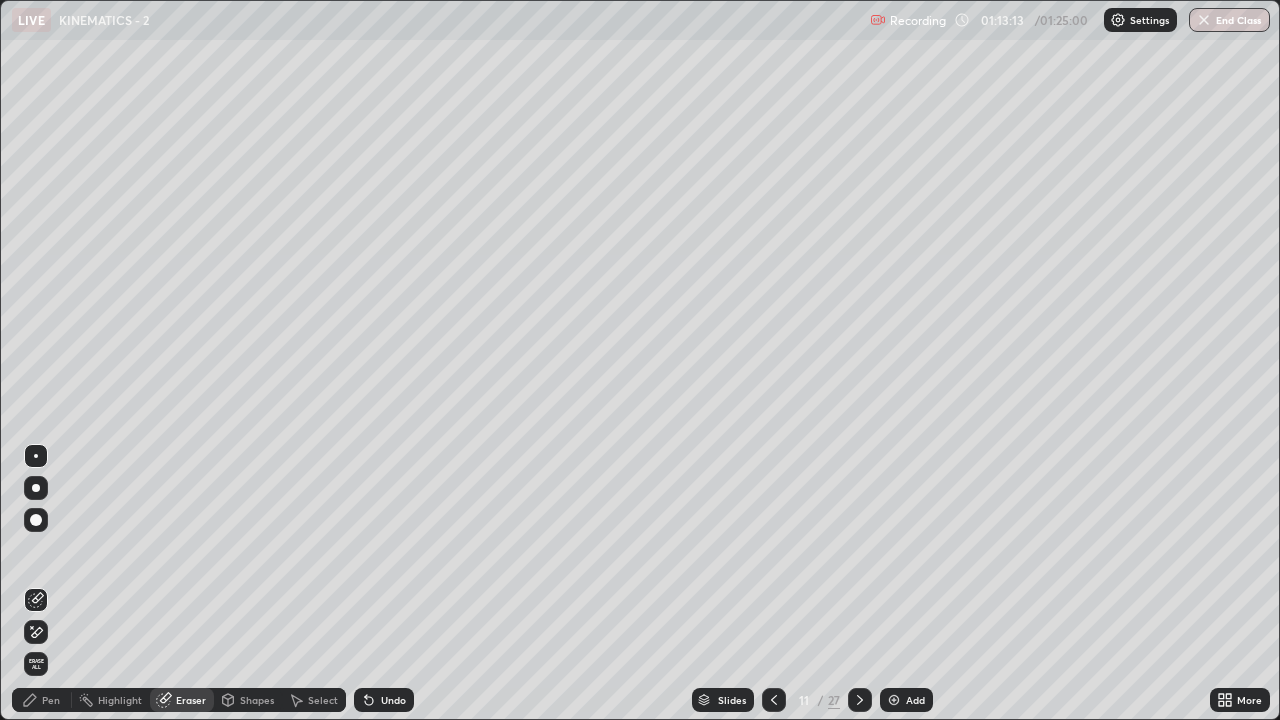click on "Pen" at bounding box center (51, 700) 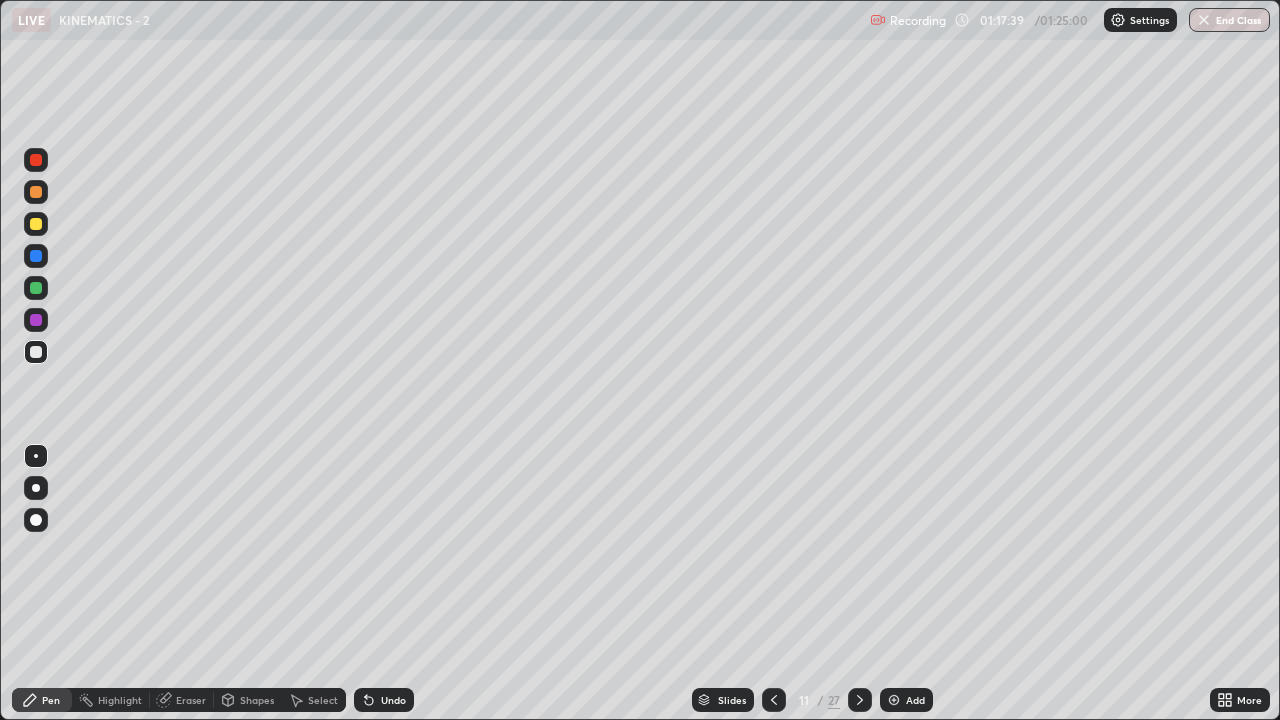 click on "LIVE KINEMATICS - 2" at bounding box center (437, 20) 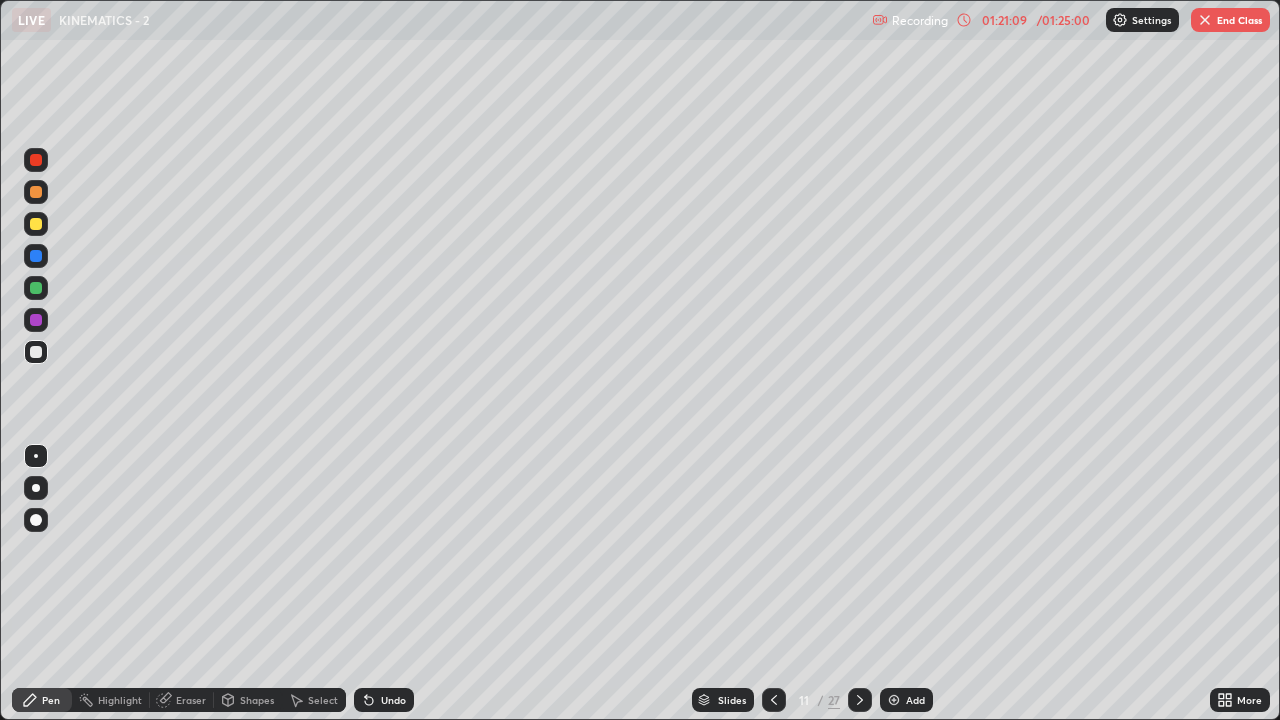 click on "01:21:09" at bounding box center [1004, 20] 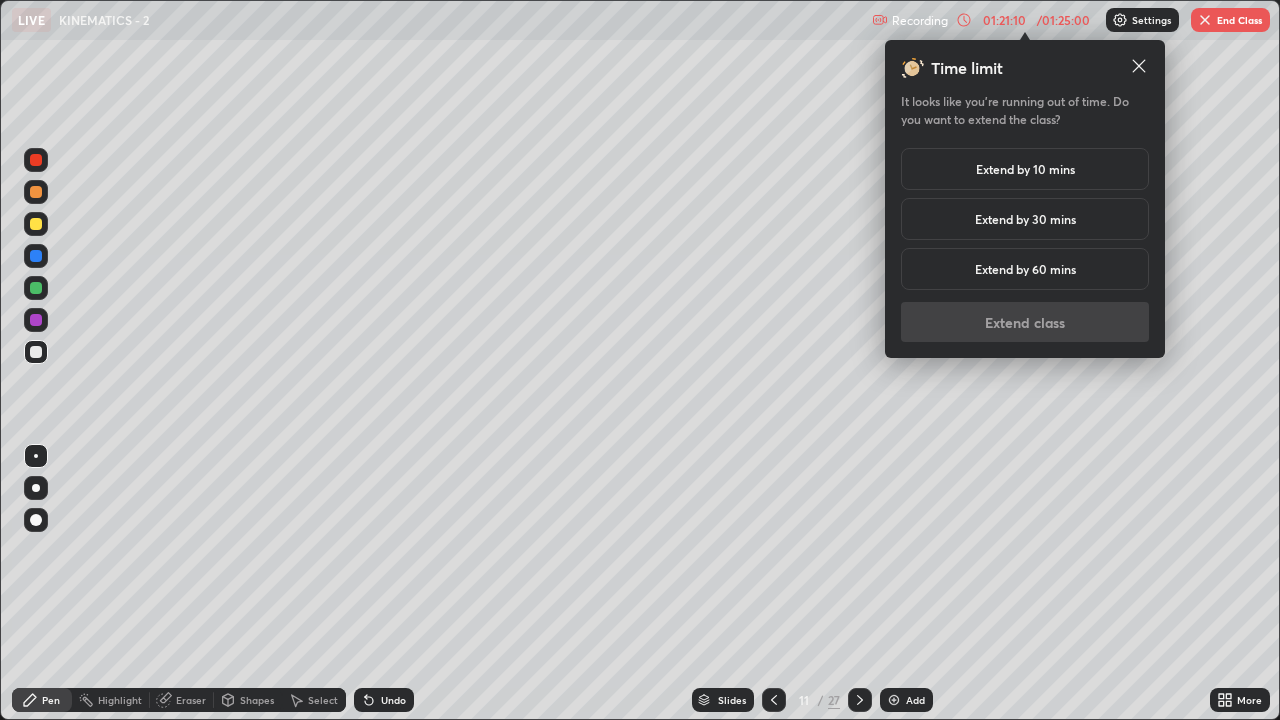 click on "Extend by 10 mins" at bounding box center (1025, 169) 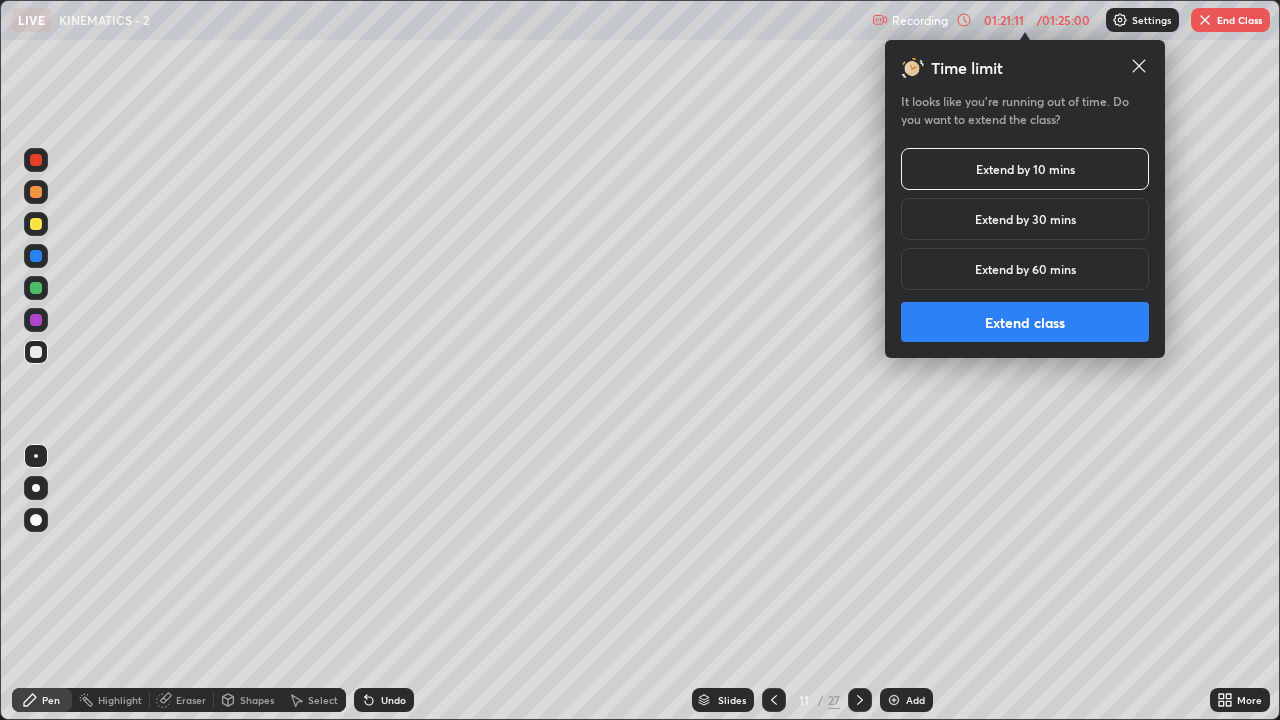 click on "Extend class" at bounding box center [1025, 322] 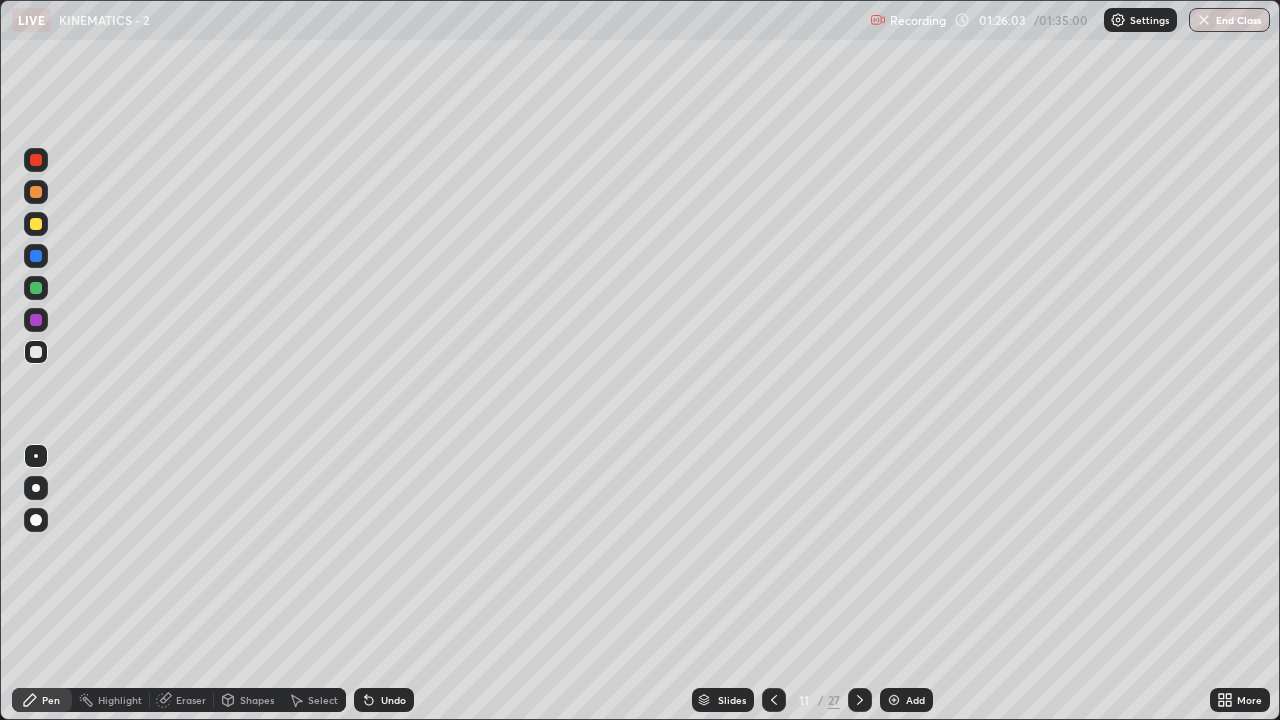 click on "End Class" at bounding box center (1229, 20) 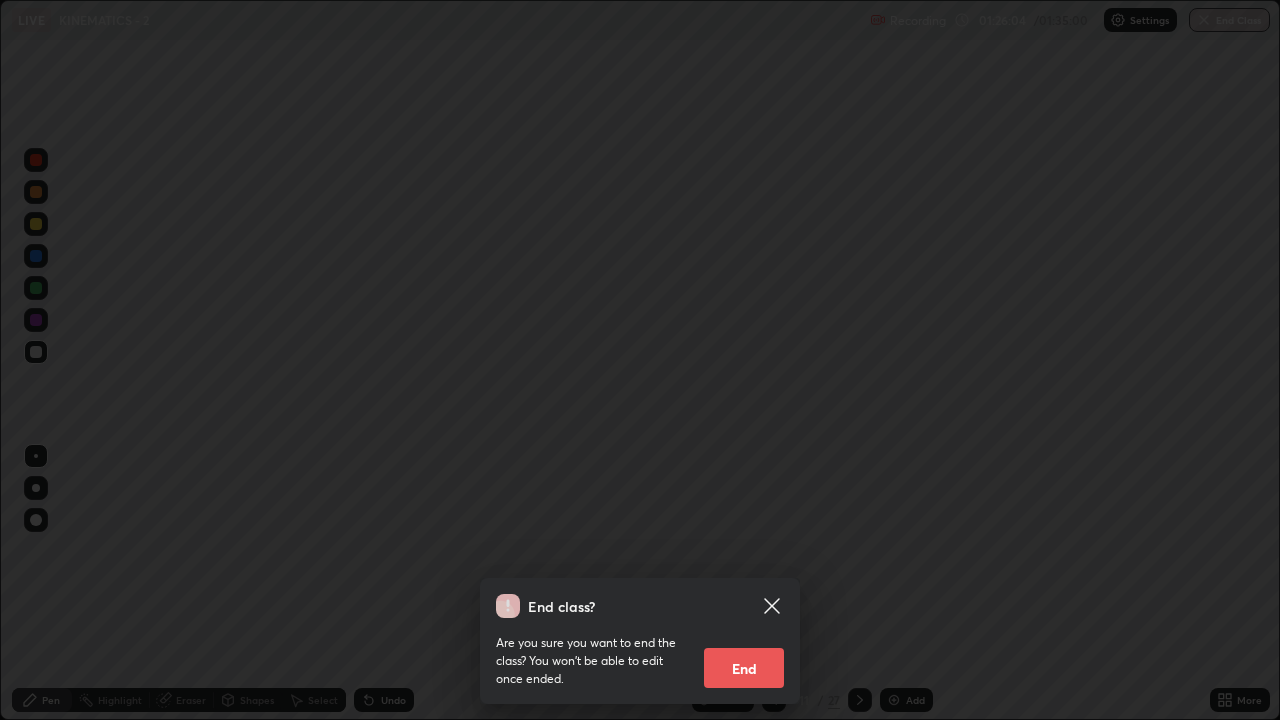 click on "End" at bounding box center [744, 668] 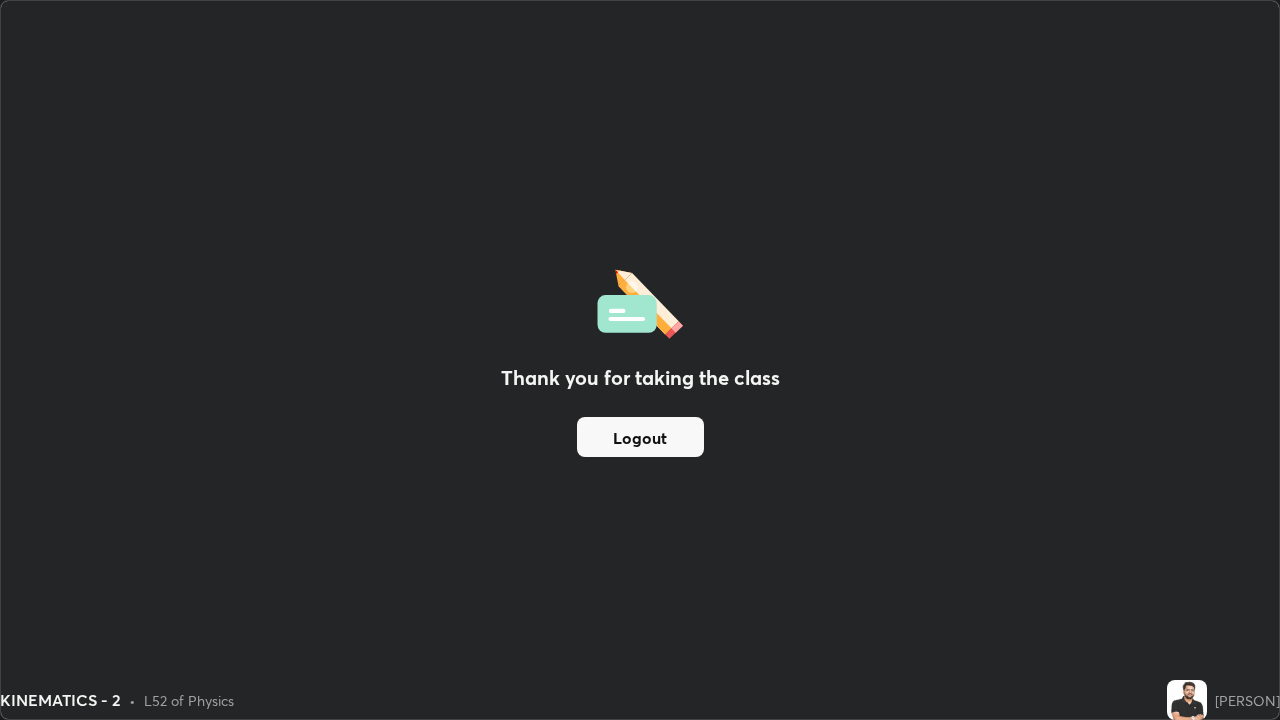 click on "Logout" at bounding box center (640, 437) 